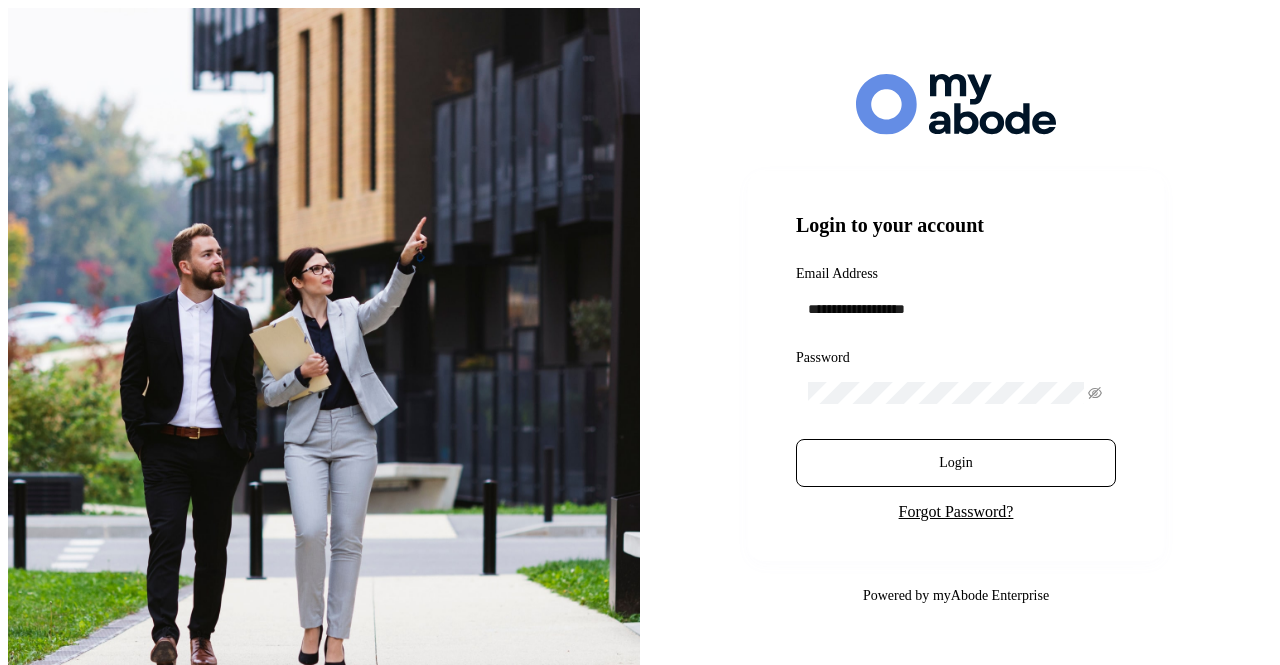 scroll, scrollTop: 0, scrollLeft: 0, axis: both 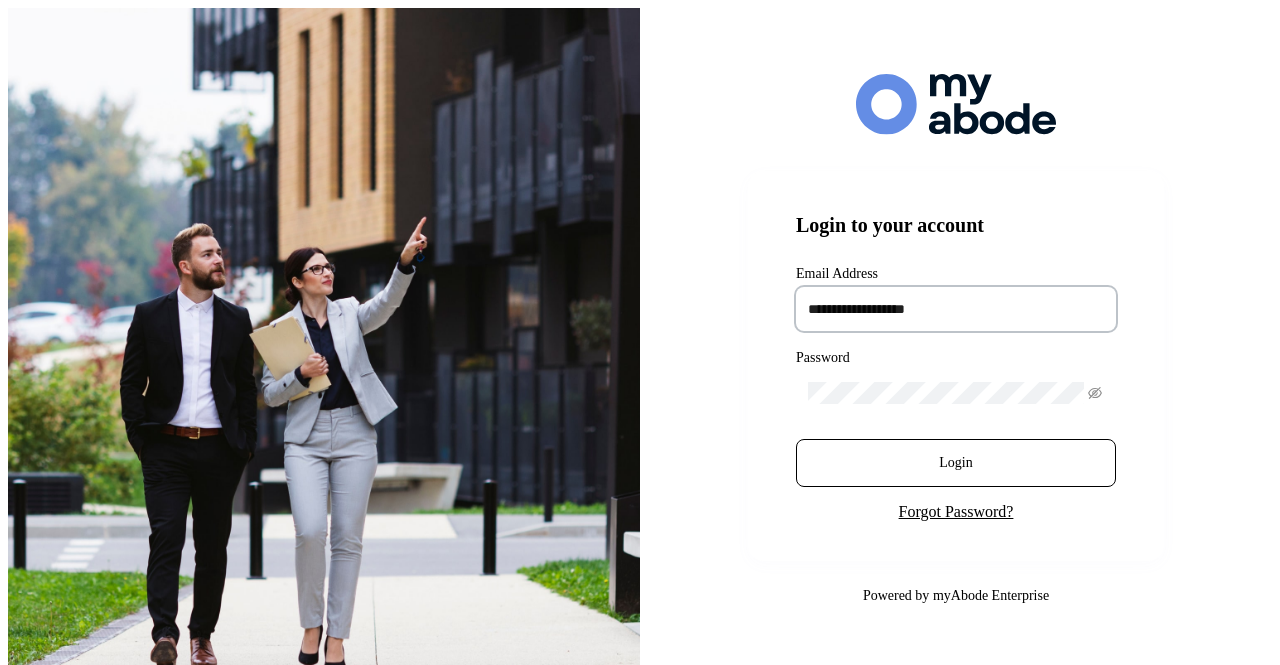 type on "**********" 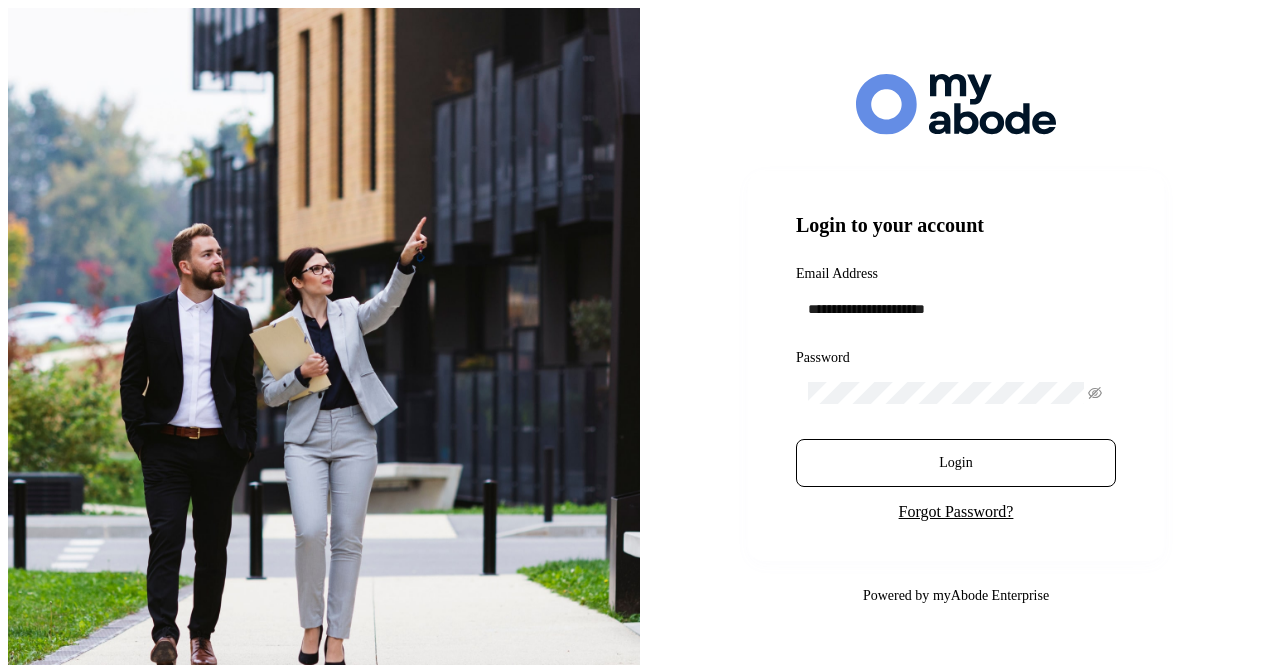 click at bounding box center (1095, 393) 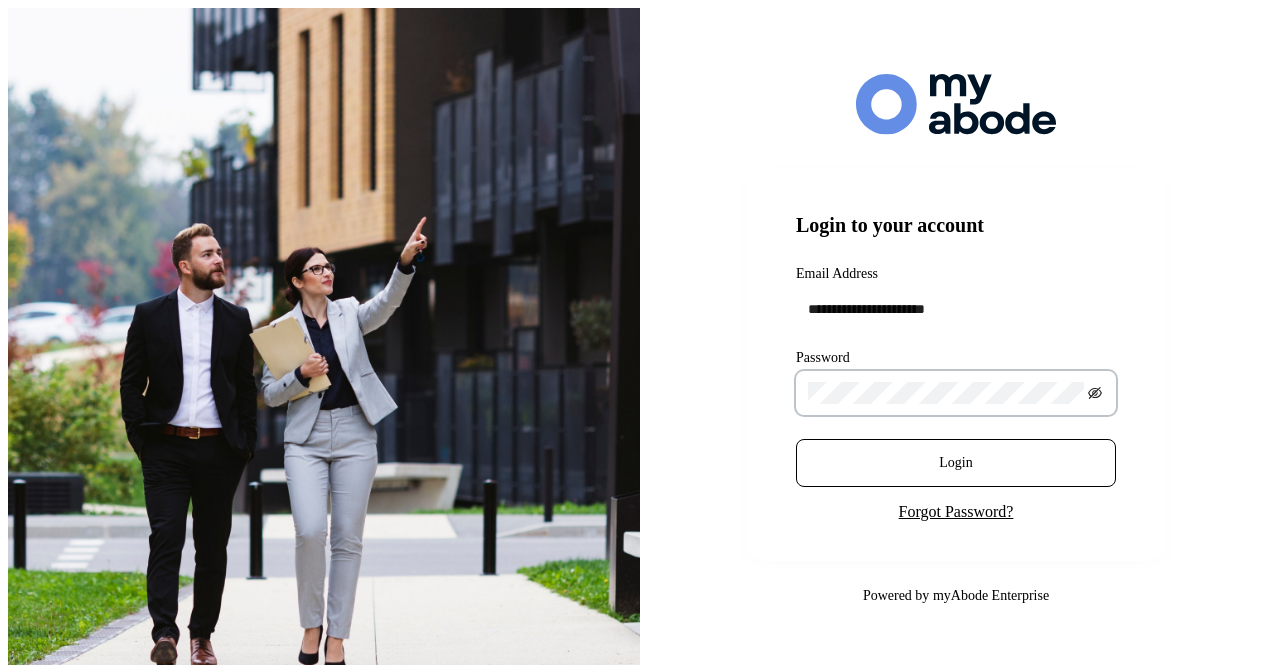 click at bounding box center [1095, 393] 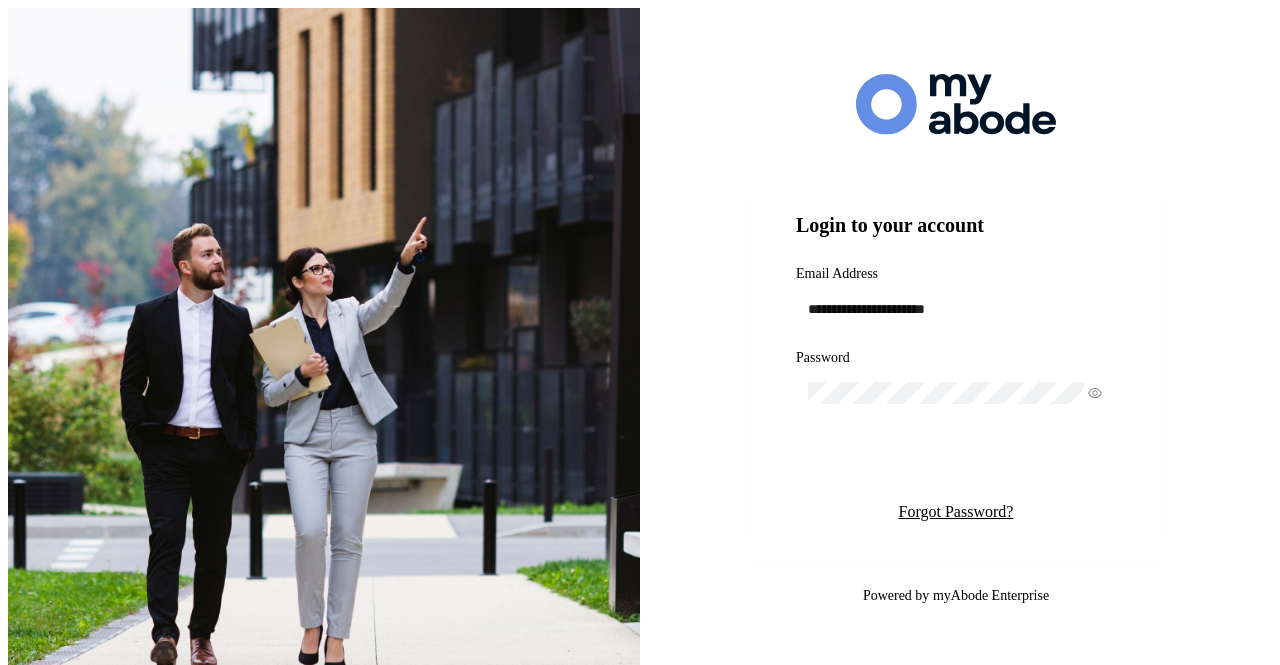 click on "Login" at bounding box center (956, 463) 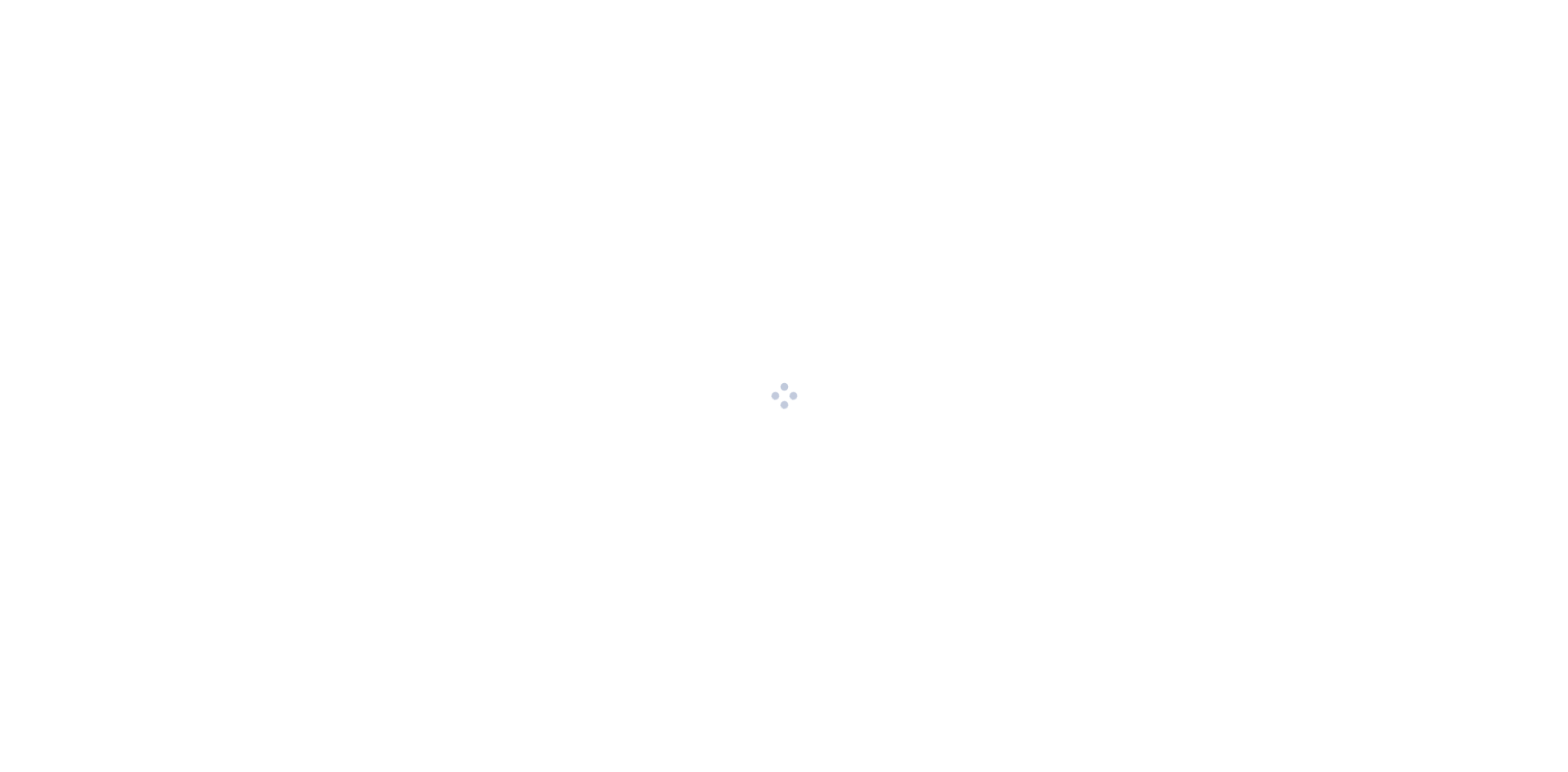 scroll, scrollTop: 0, scrollLeft: 0, axis: both 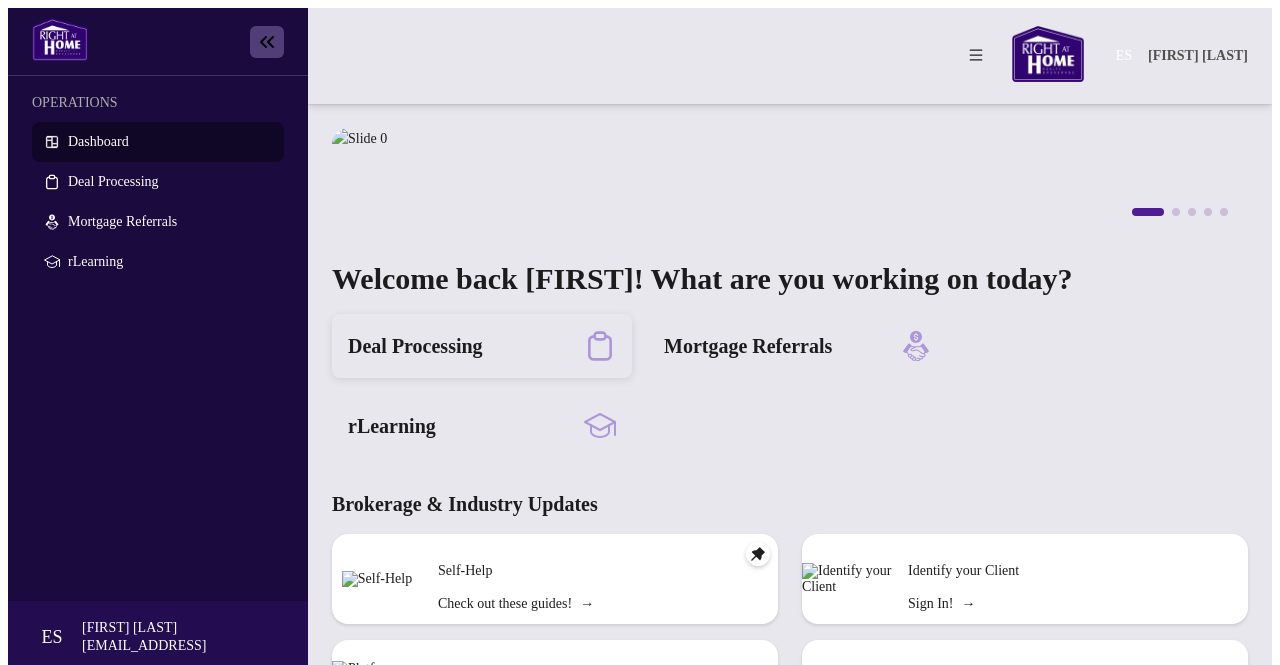 click on "Deal Processing" at bounding box center [482, 346] 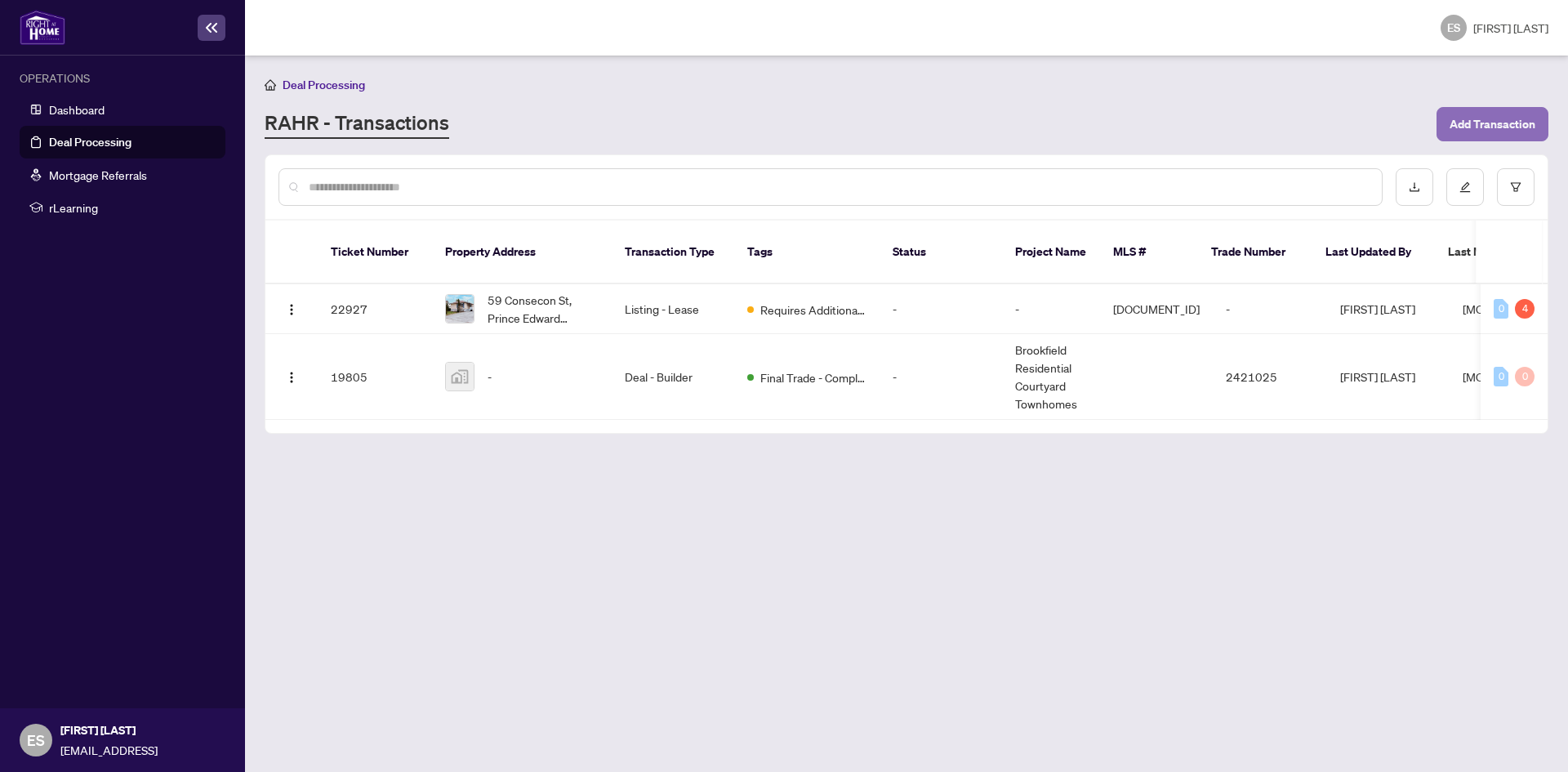 click on "Add Transaction" at bounding box center [1492, 124] 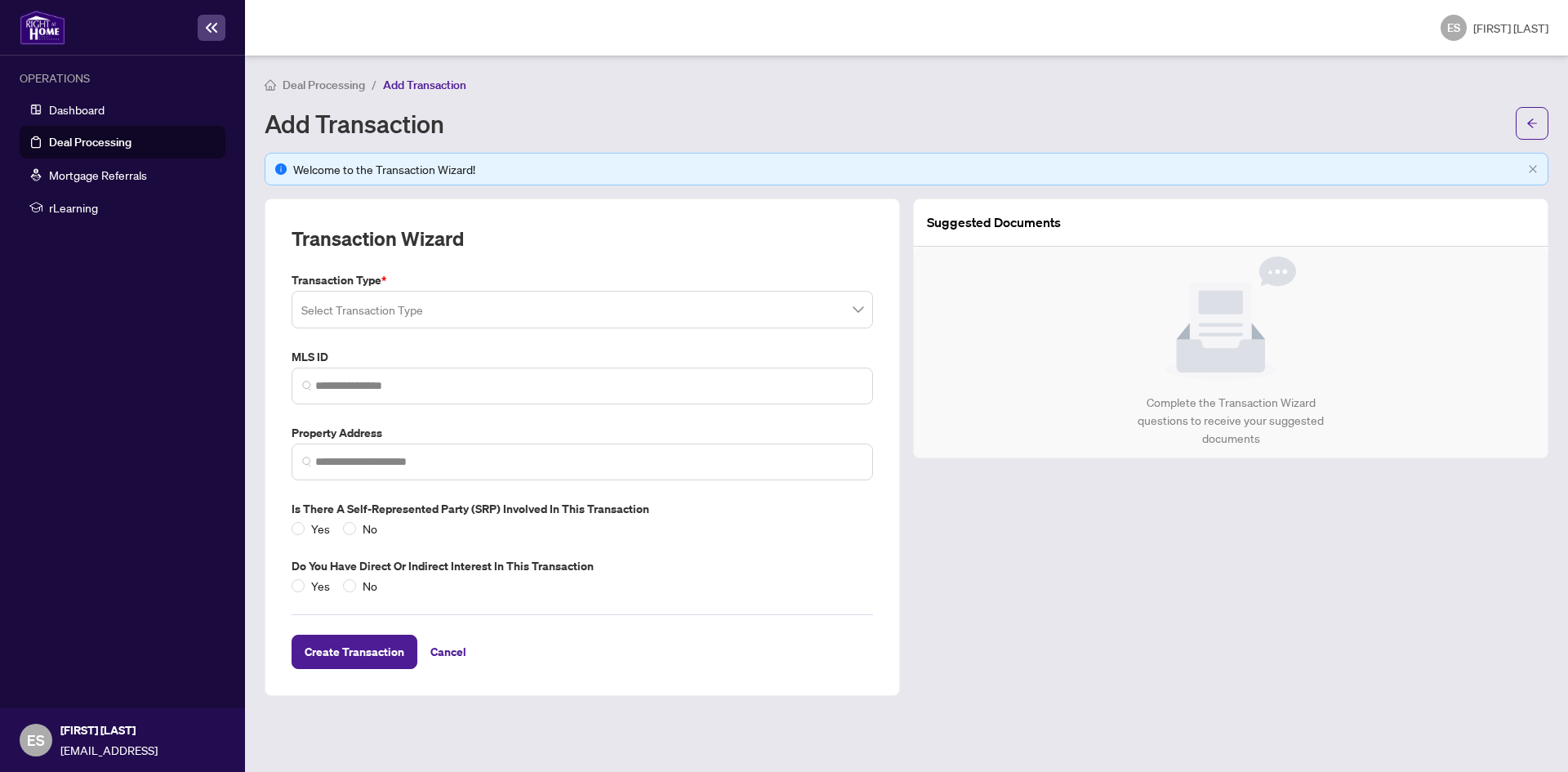 click at bounding box center [582, 310] 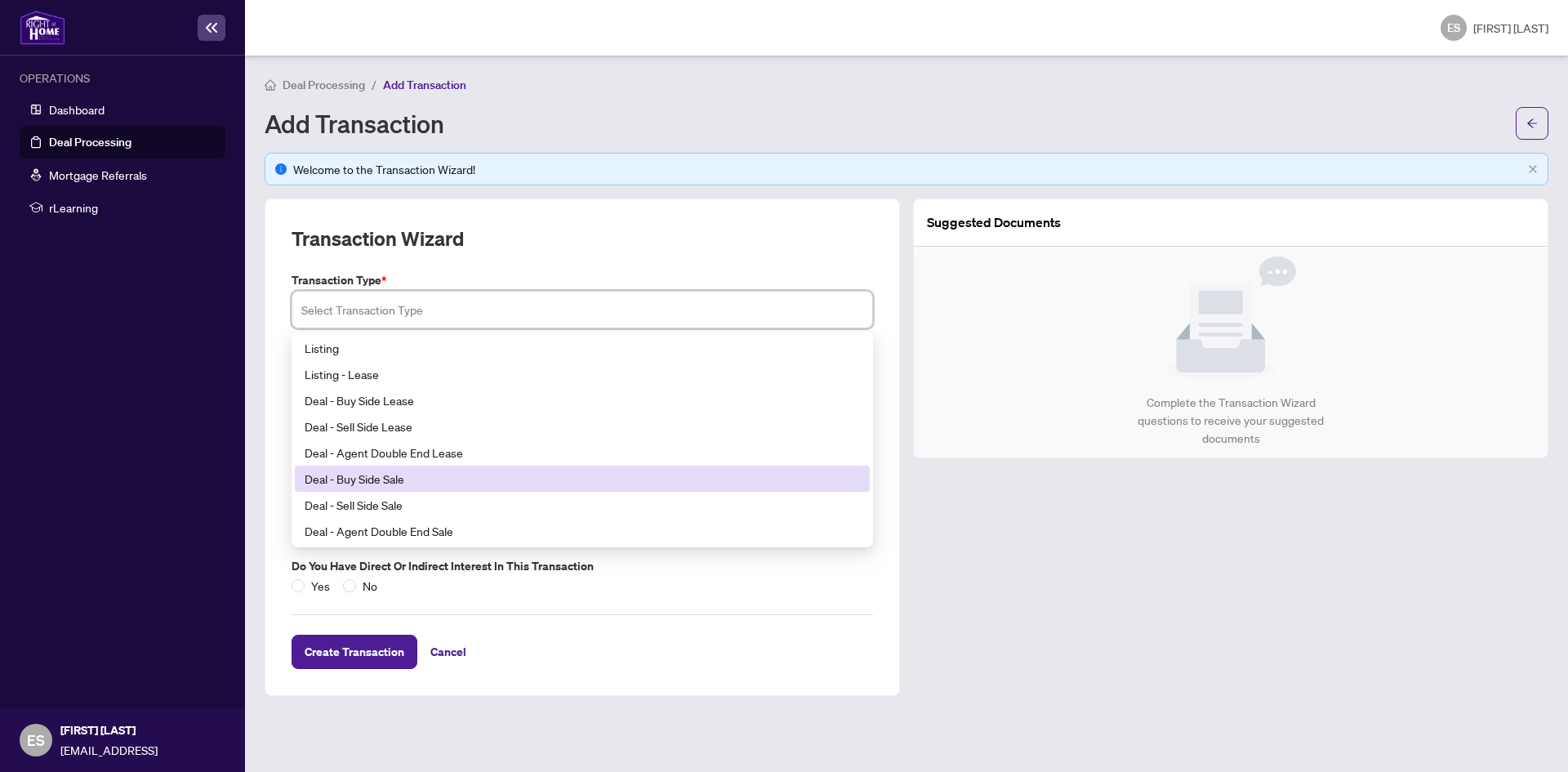 click on "Deal - Buy Side Sale" at bounding box center (582, 479) 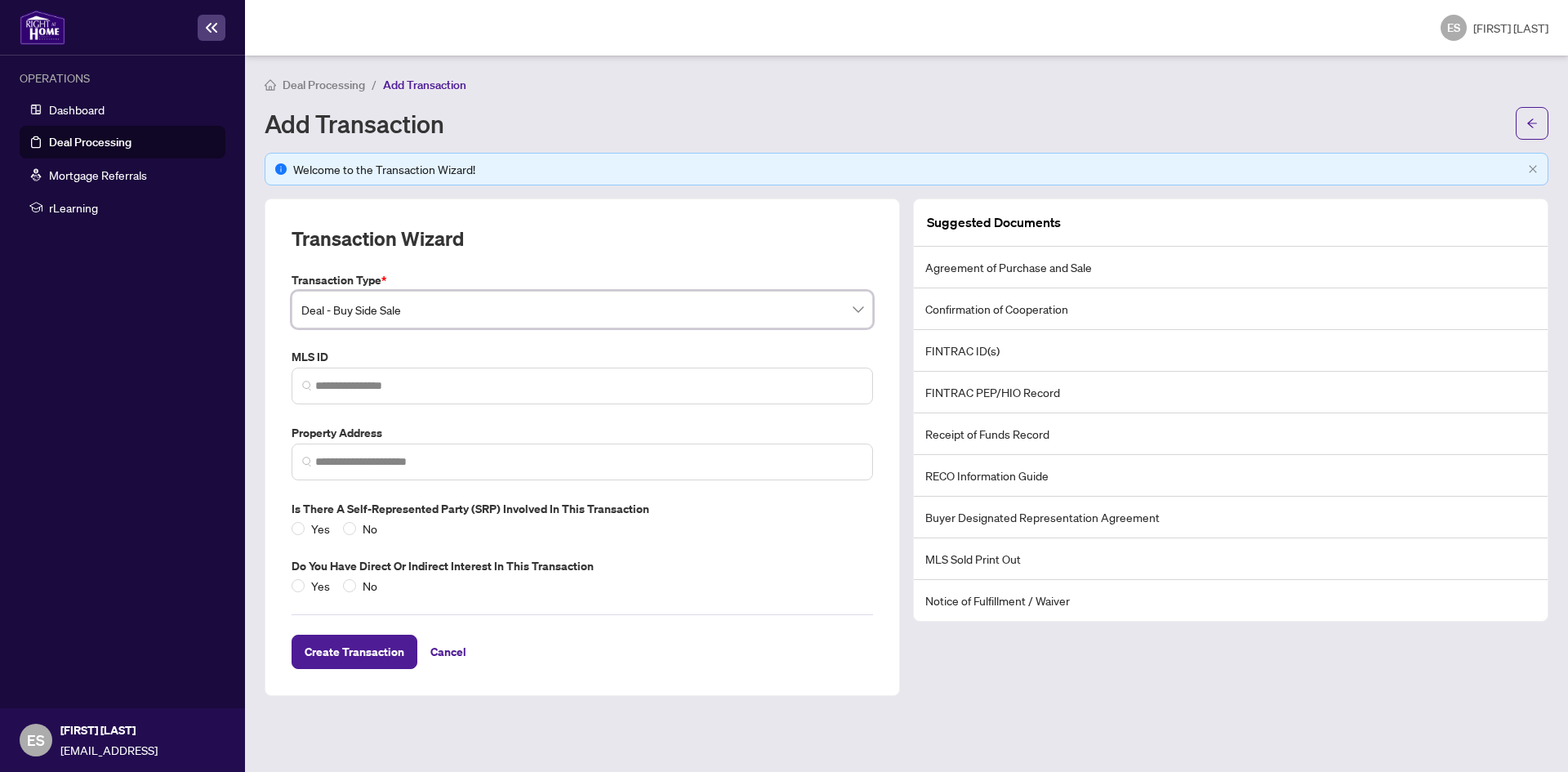 click at bounding box center (582, 386) 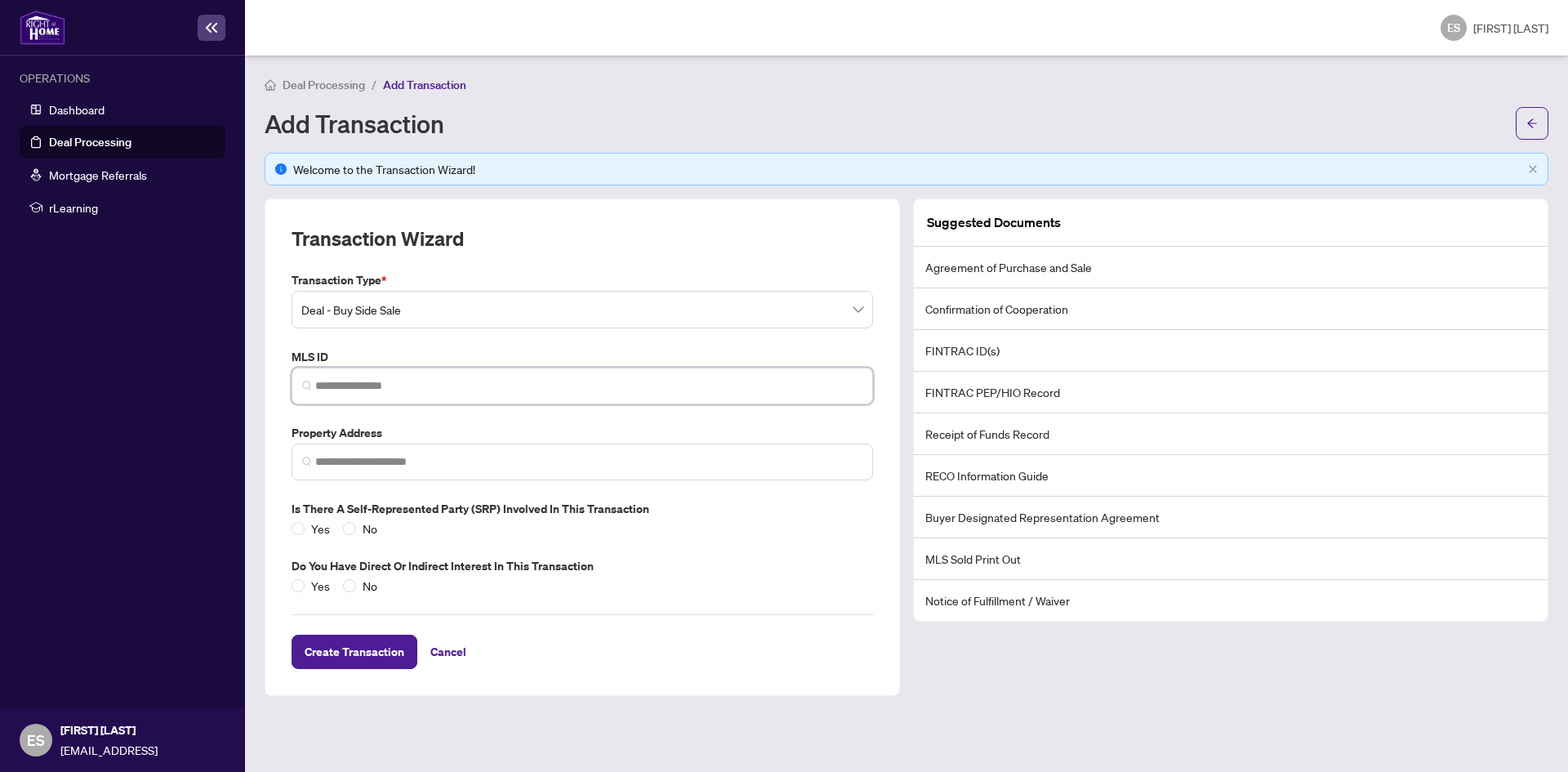 paste on "*********" 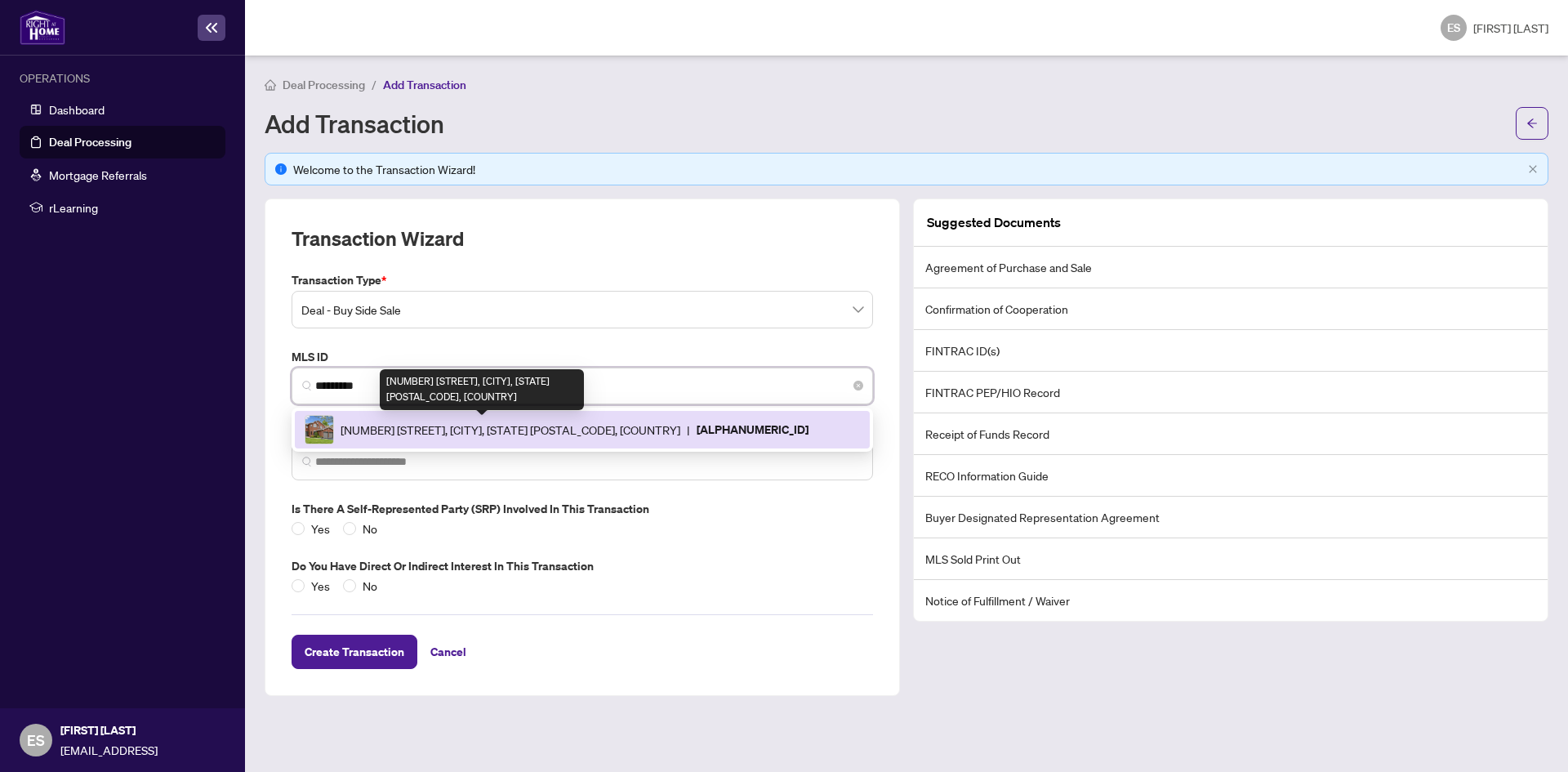 click on "[NUMBER] [STREET], [CITY], [STATE] [POSTAL_CODE], [COUNTRY]" at bounding box center [510, 430] 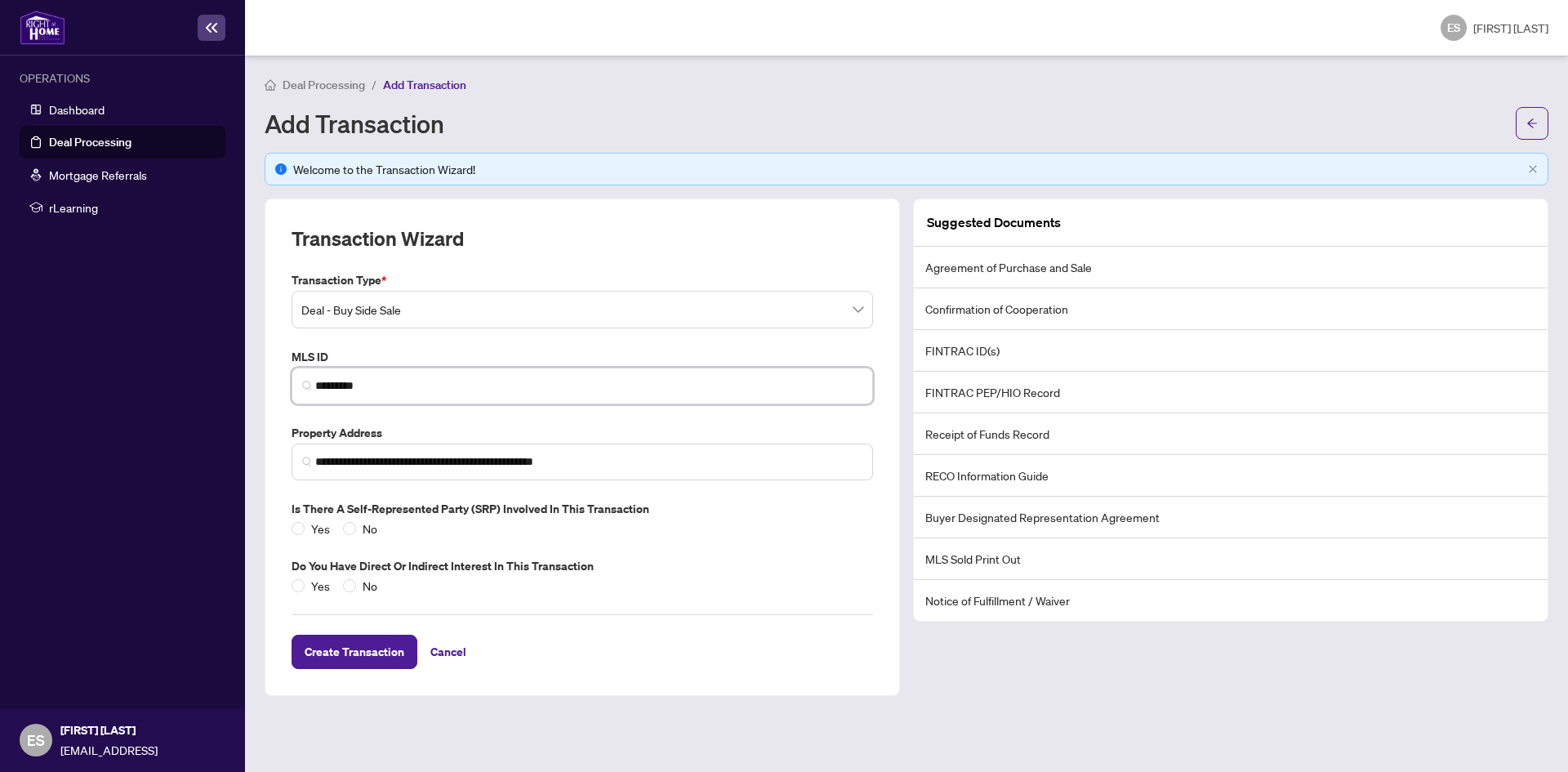 type on "*********" 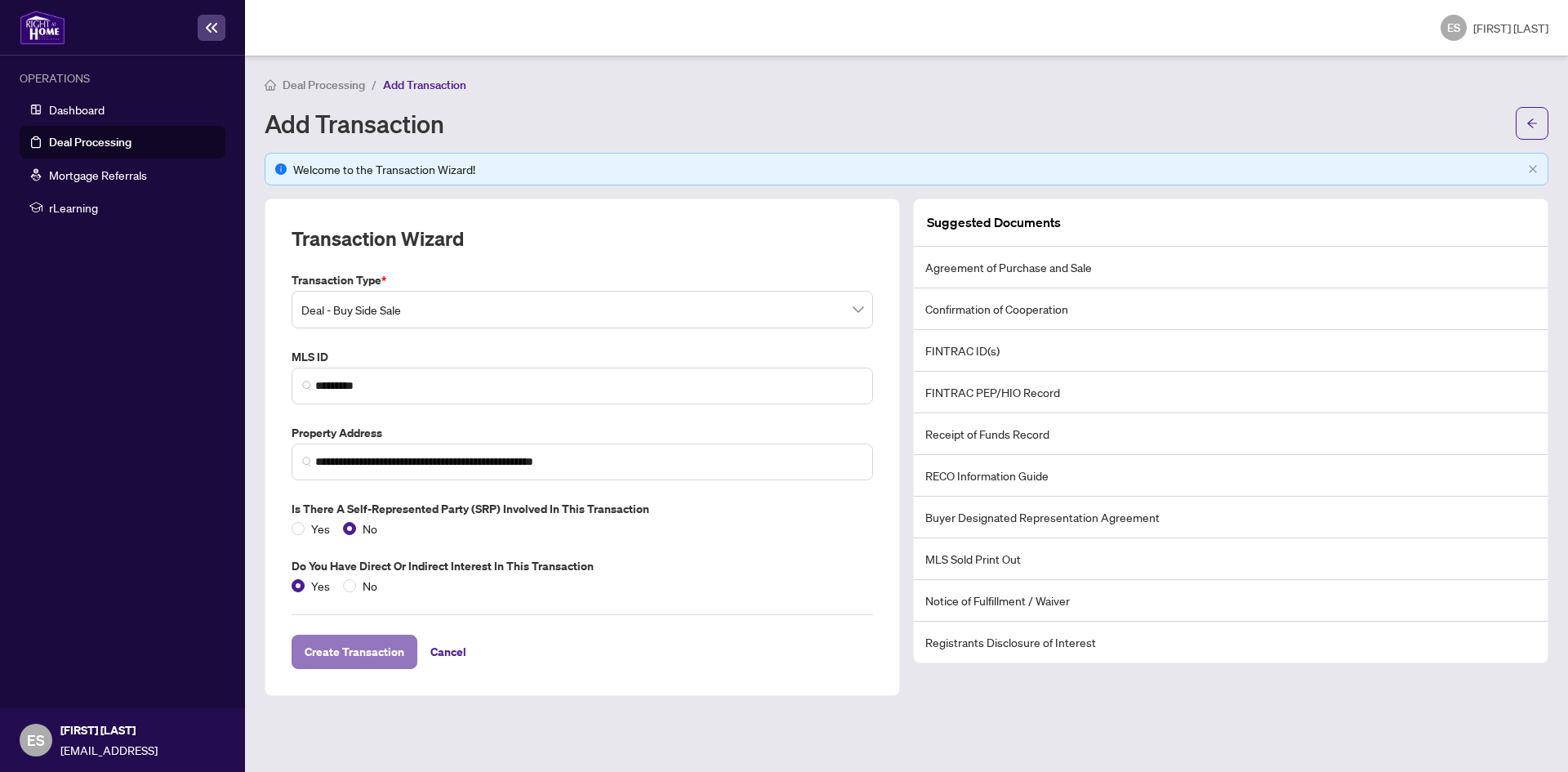 click on "Create Transaction" at bounding box center [354, 652] 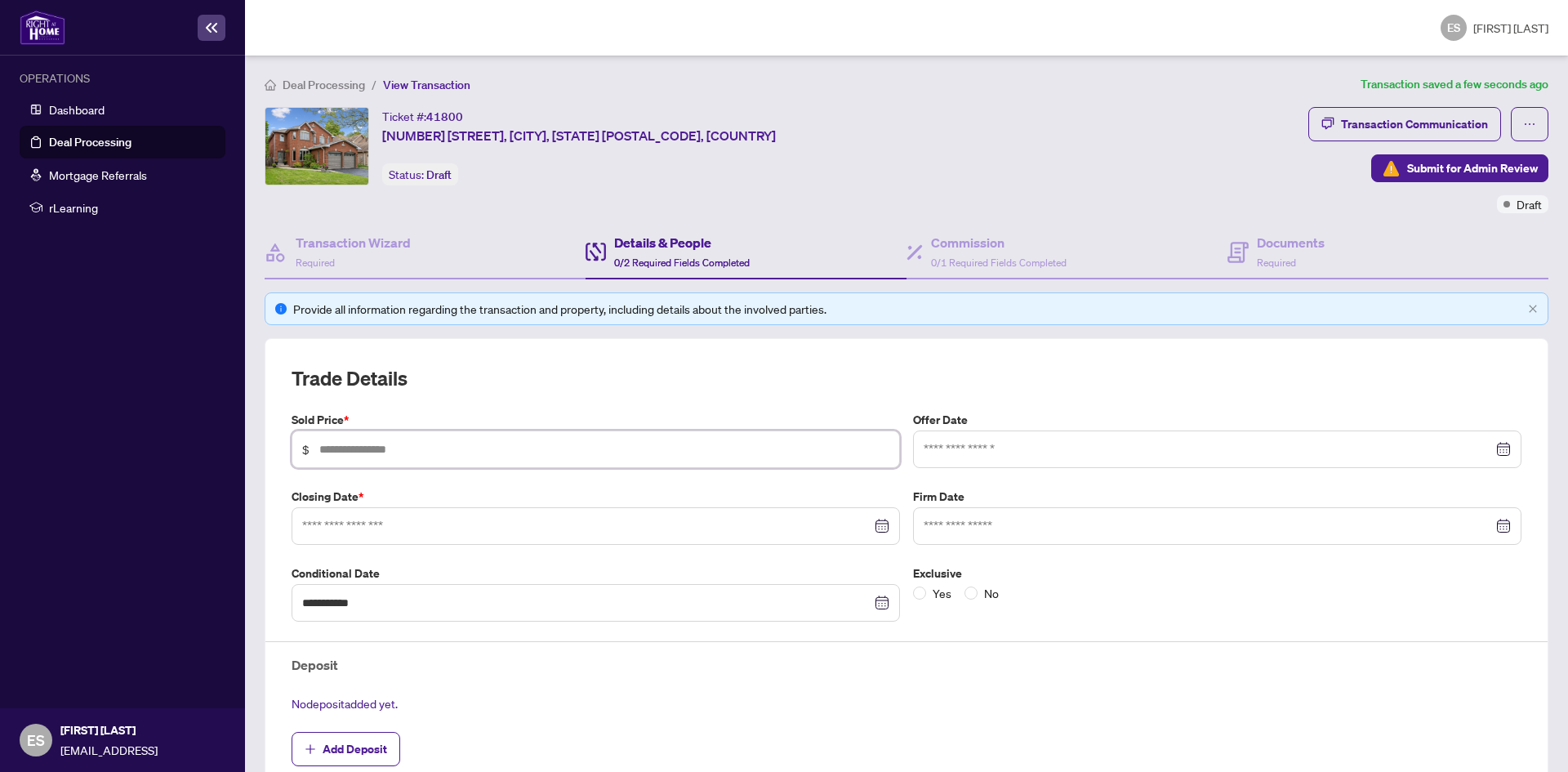 click at bounding box center (604, 449) 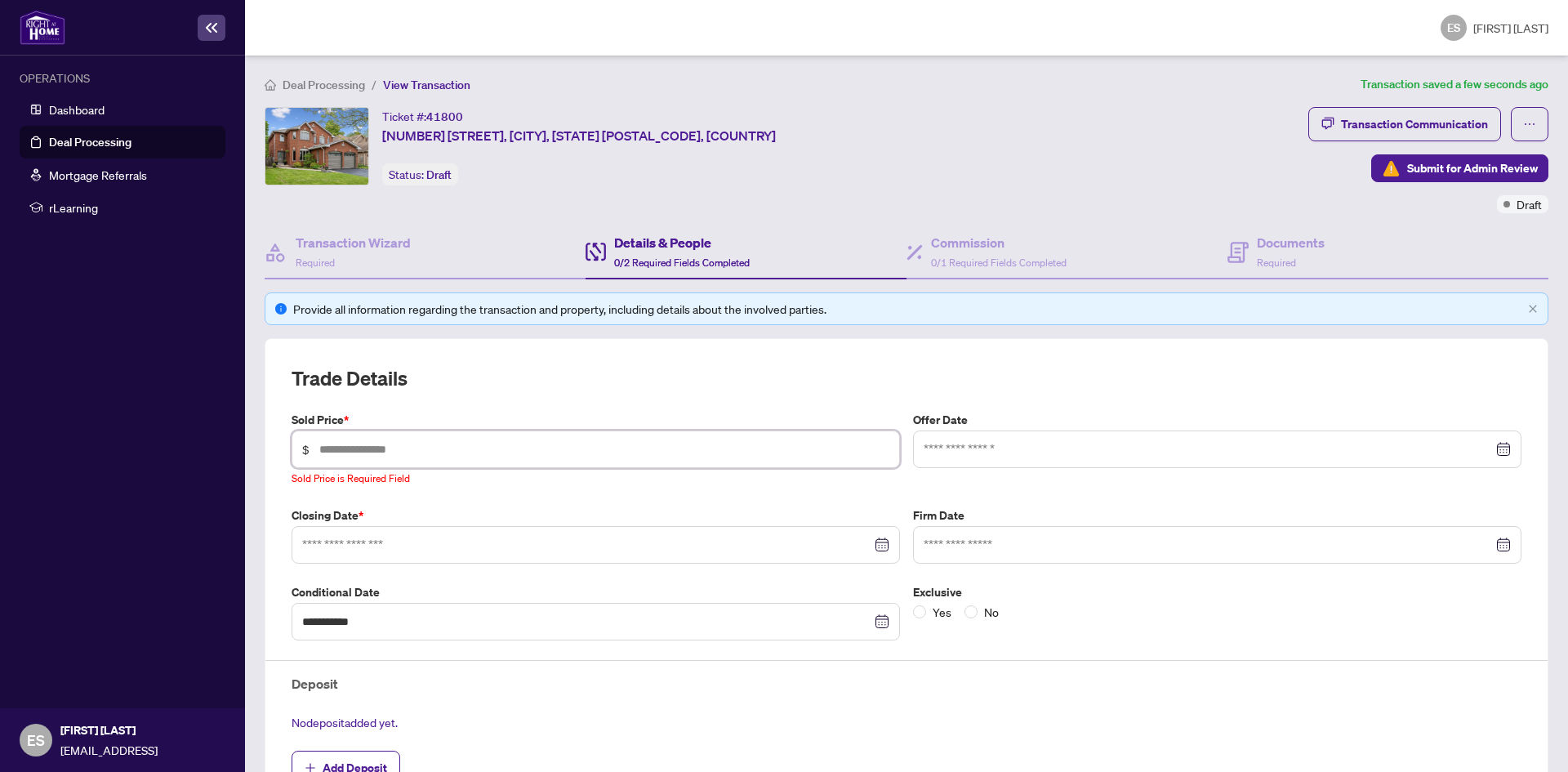paste on "**********" 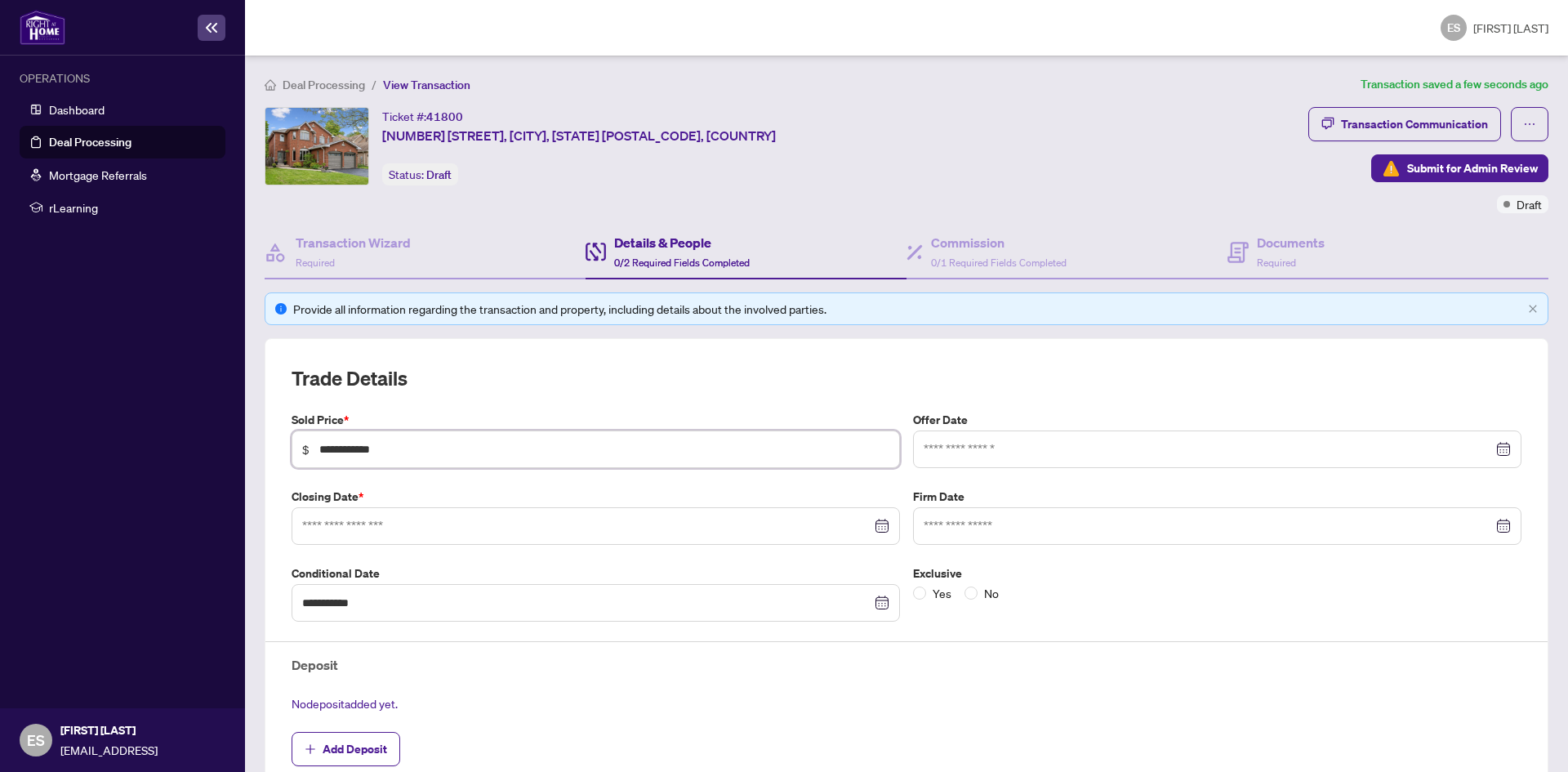 type on "**********" 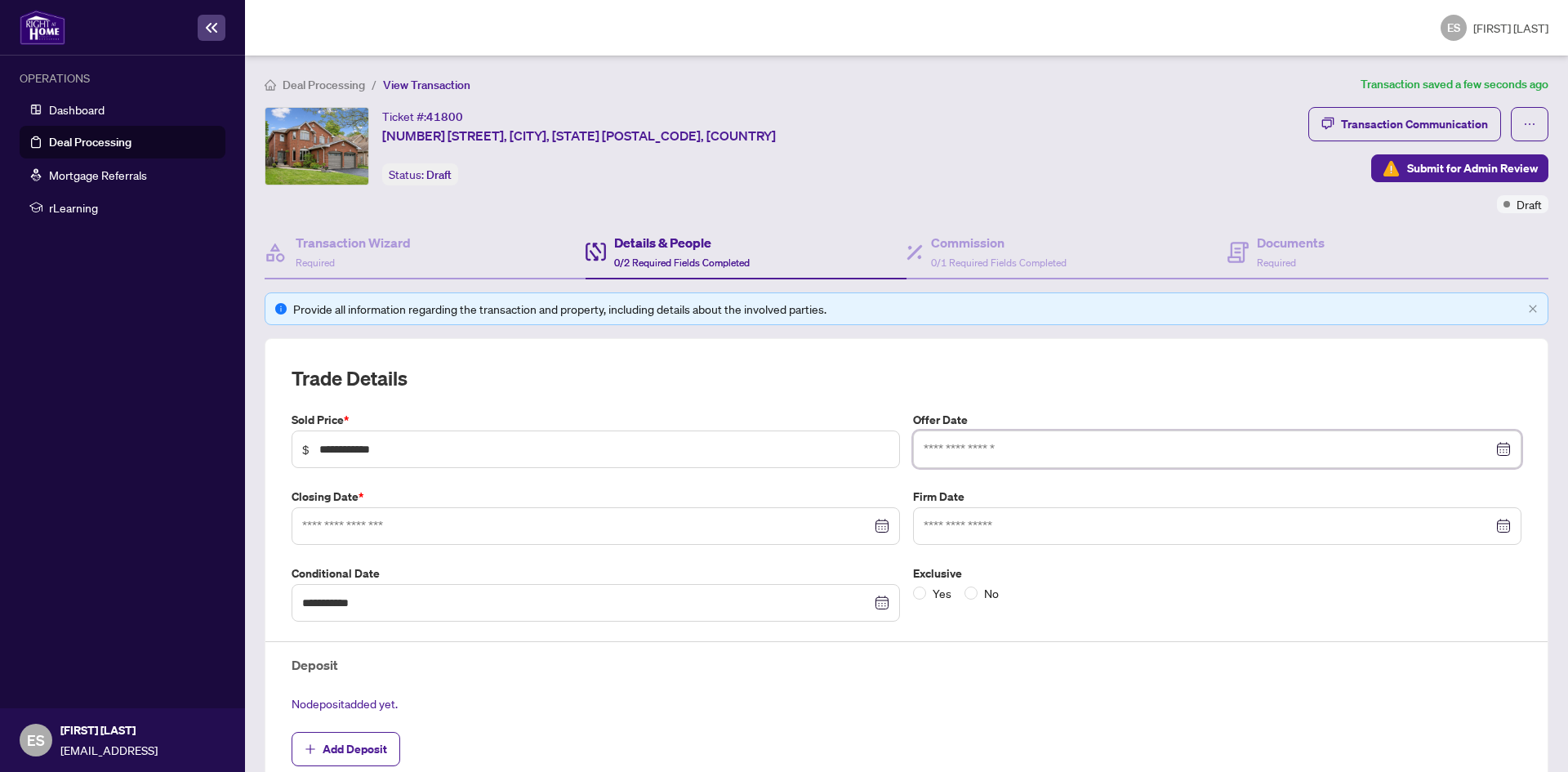 click at bounding box center [1208, 449] 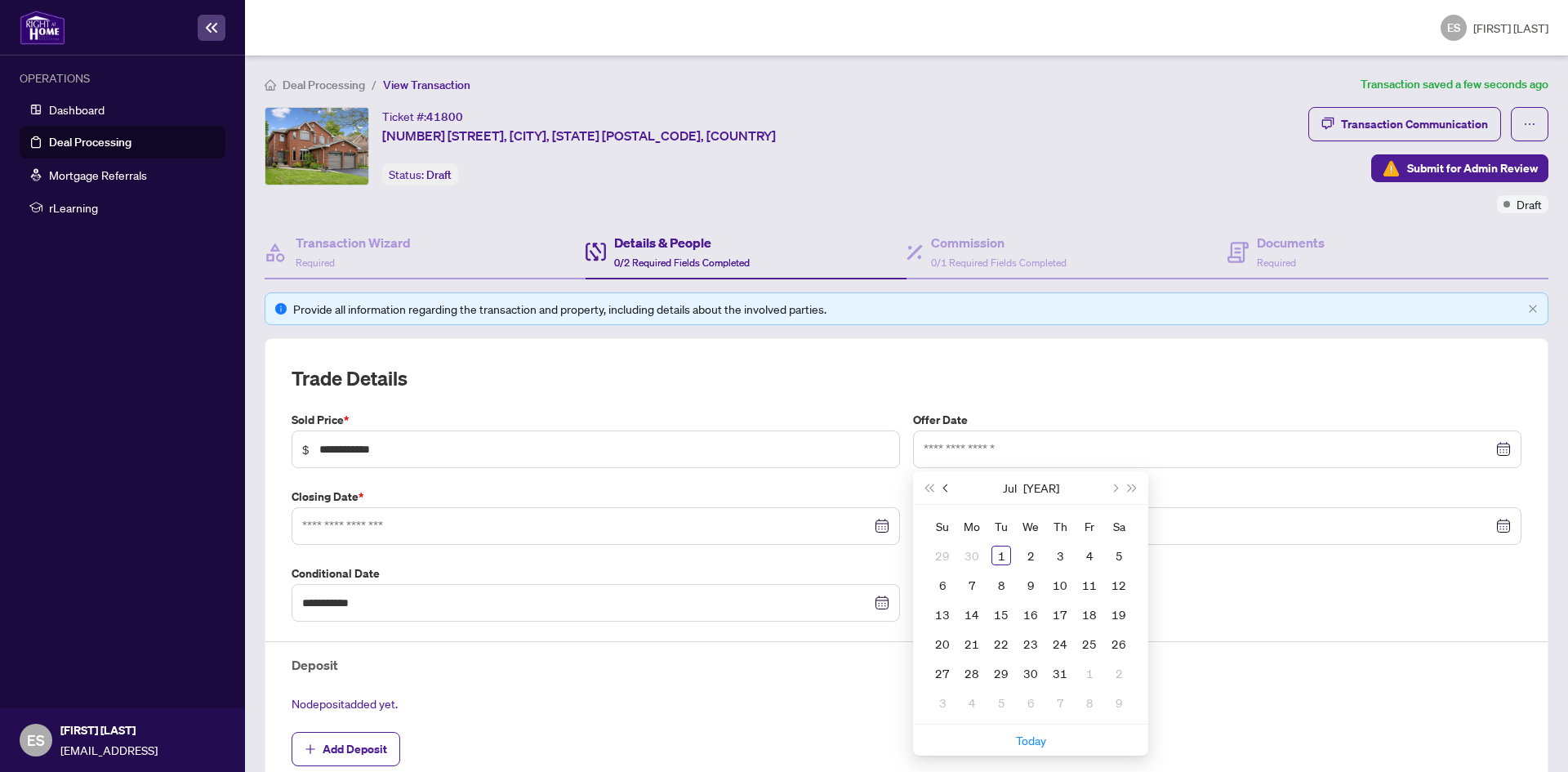 click at bounding box center [947, 488] 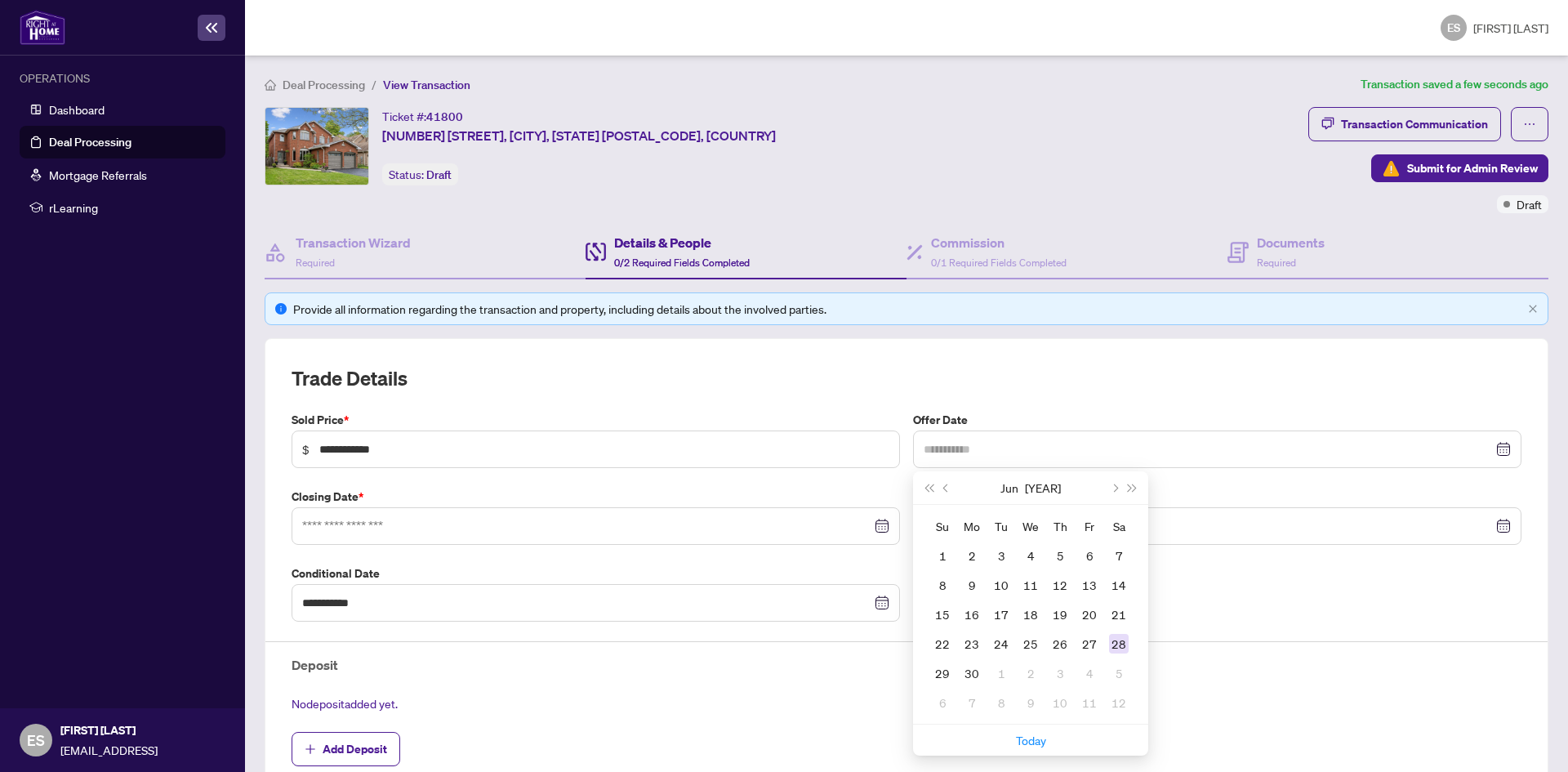 click on "28" at bounding box center (1119, 644) 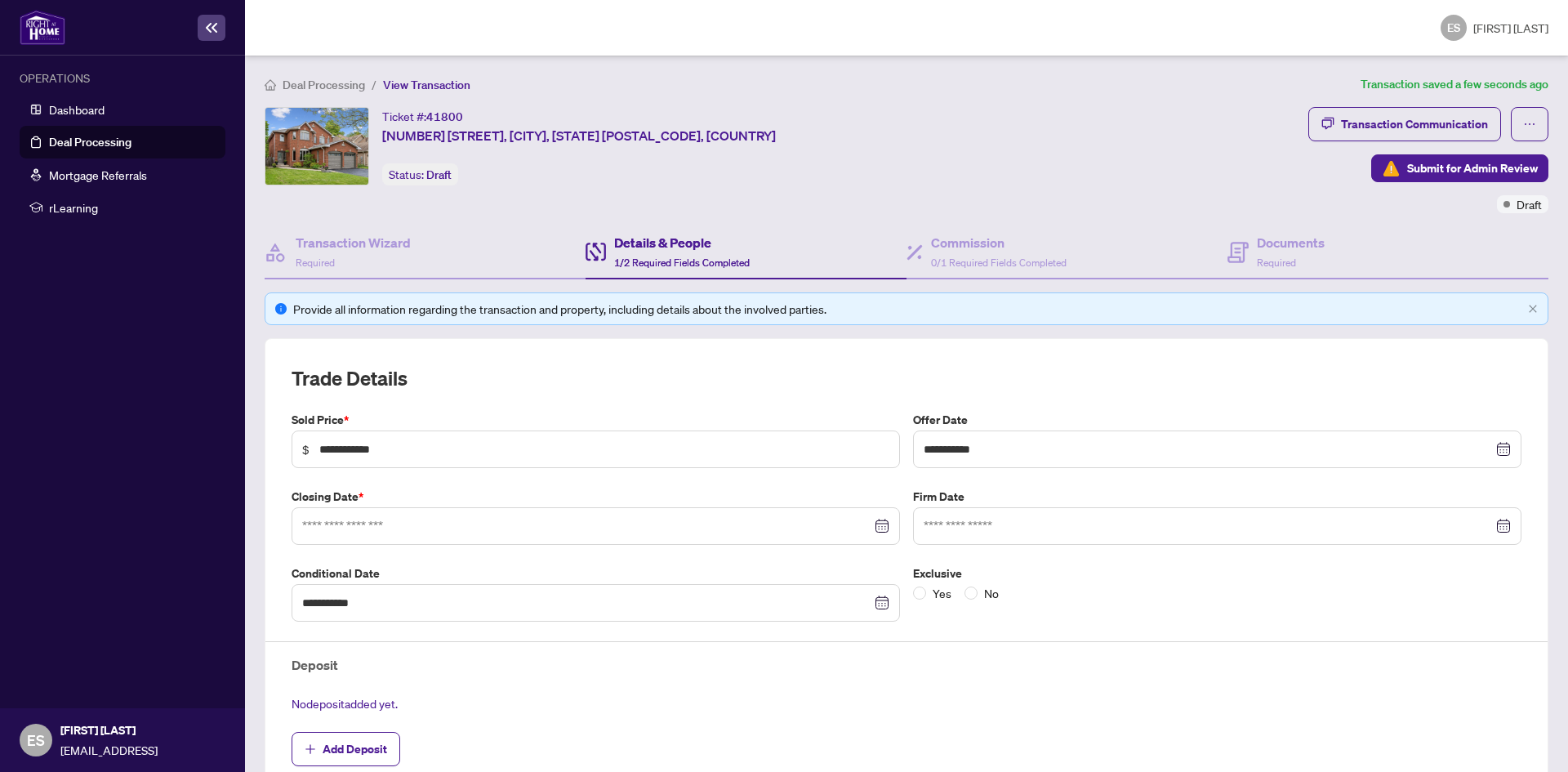 click at bounding box center (1217, 449) 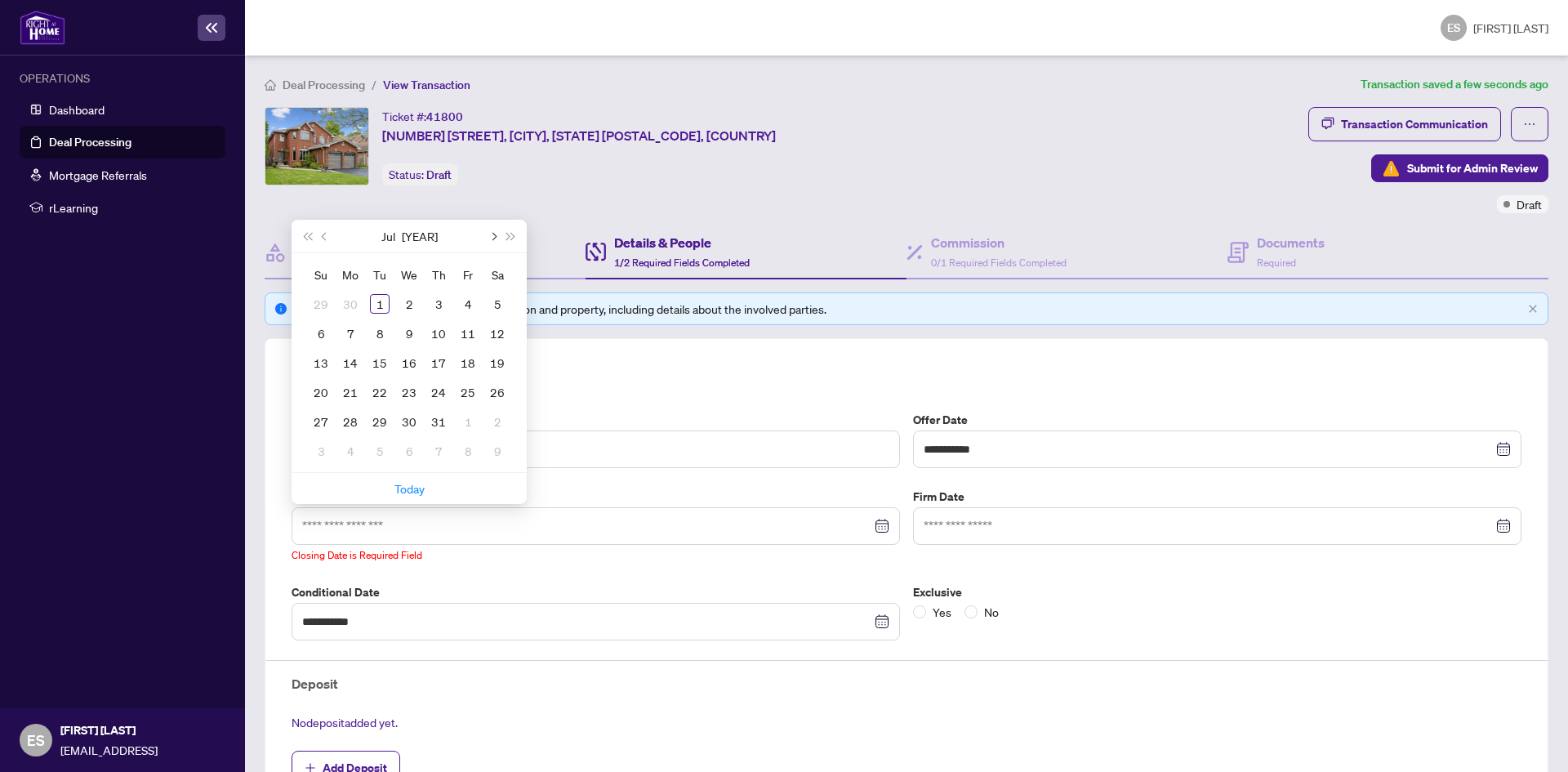click at bounding box center [492, 236] 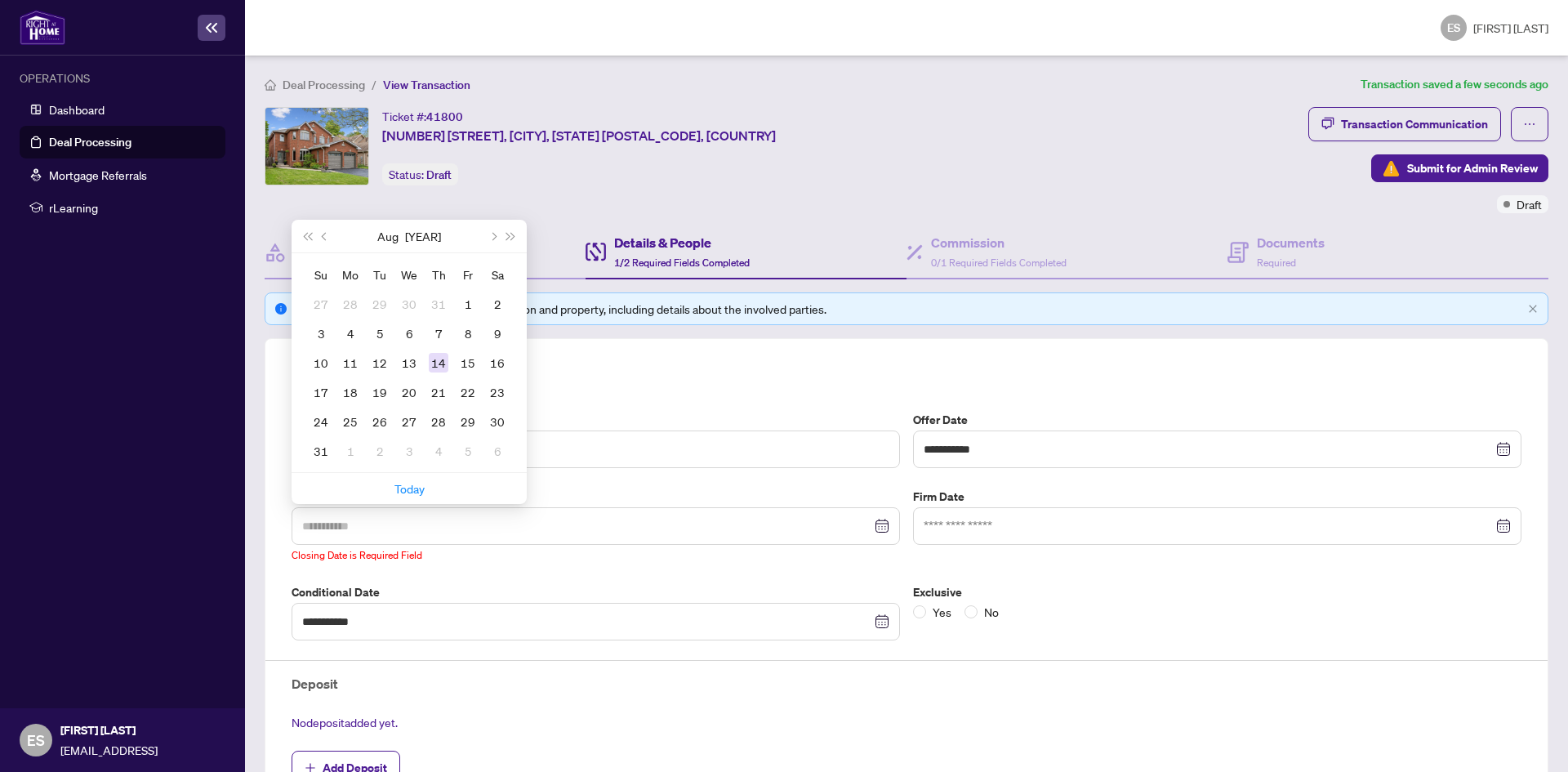 click on "14" at bounding box center (439, 363) 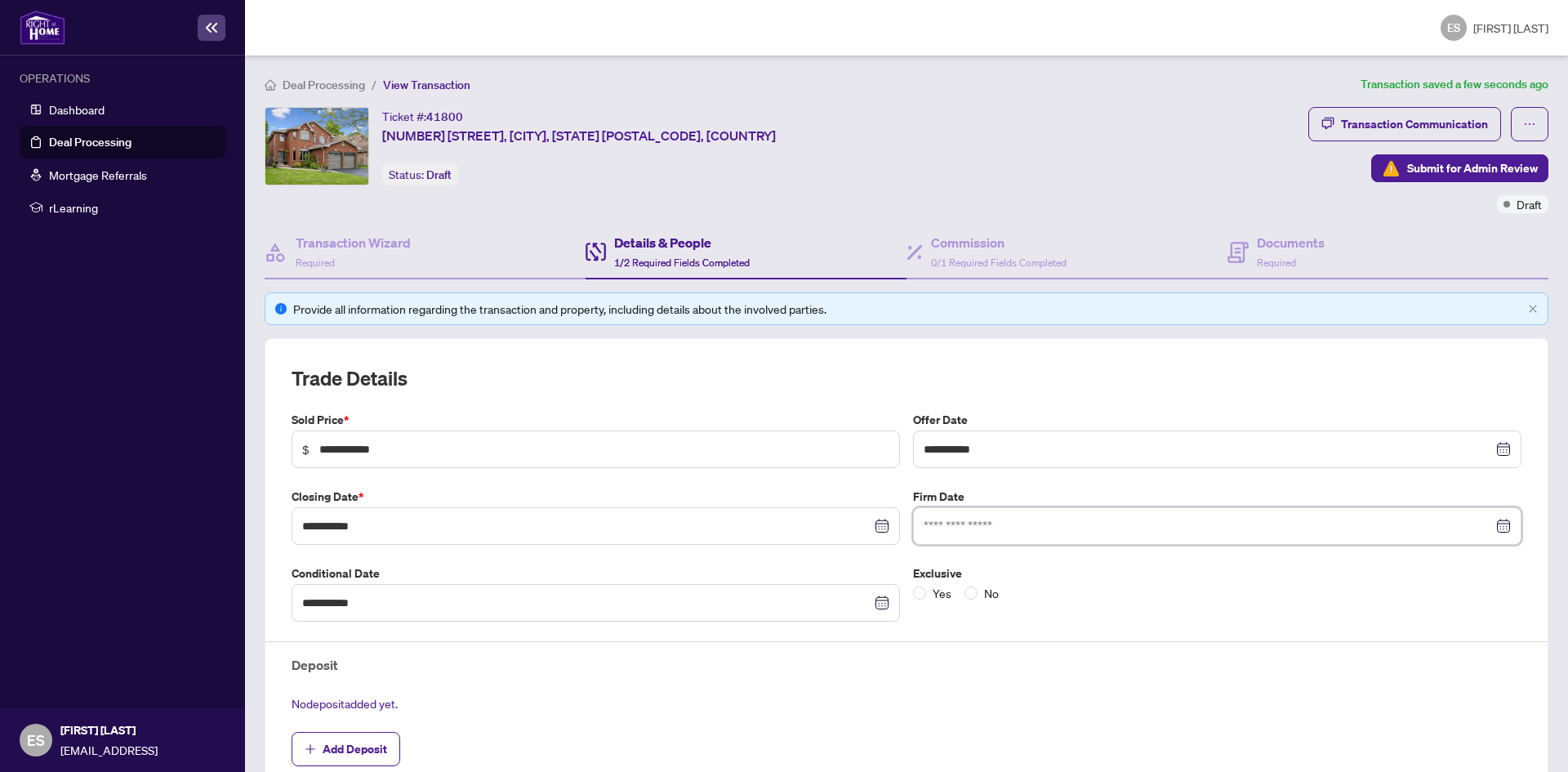 click at bounding box center (1208, 526) 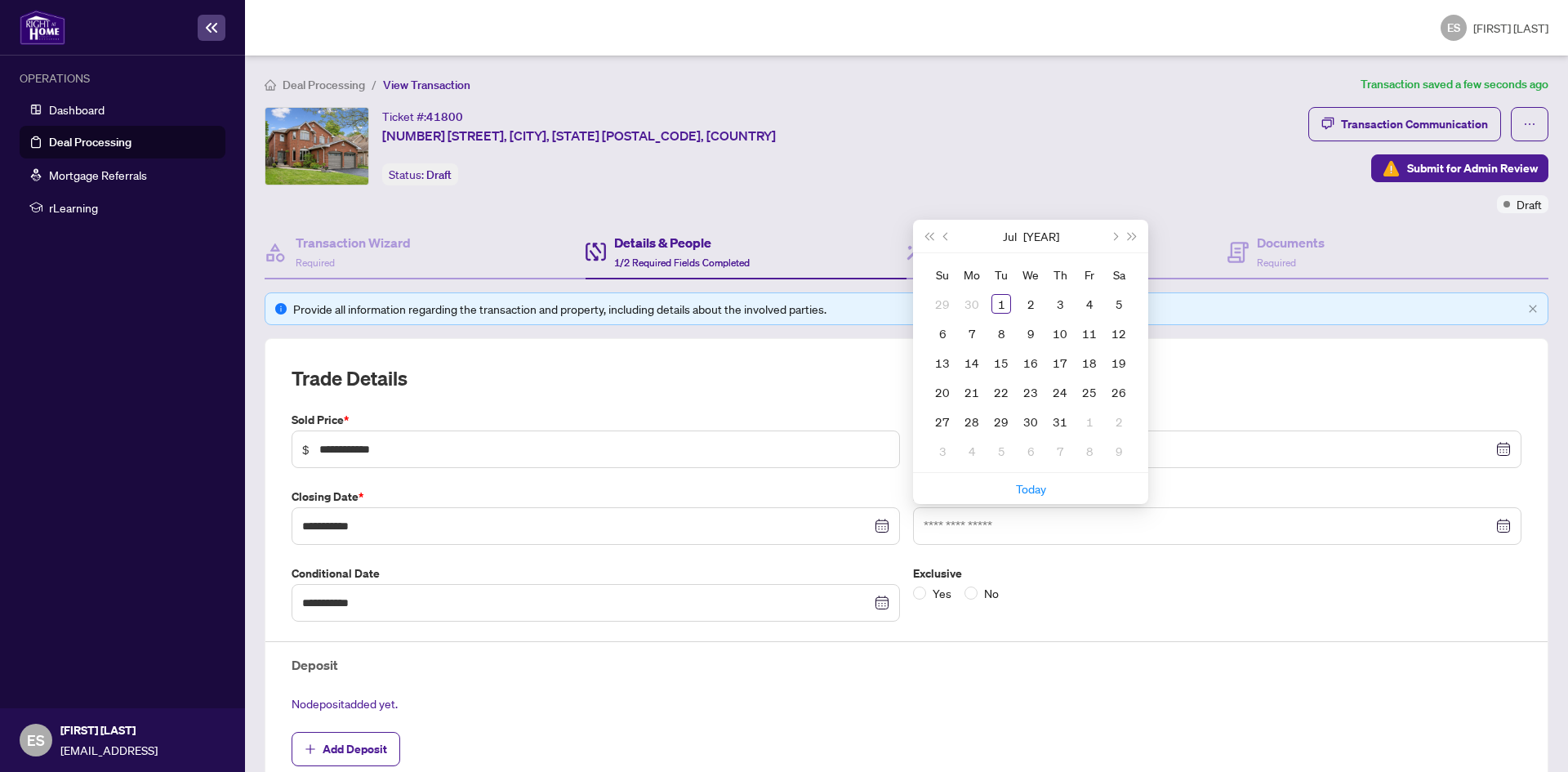 click on "Deposit" at bounding box center [906, 665] 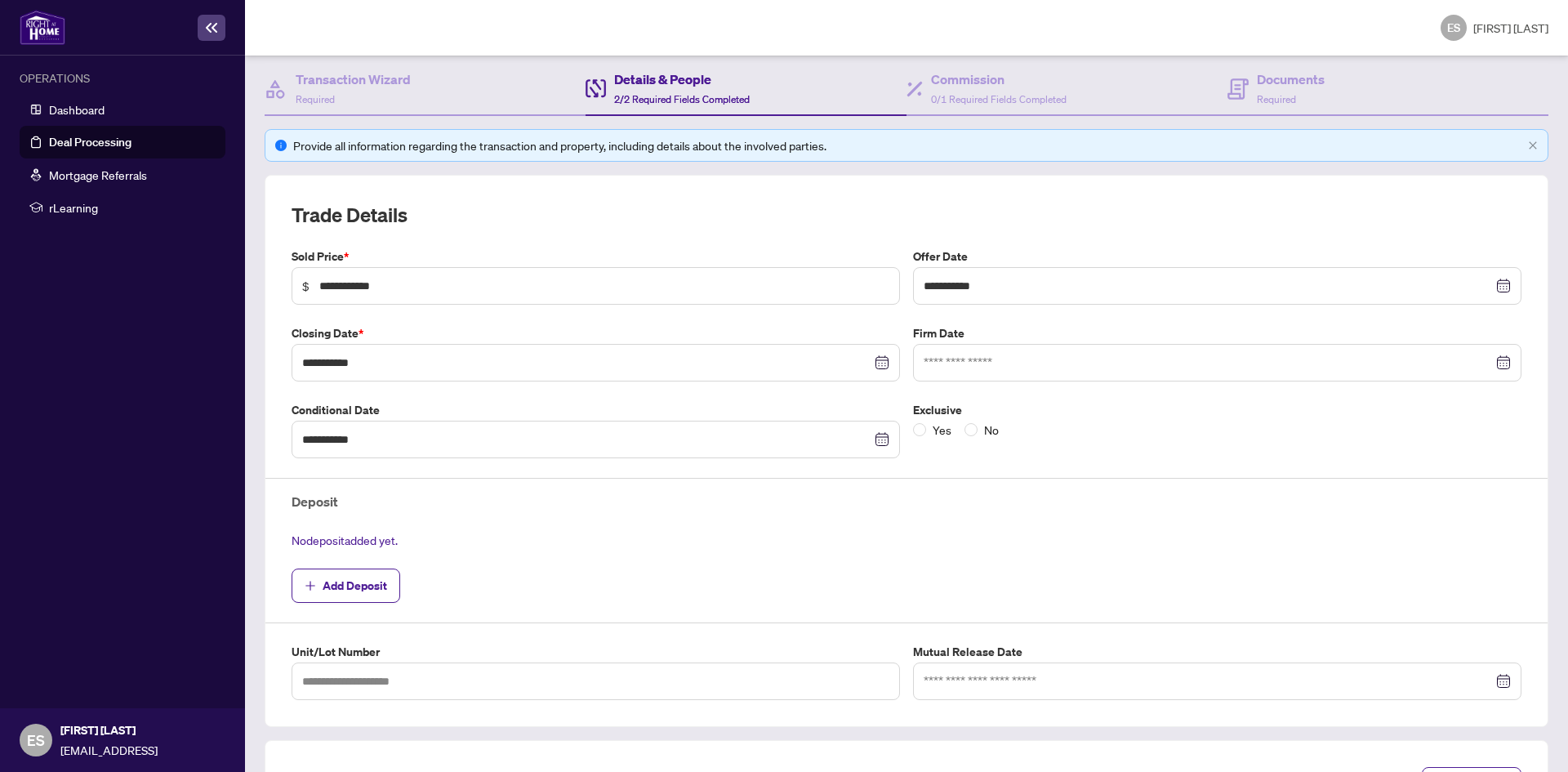 scroll, scrollTop: 245, scrollLeft: 0, axis: vertical 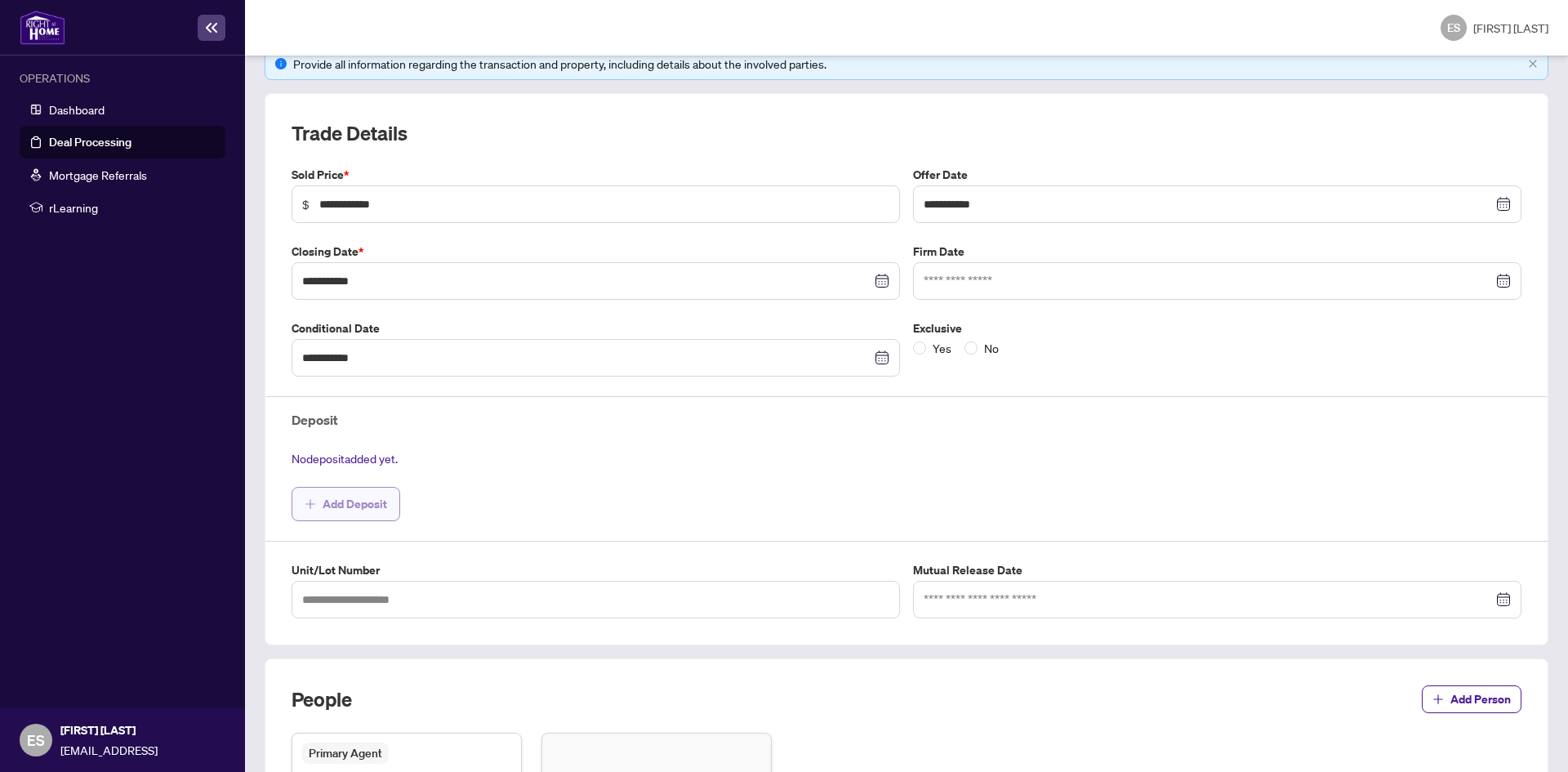 click on "Add Deposit" at bounding box center (354, 504) 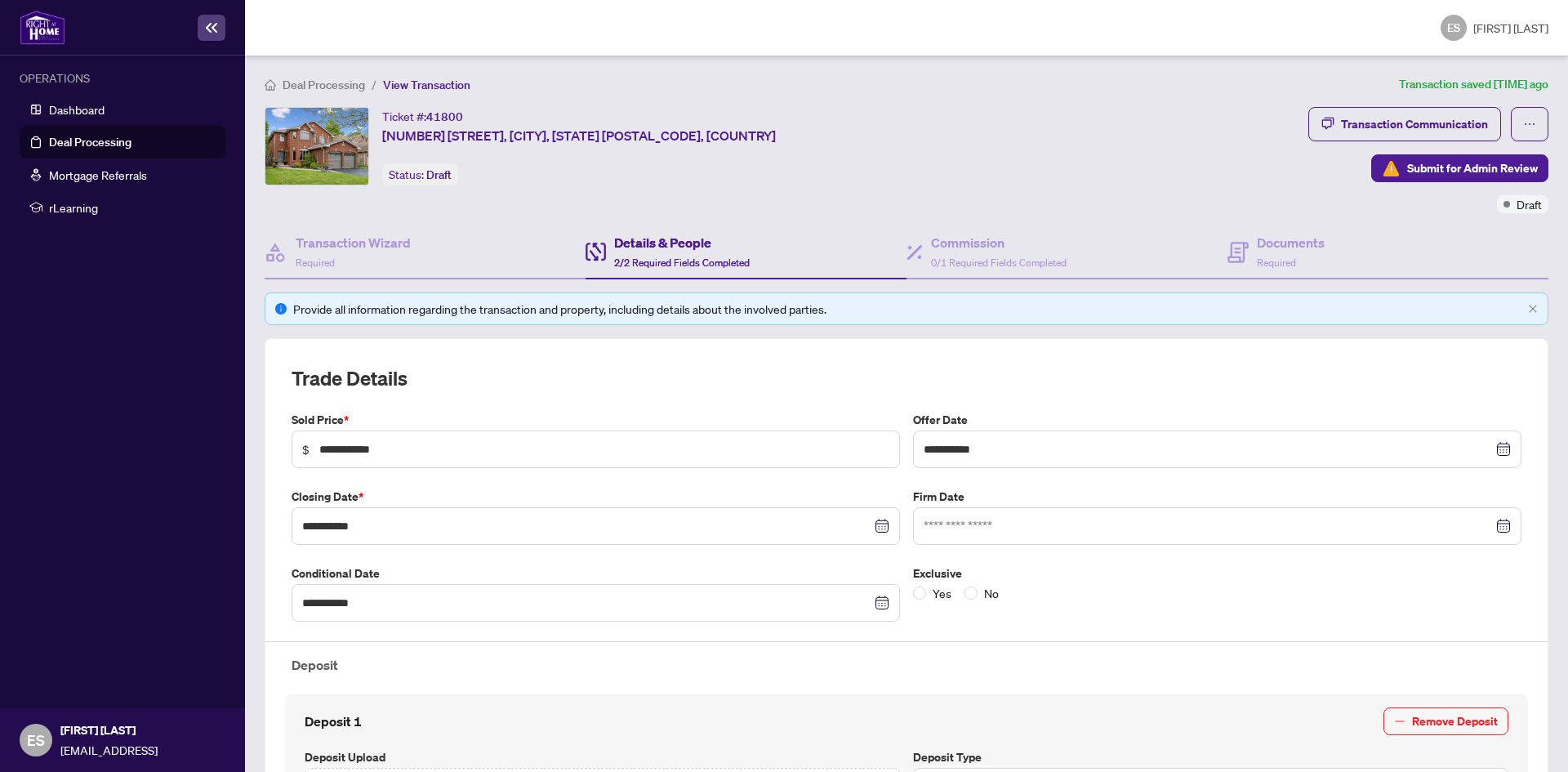 scroll, scrollTop: 245, scrollLeft: 0, axis: vertical 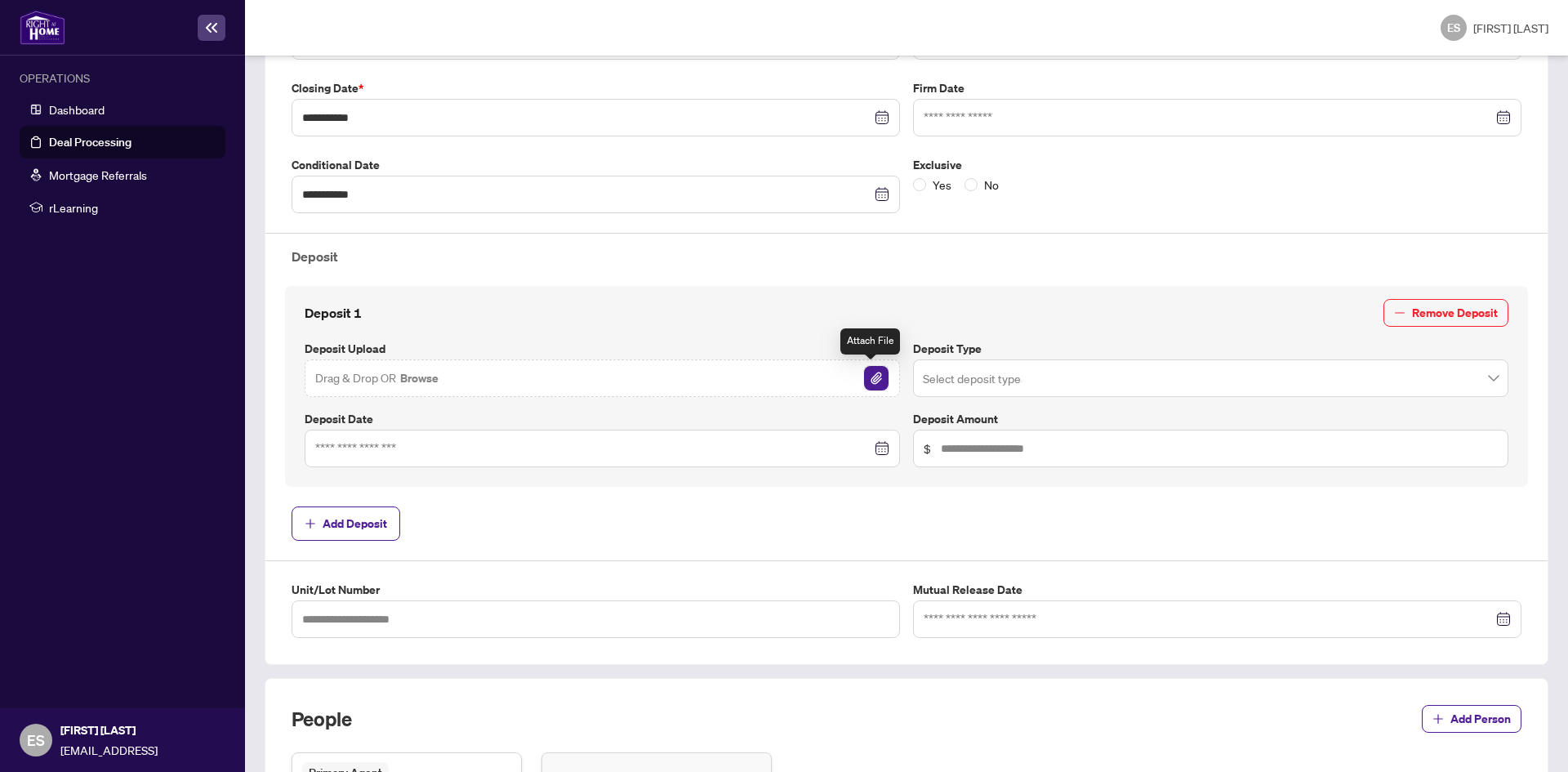 click at bounding box center [876, 378] 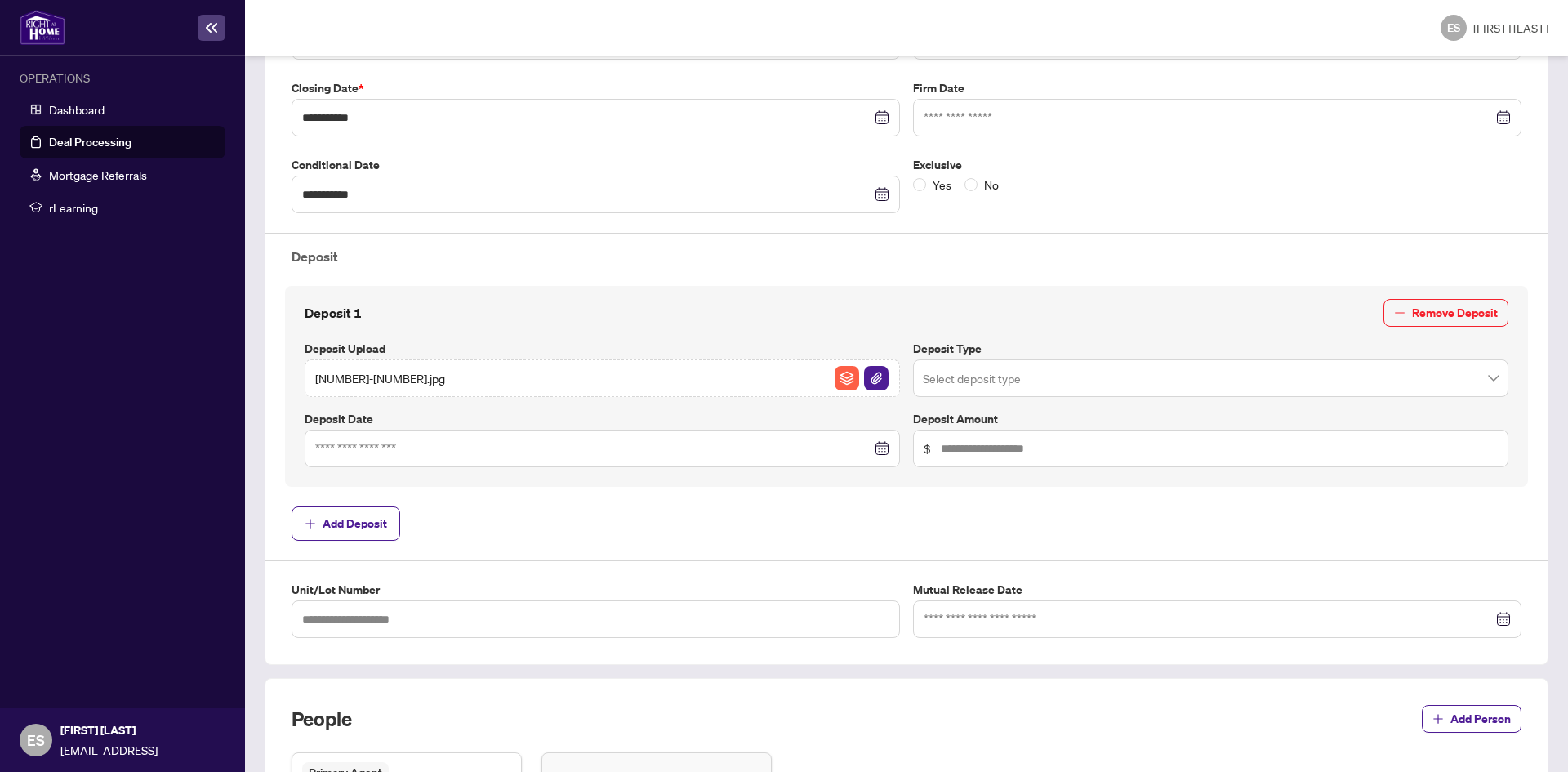click at bounding box center (602, 448) 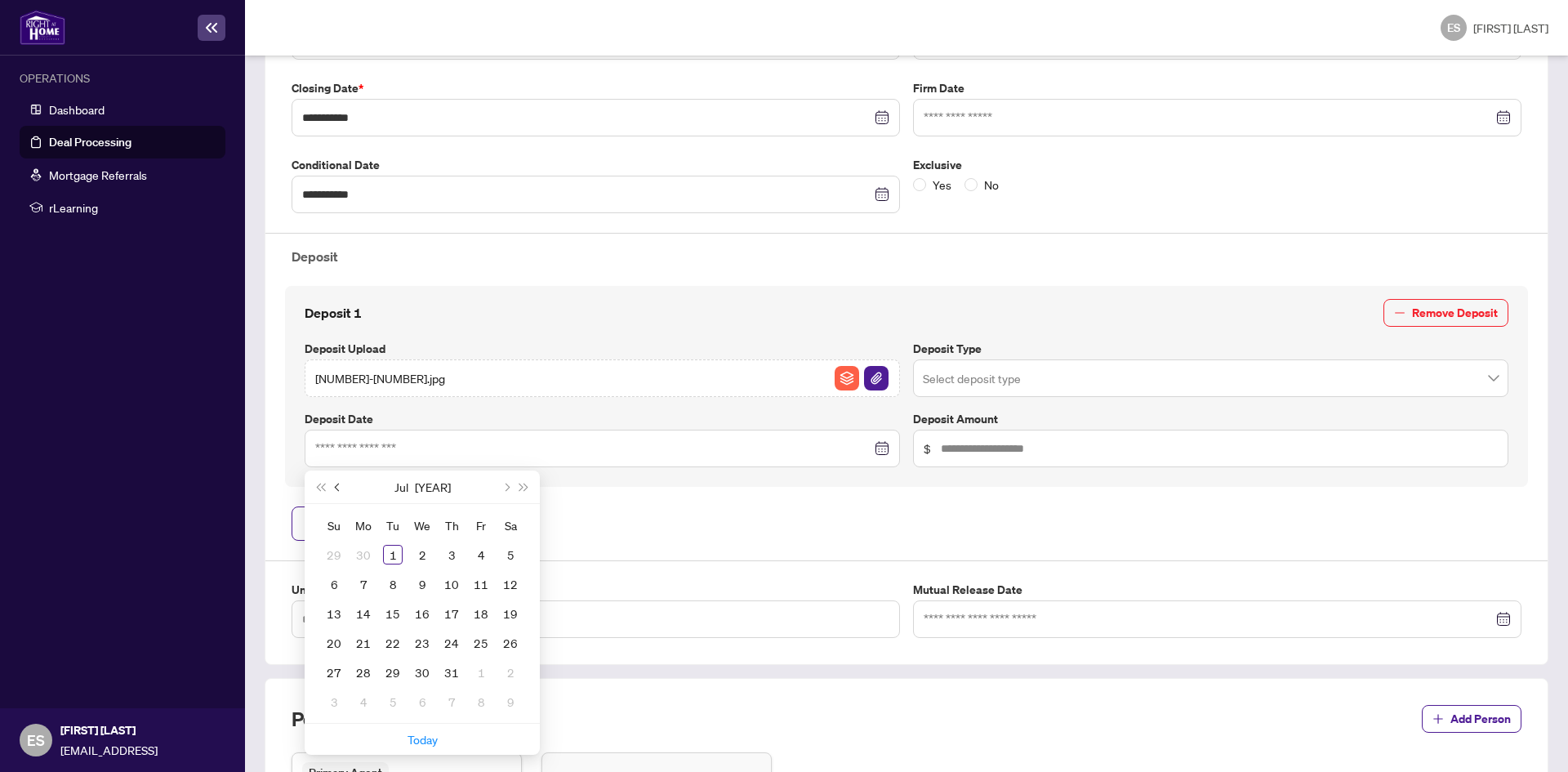 click at bounding box center (338, 487) 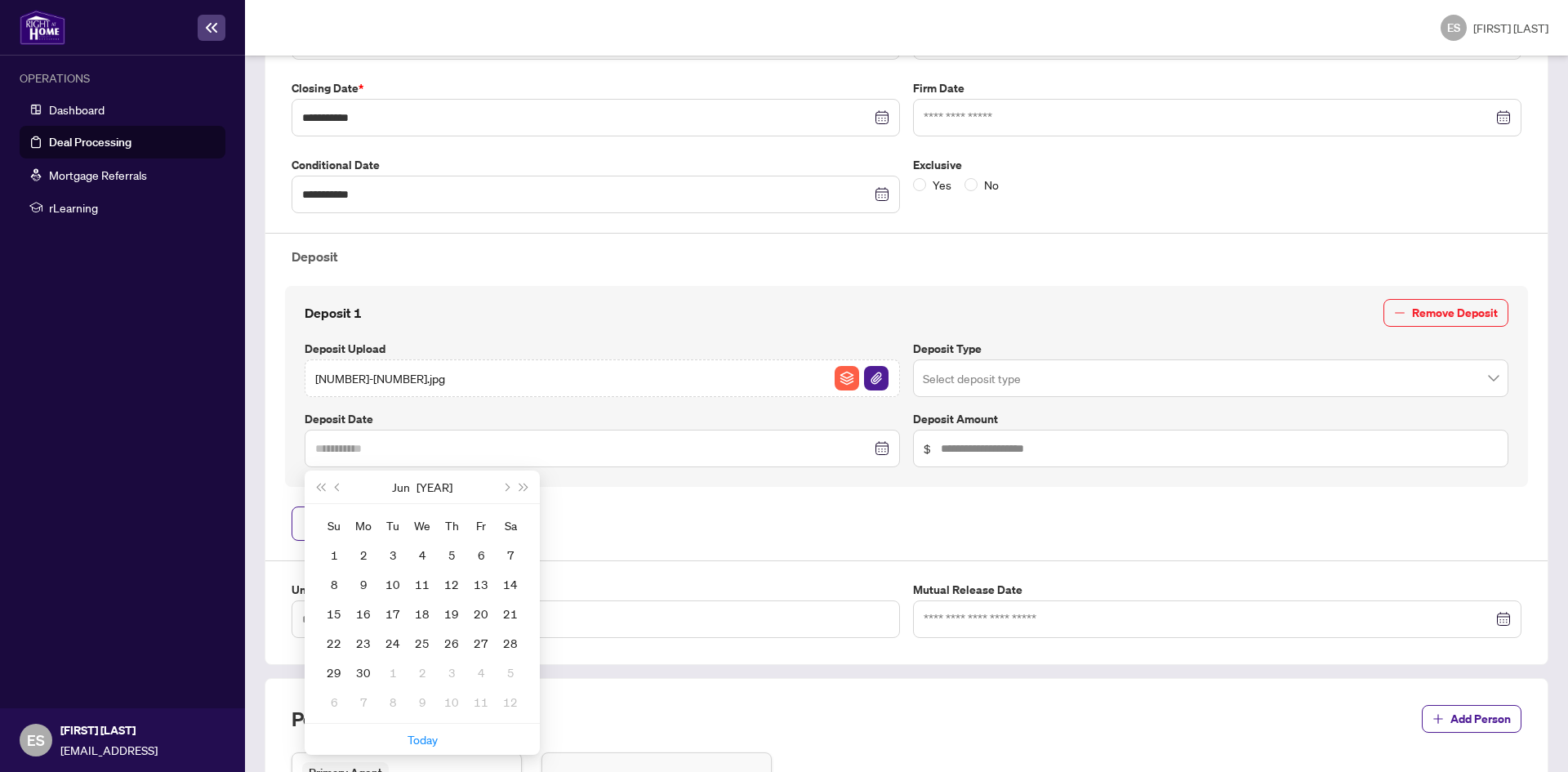 click on "30" at bounding box center [363, 672] 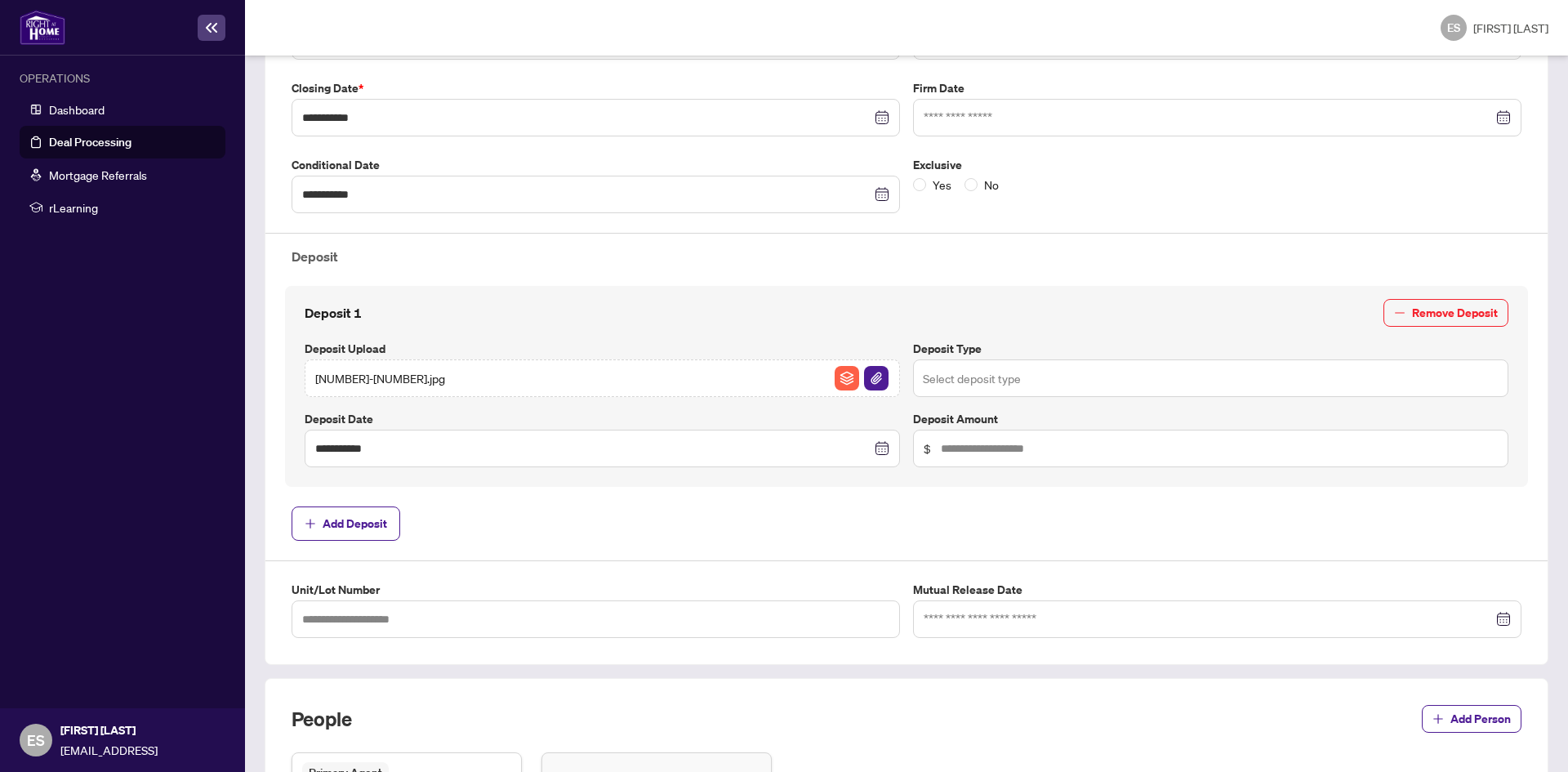 click at bounding box center (1210, 378) 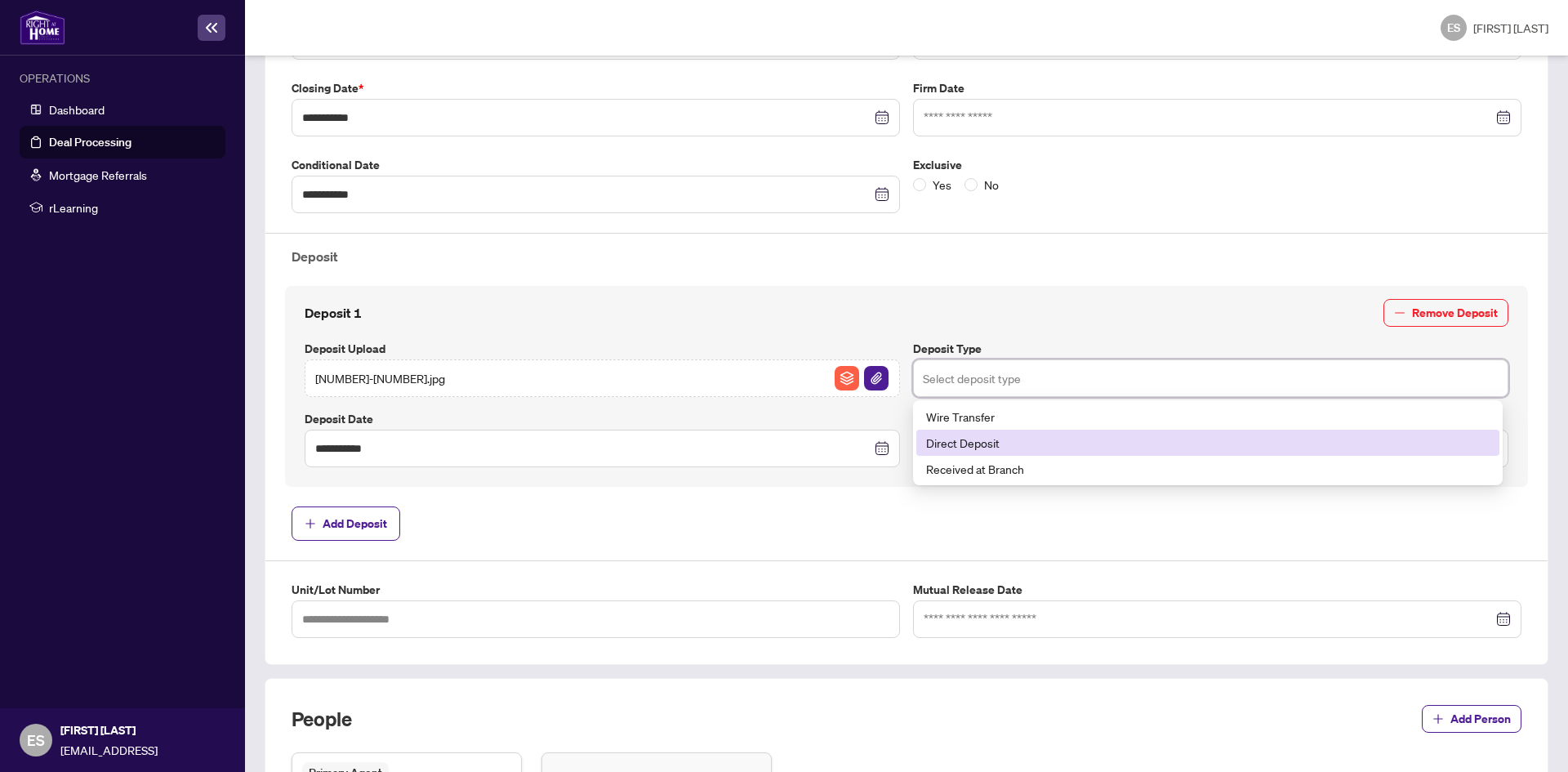 click on "Direct Deposit" at bounding box center (1208, 443) 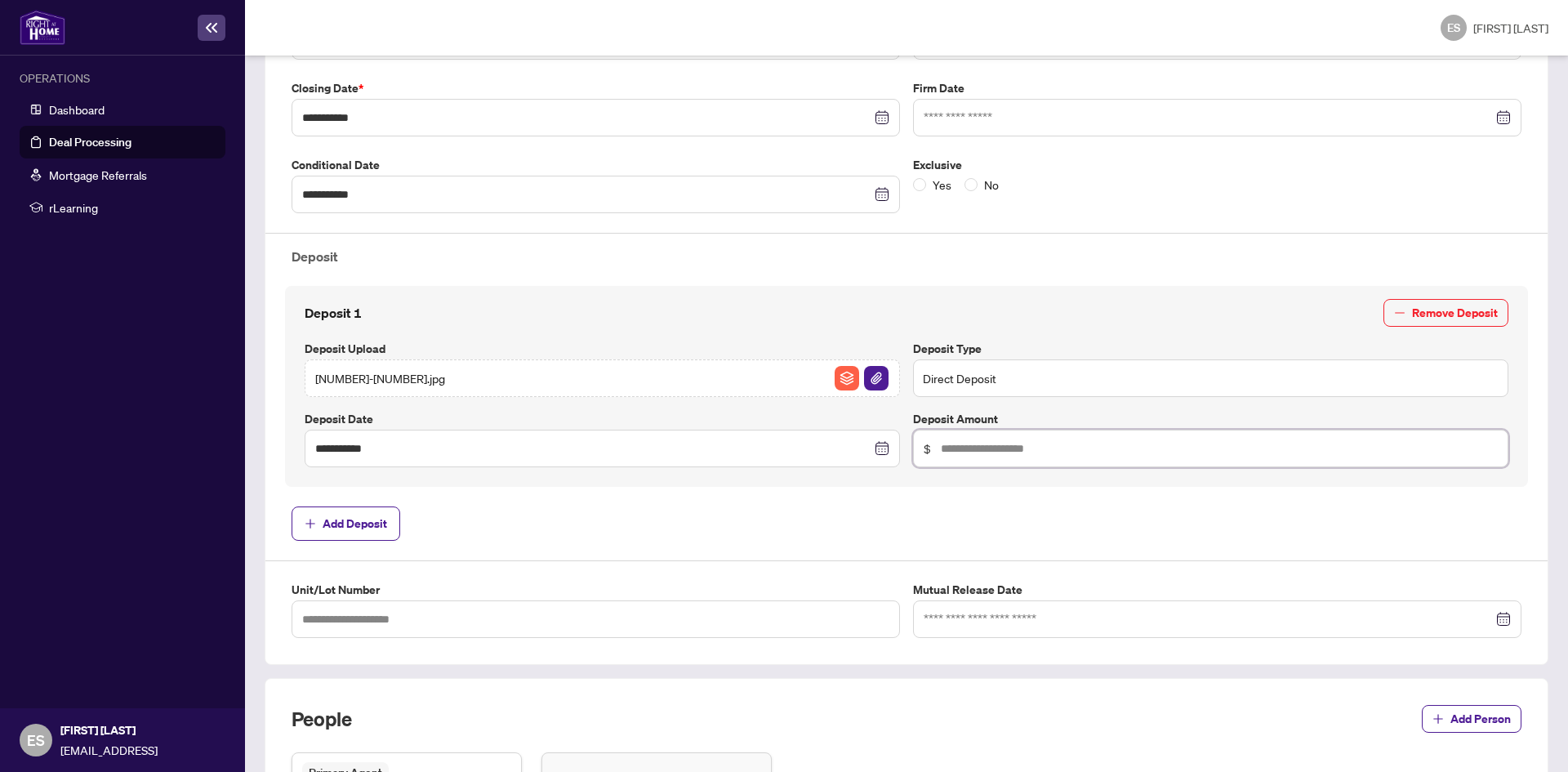 click at bounding box center [1219, 448] 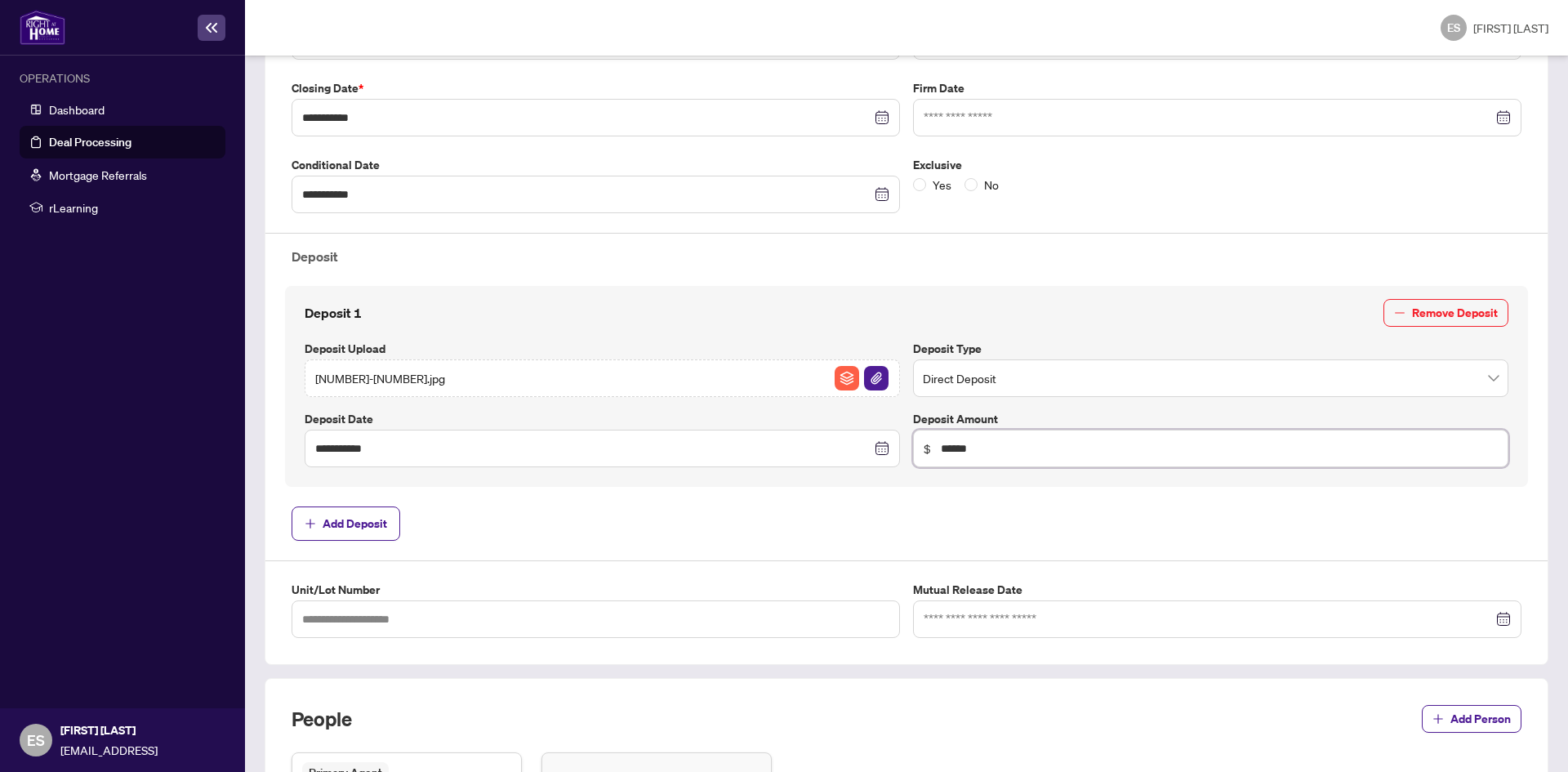 type on "******" 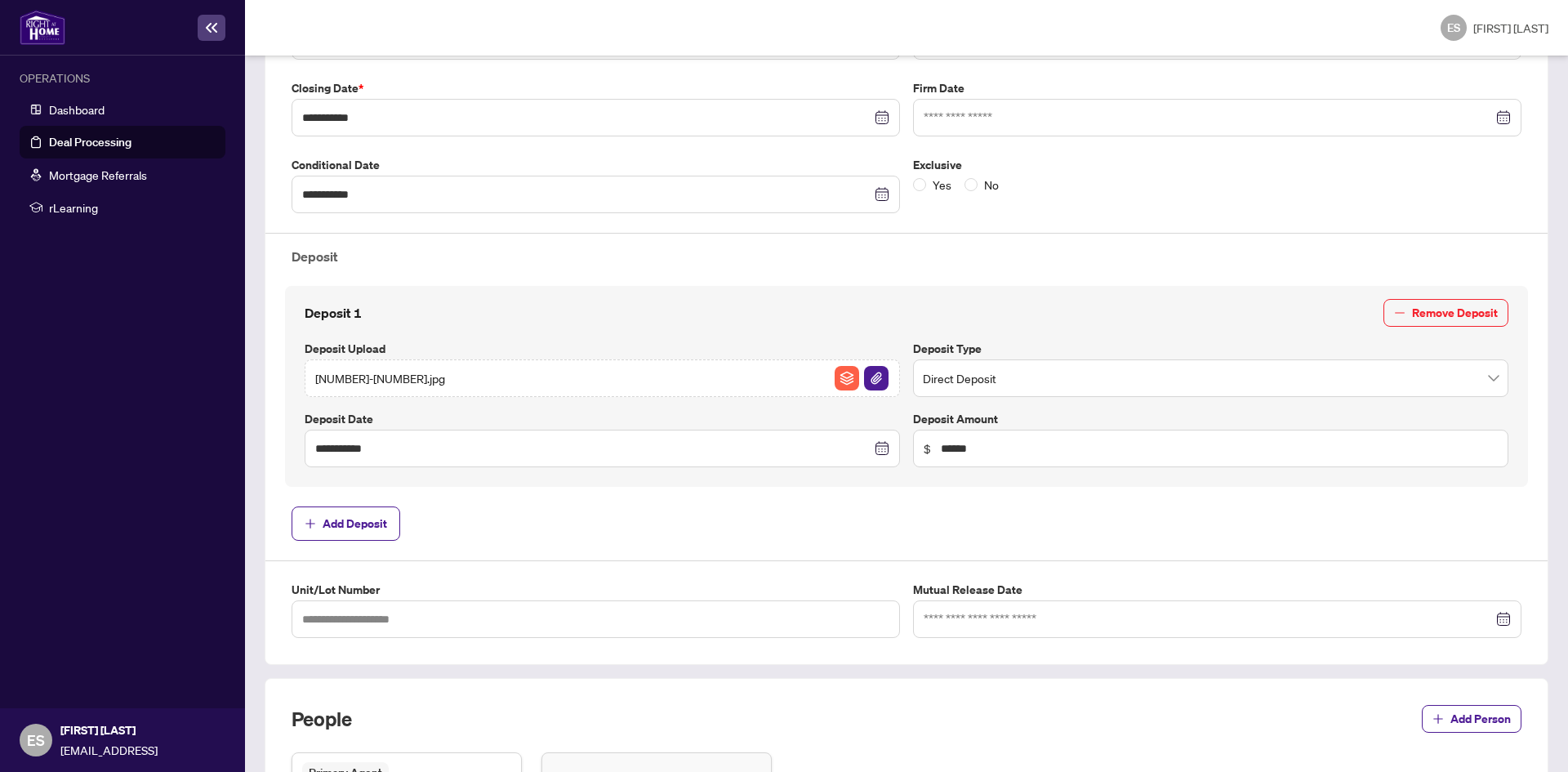 click on "Add Deposit" at bounding box center [906, 524] 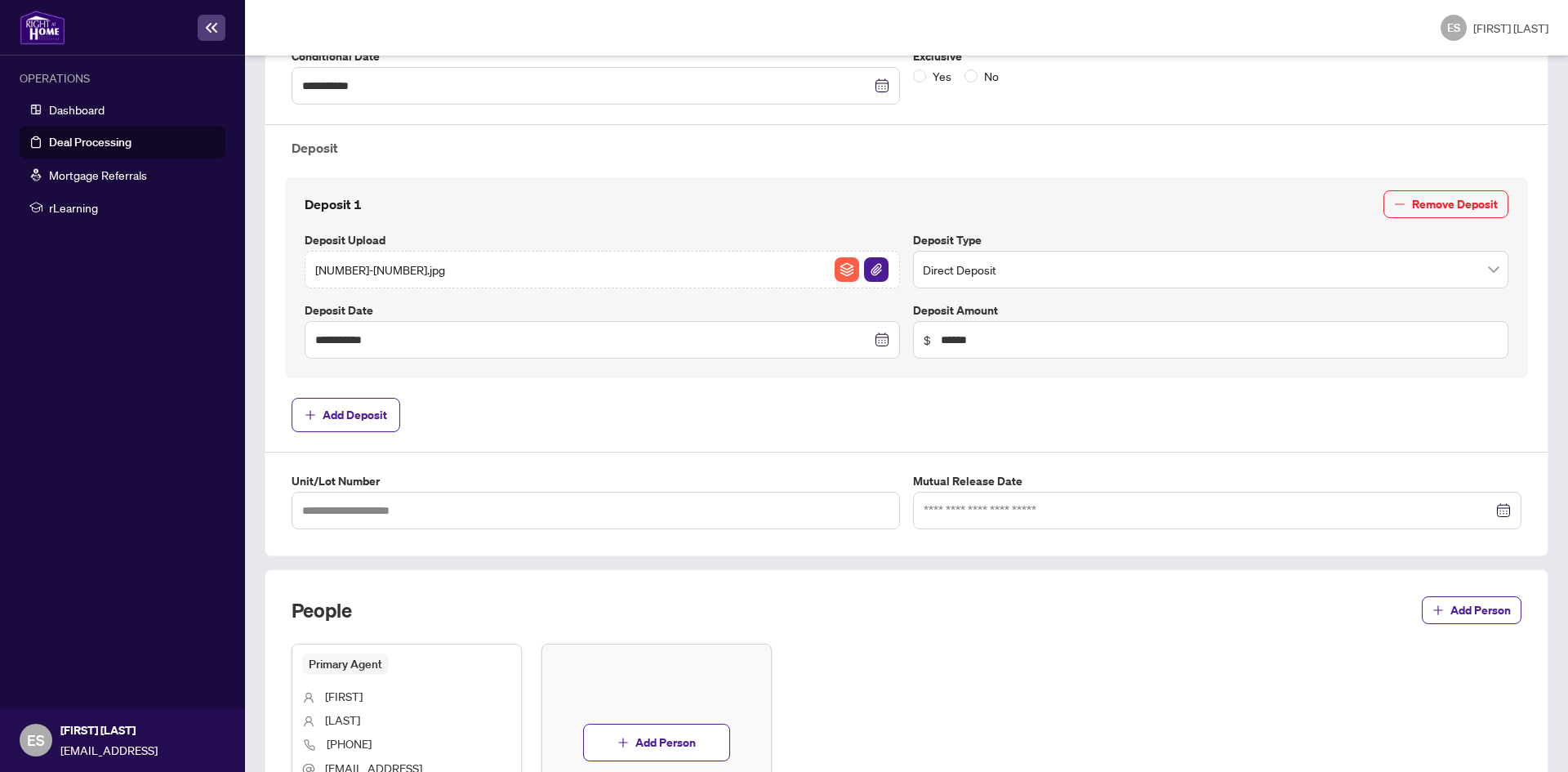 scroll, scrollTop: 408, scrollLeft: 0, axis: vertical 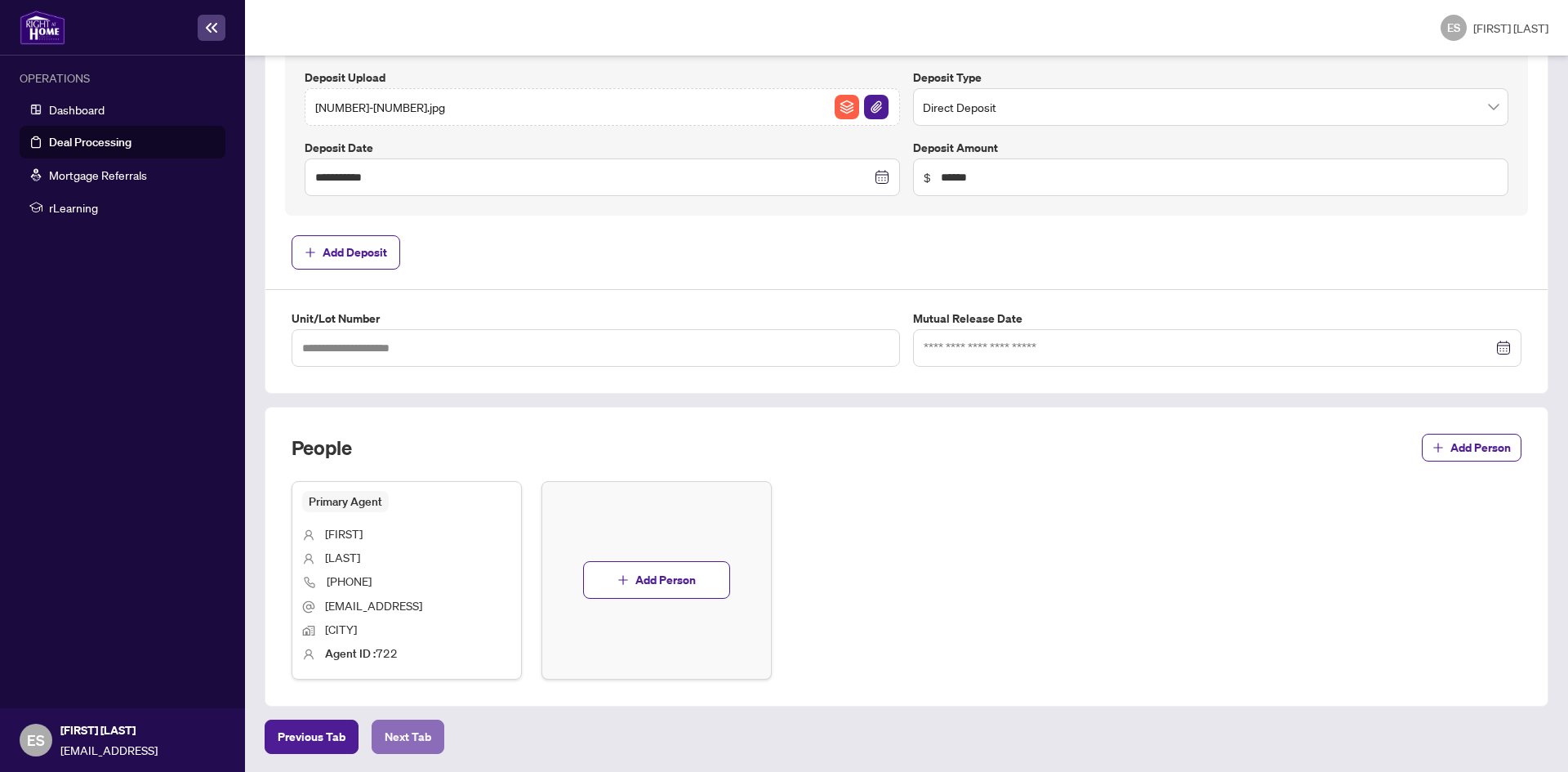 click on "Next Tab" at bounding box center [311, 737] 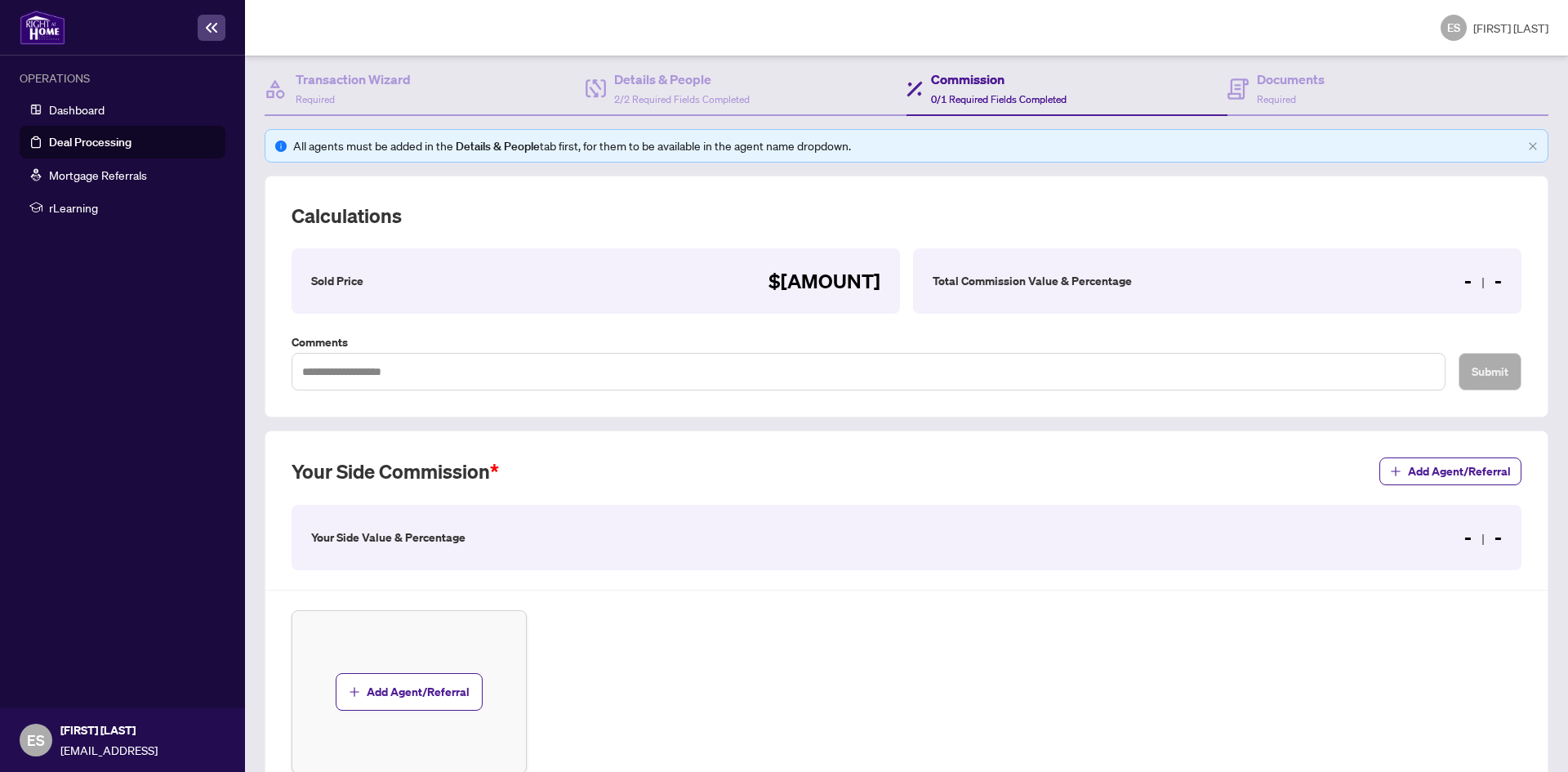 scroll, scrollTop: 257, scrollLeft: 0, axis: vertical 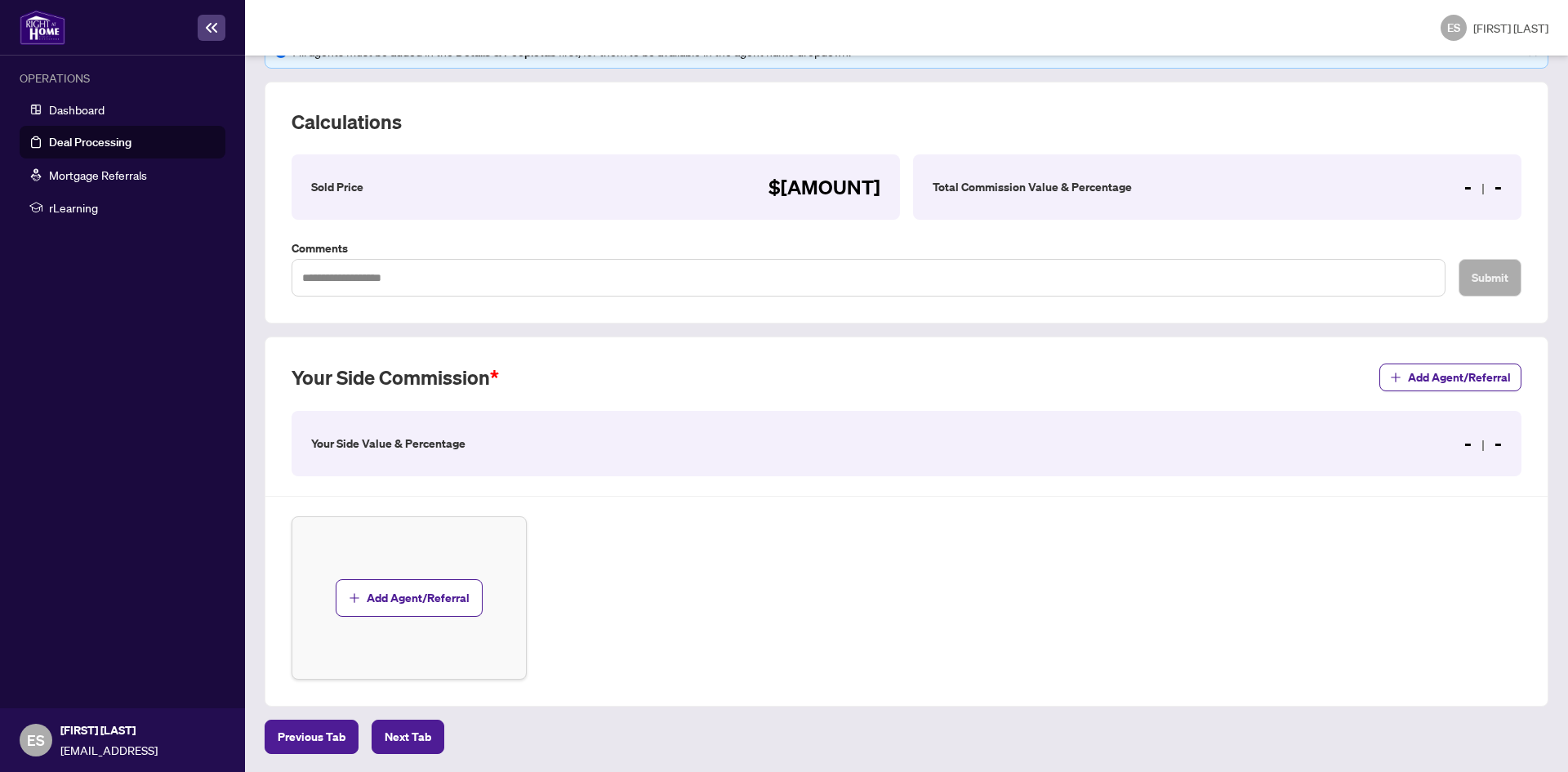 click on "Your Side Value & Percentage -     -" at bounding box center (906, 444) 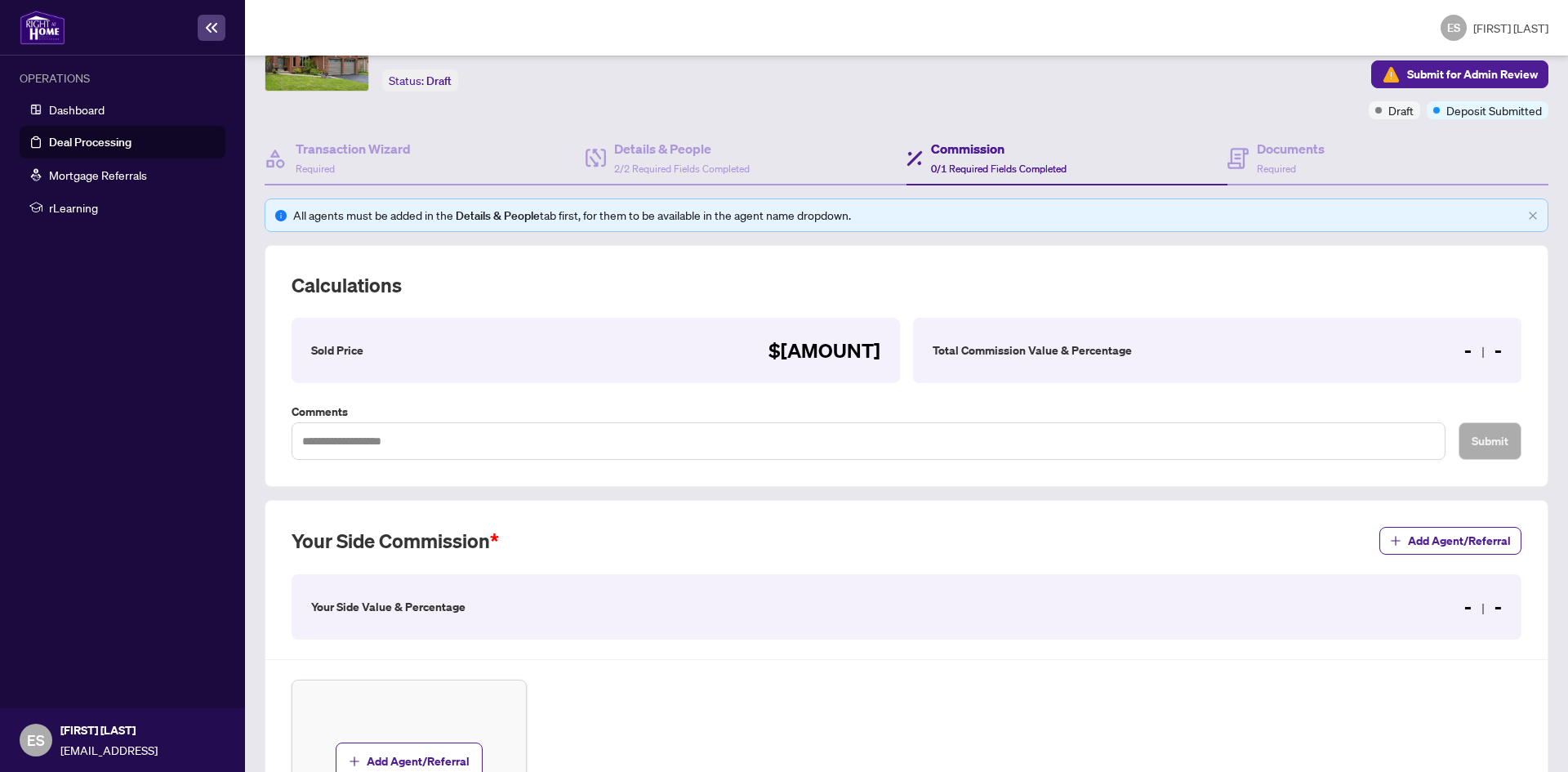 click on "-     -" at bounding box center [824, 350] 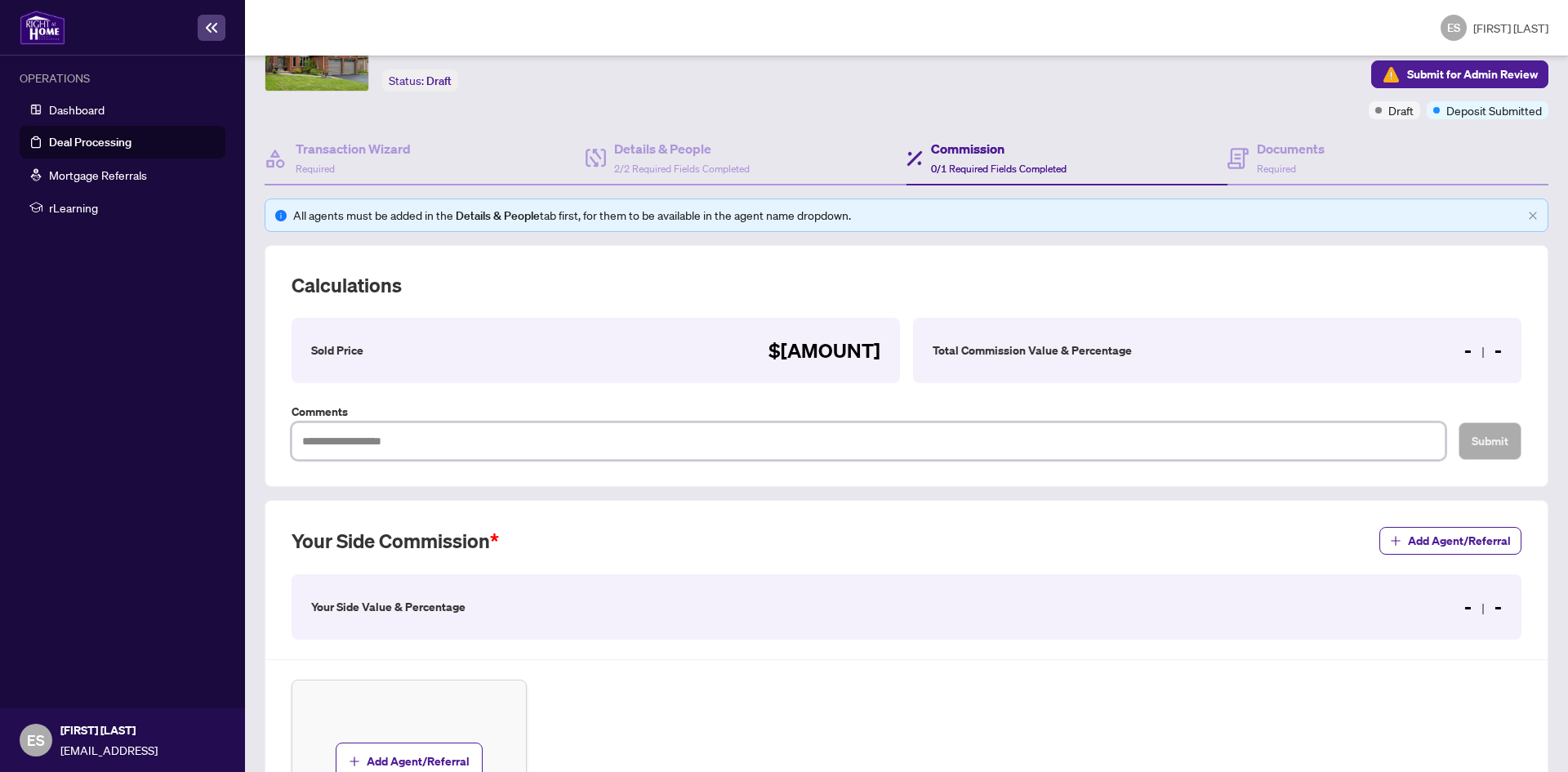 click at bounding box center [868, 441] 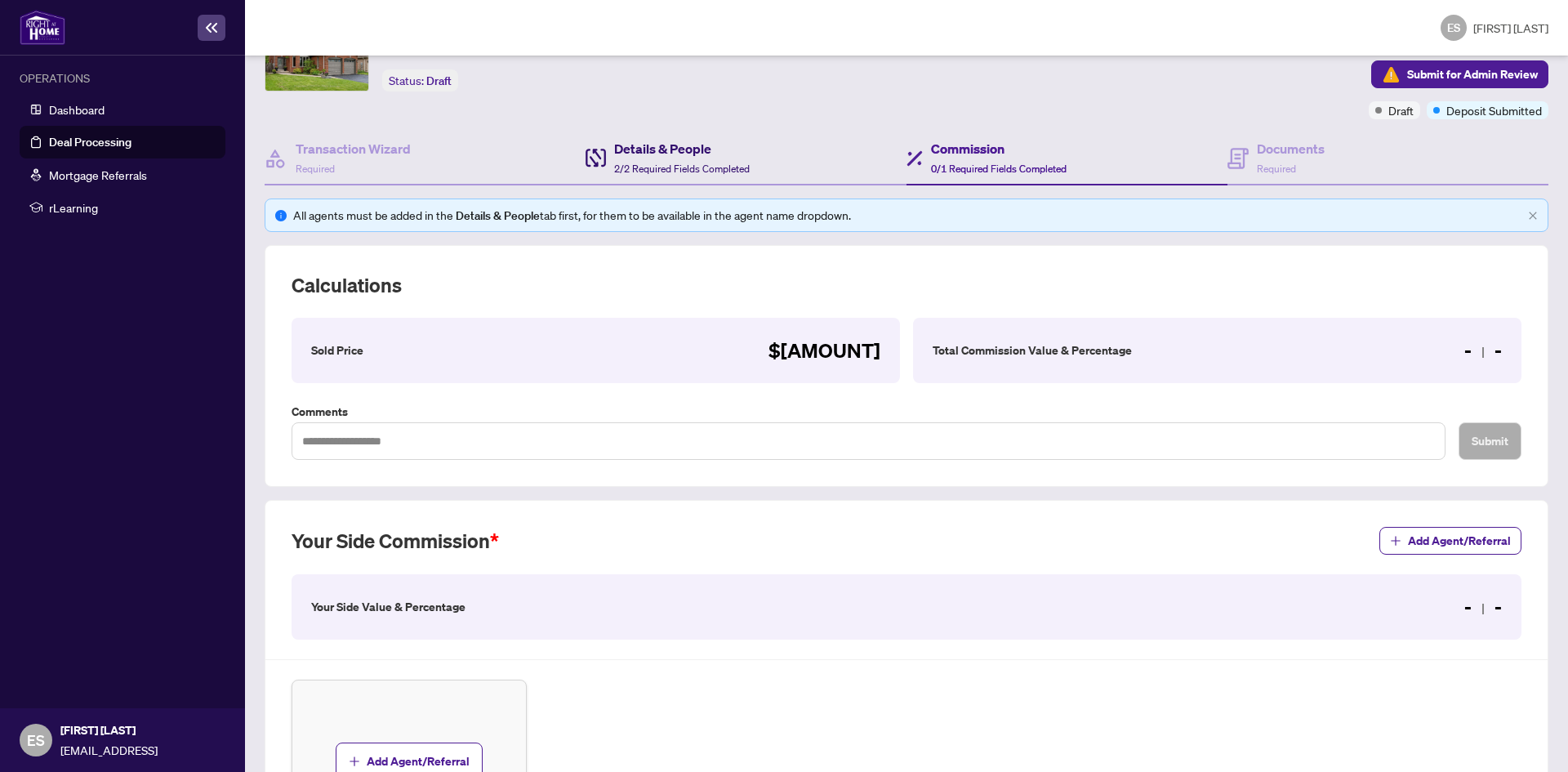 click on "Details & People 2/2 Required Fields Completed" at bounding box center [682, 158] 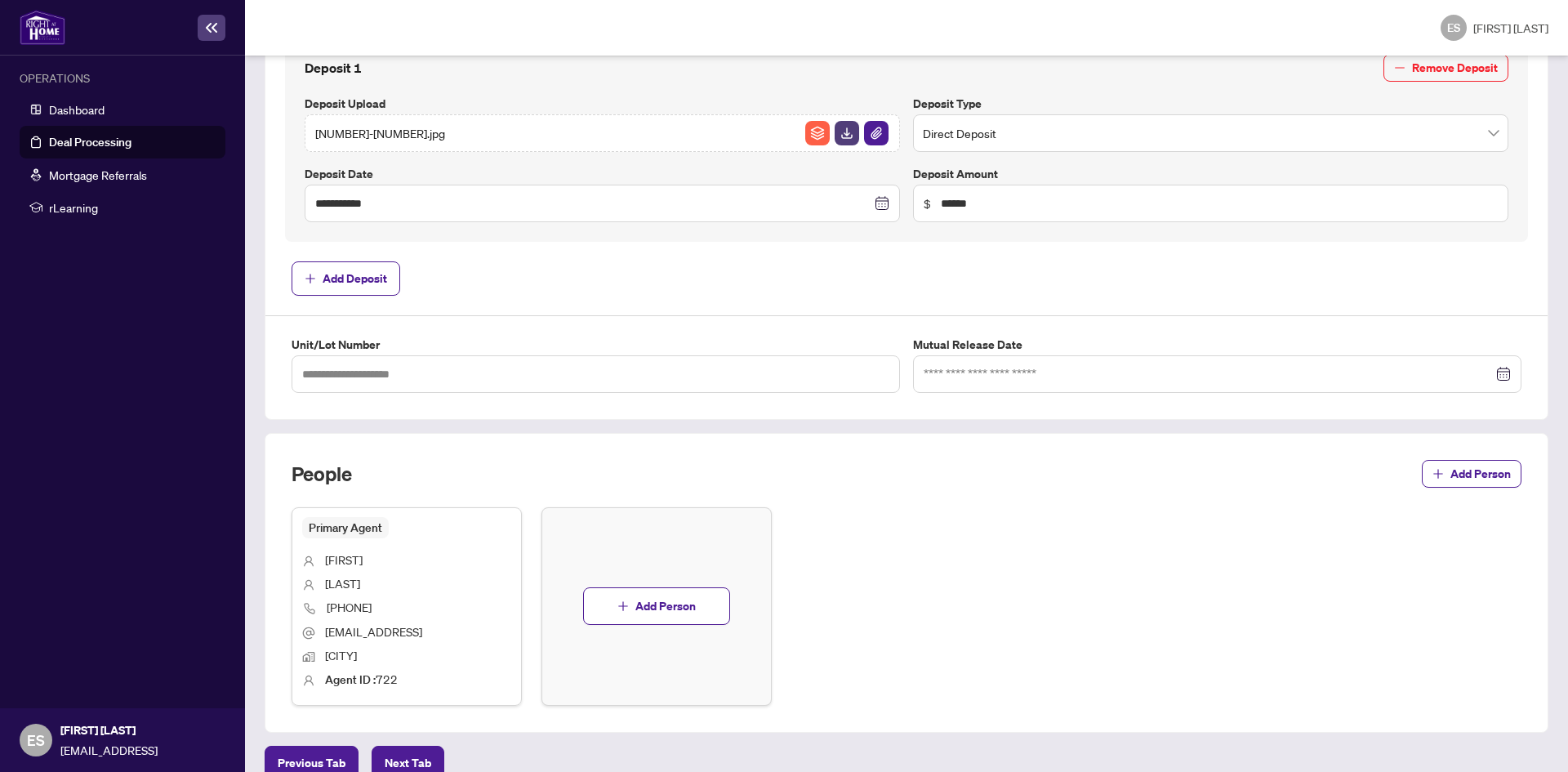 scroll, scrollTop: 680, scrollLeft: 0, axis: vertical 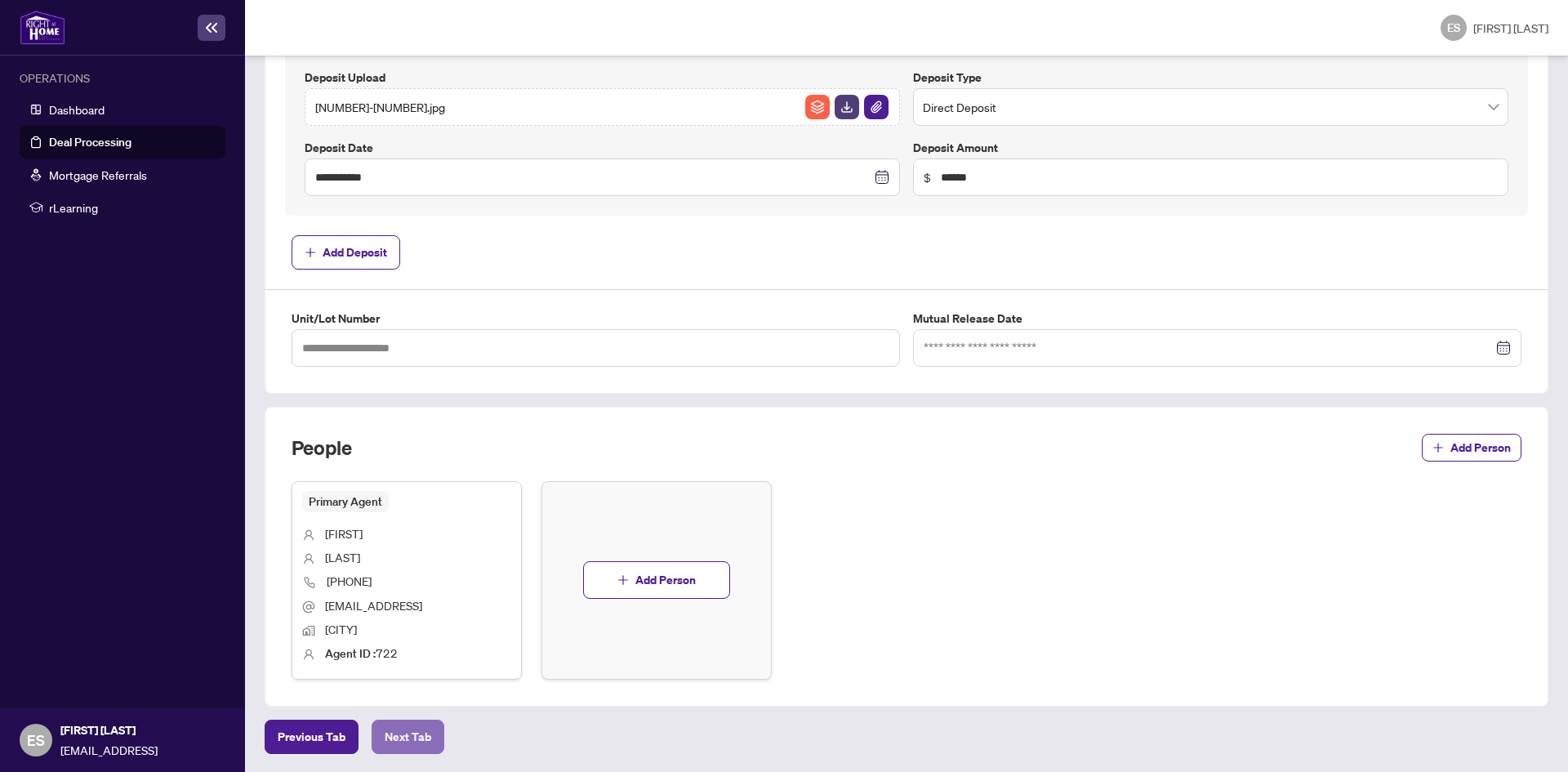 click on "Next Tab" at bounding box center [311, 737] 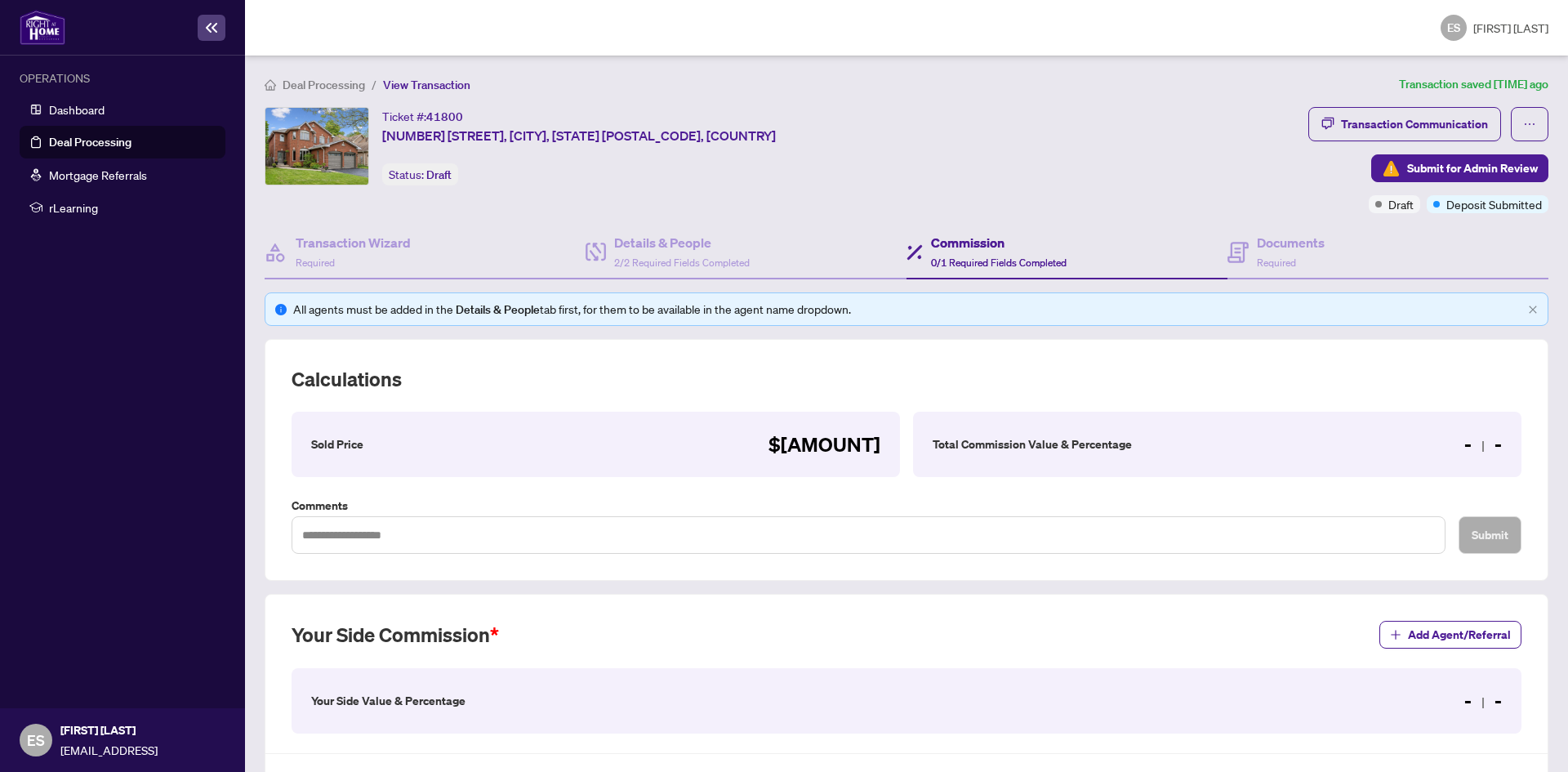 click on "Total Commission Value & Percentage" at bounding box center [337, 444] 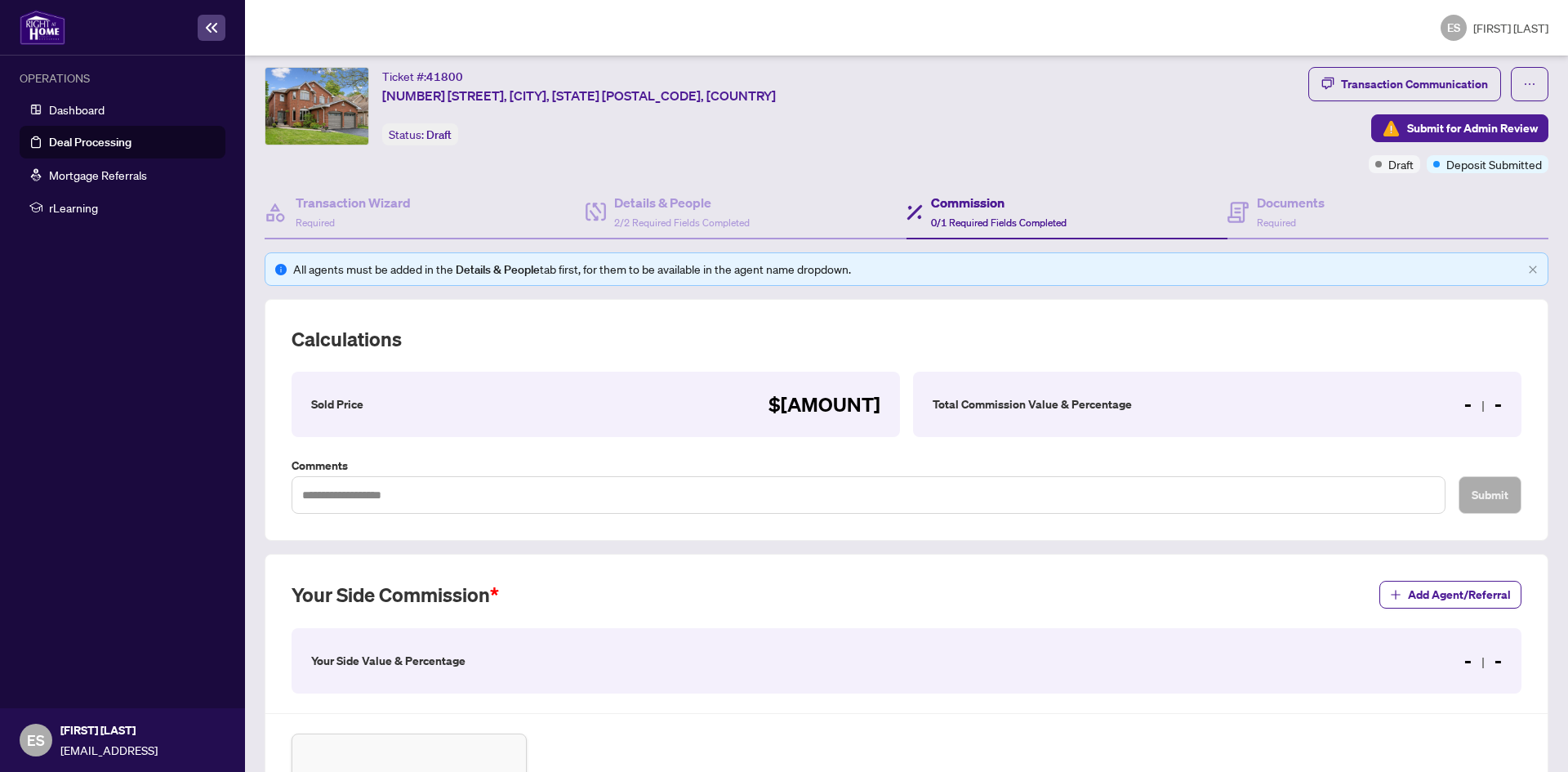 scroll, scrollTop: 0, scrollLeft: 0, axis: both 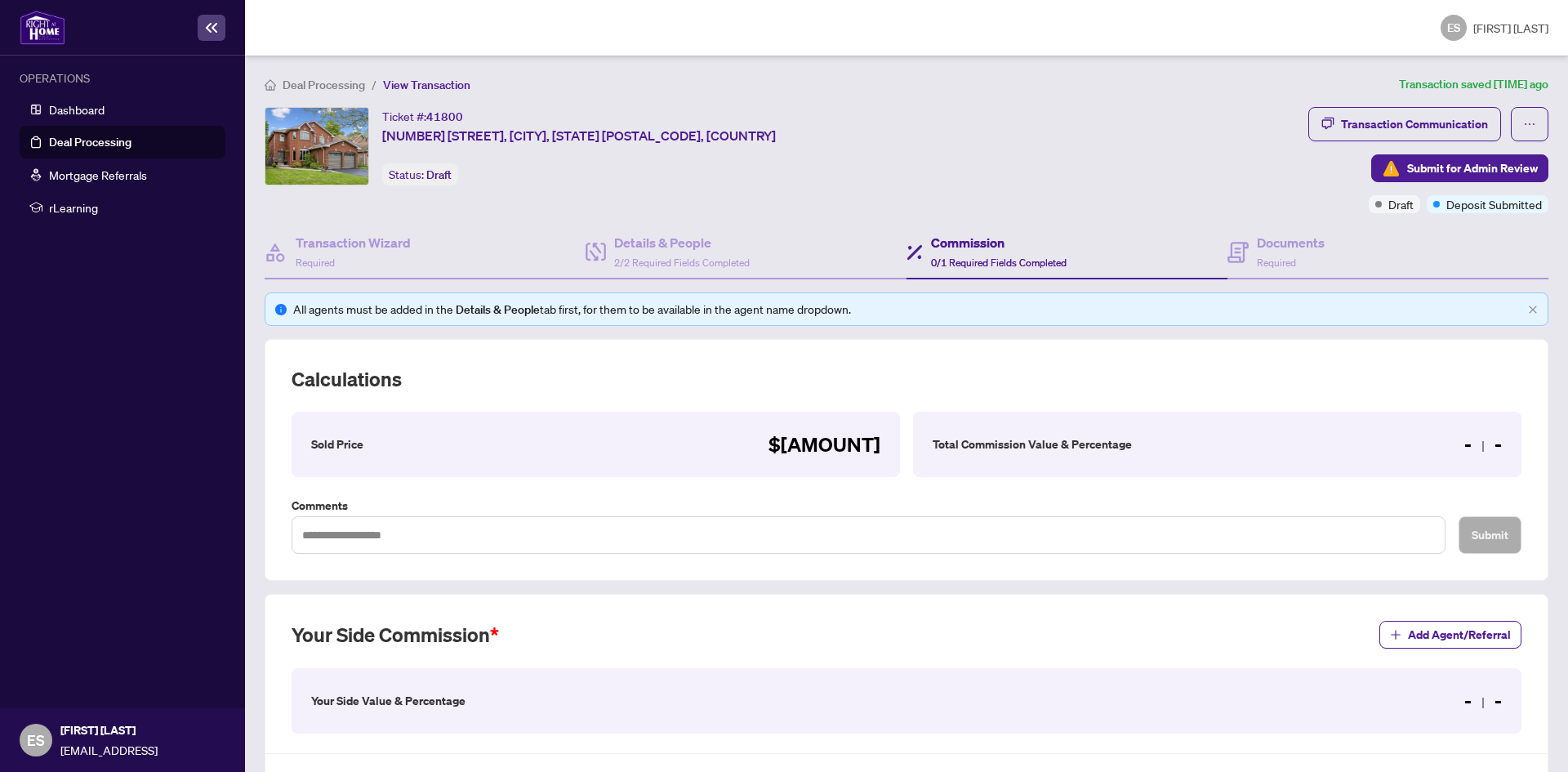 click on "Total Commission Value & Percentage -     -" at bounding box center [595, 444] 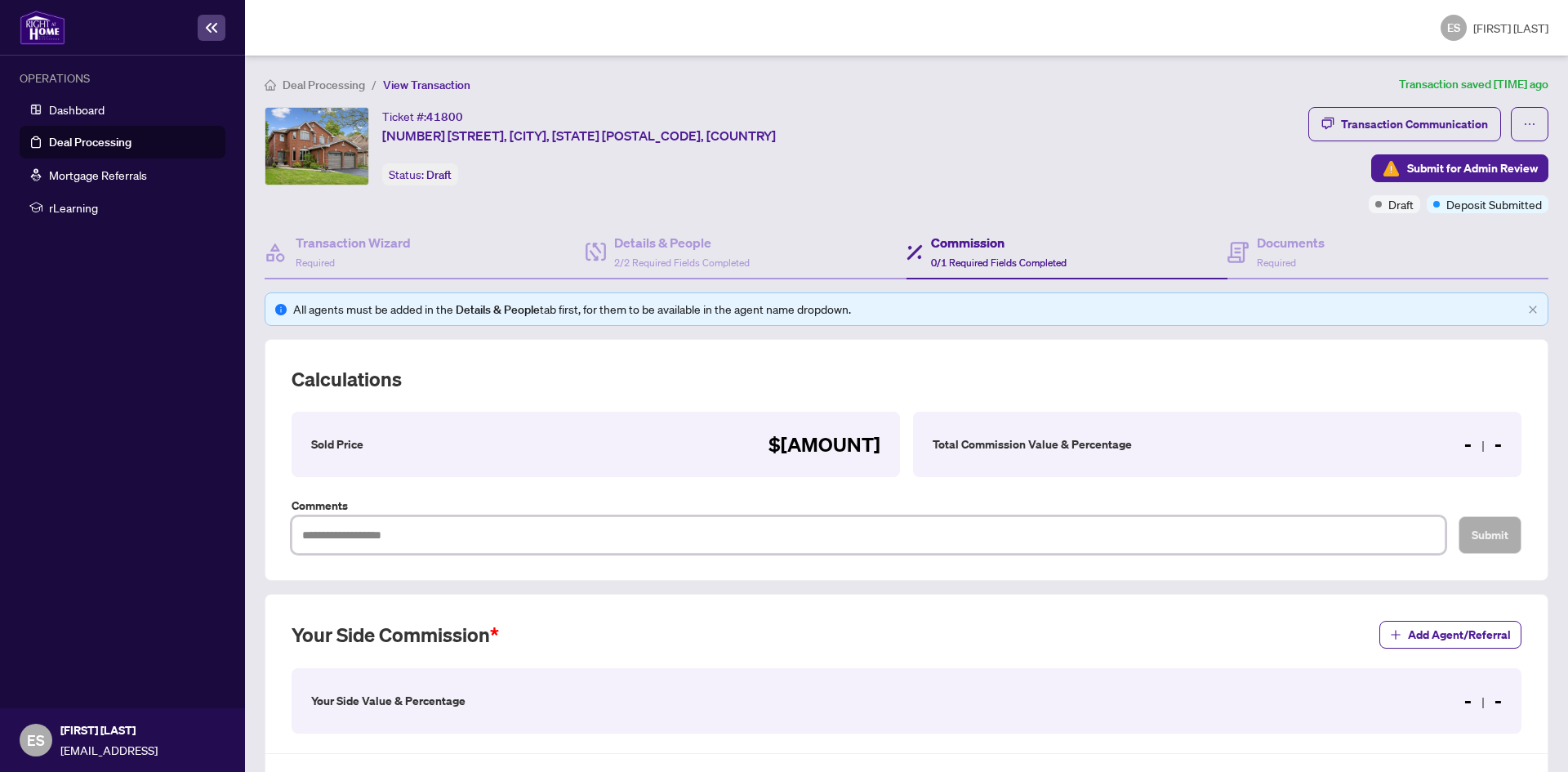 click at bounding box center (868, 535) 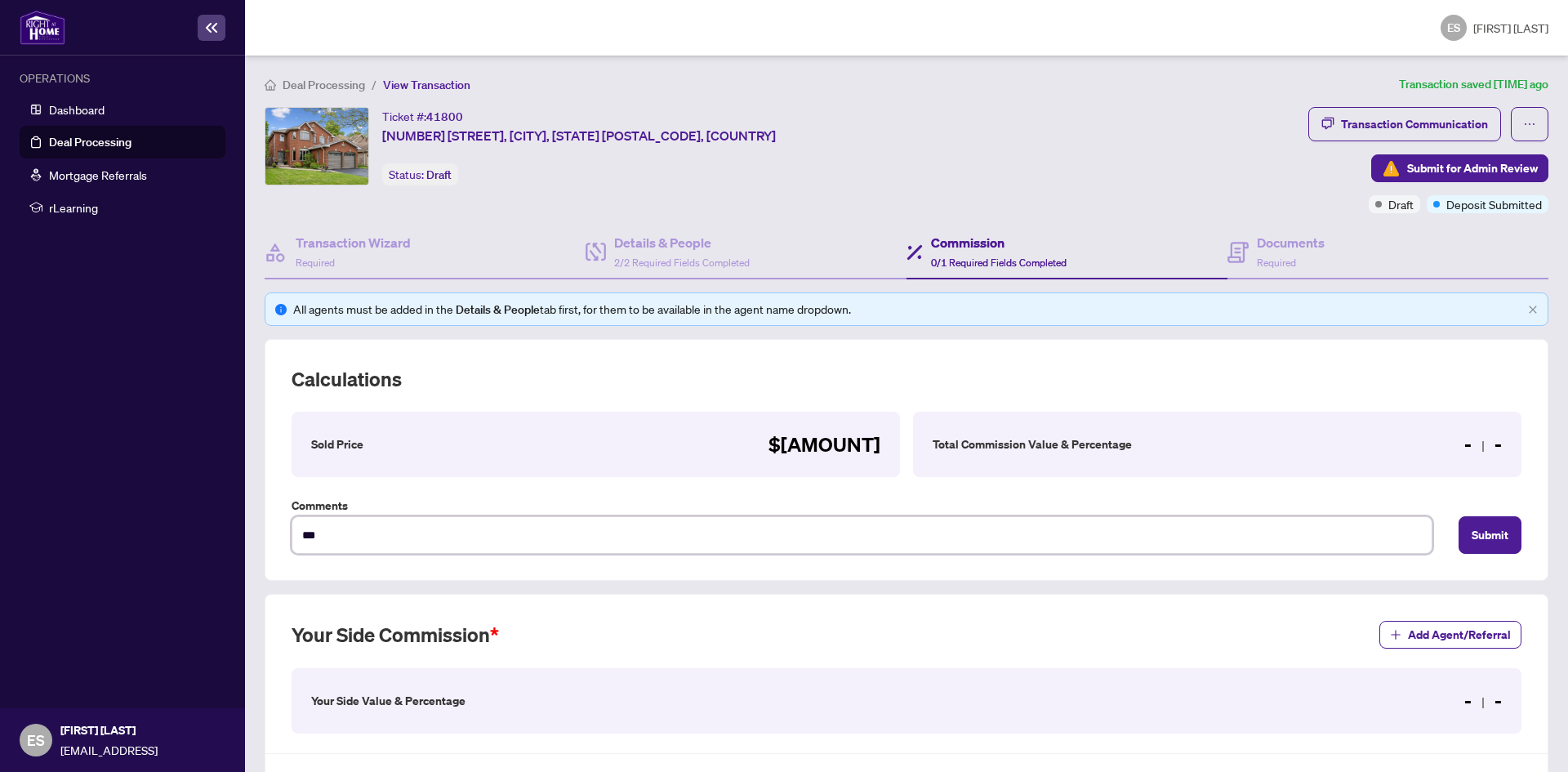 type on "***" 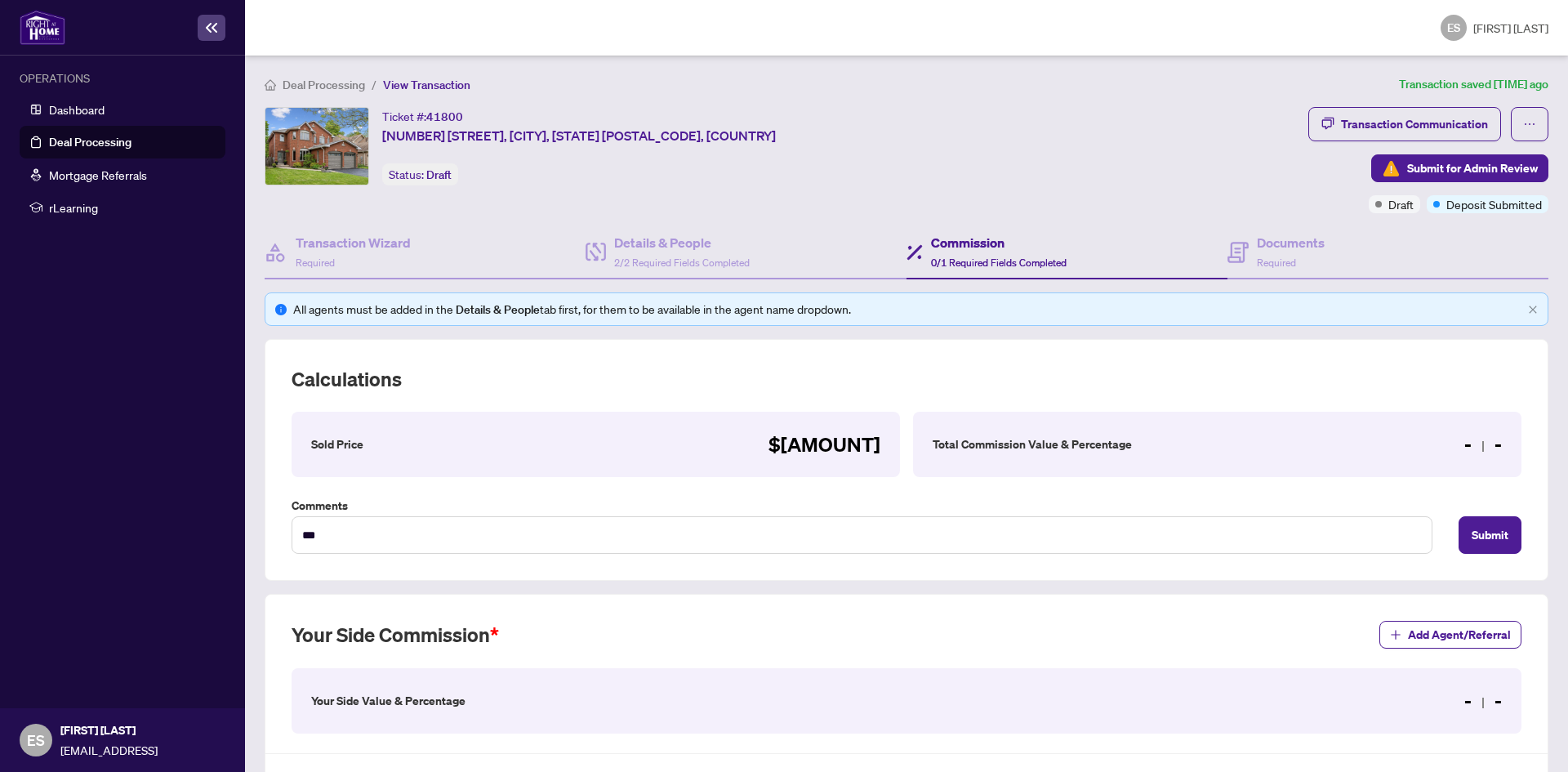 click on "Your Side Commission Add Agent/Referral" at bounding box center [906, 645] 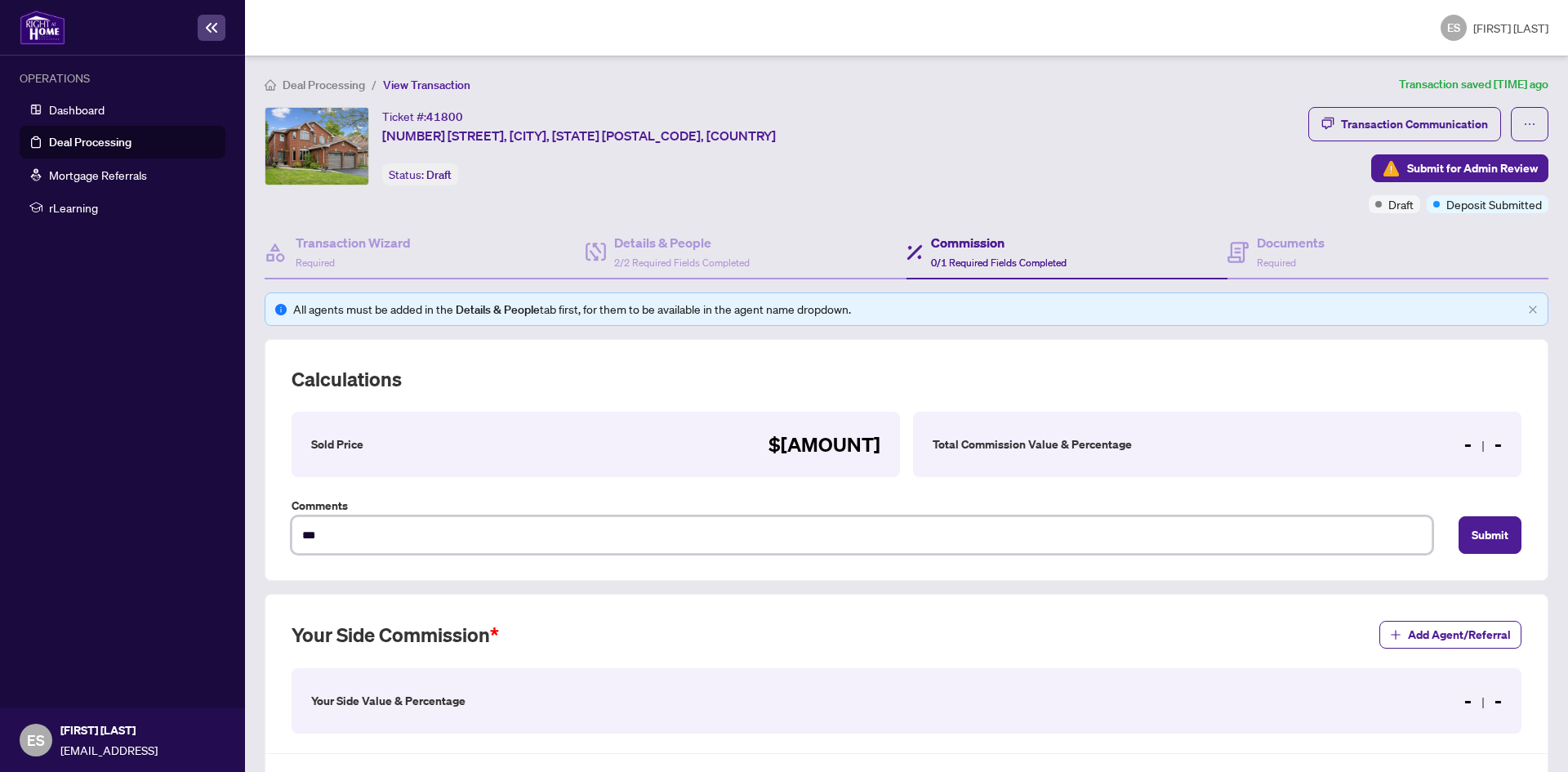 click on "***" at bounding box center (862, 535) 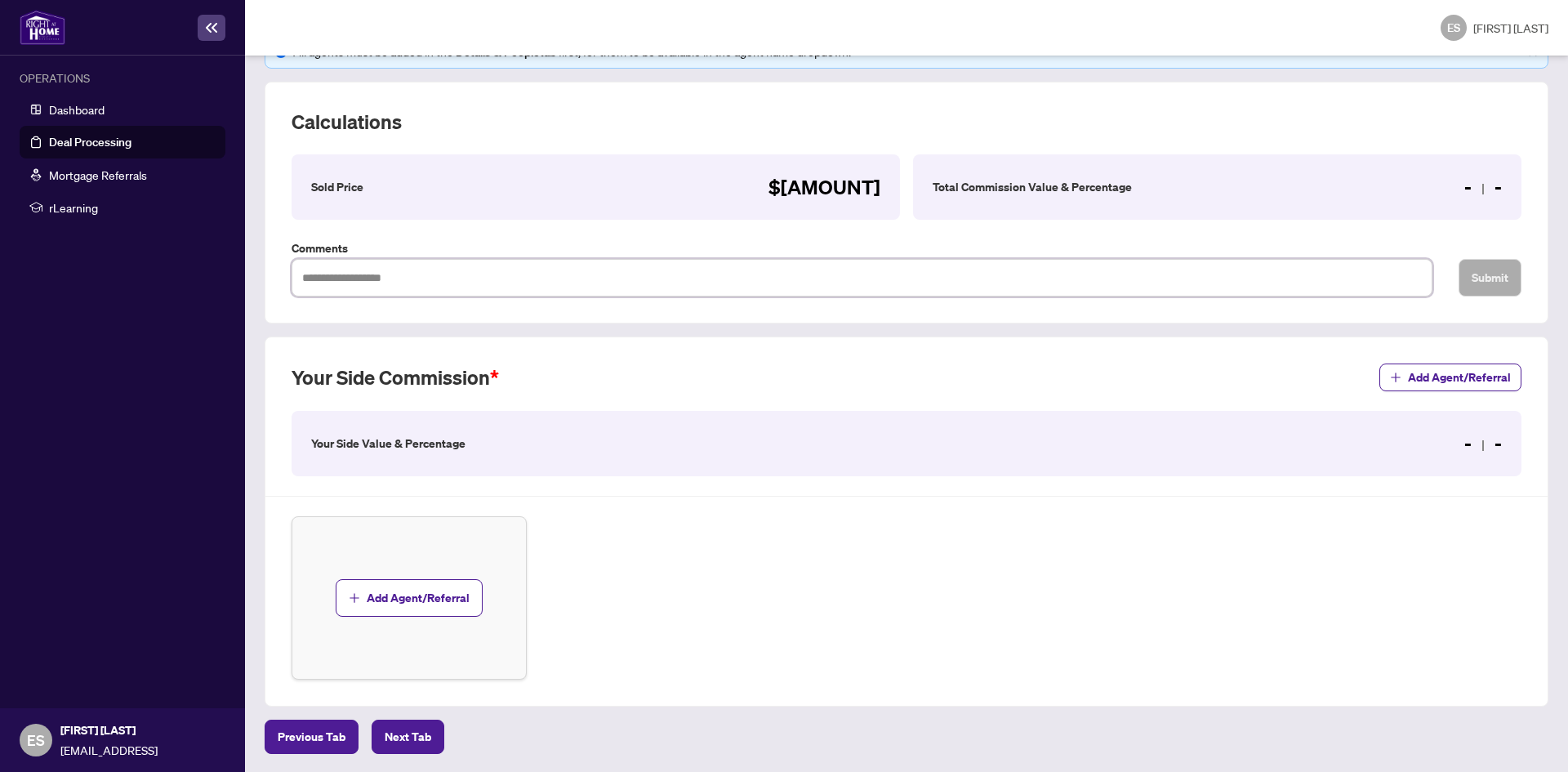 scroll, scrollTop: 12, scrollLeft: 0, axis: vertical 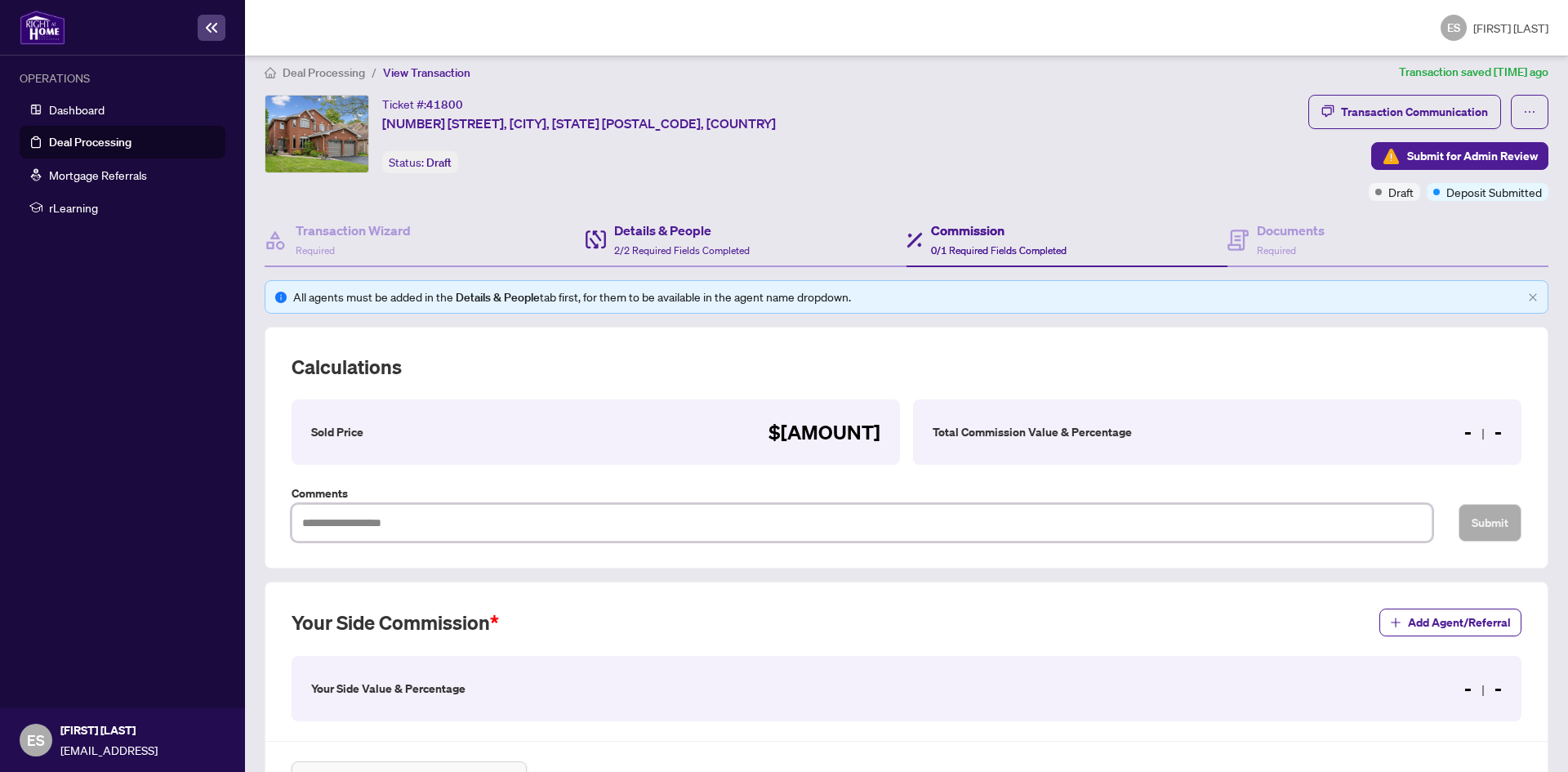 type 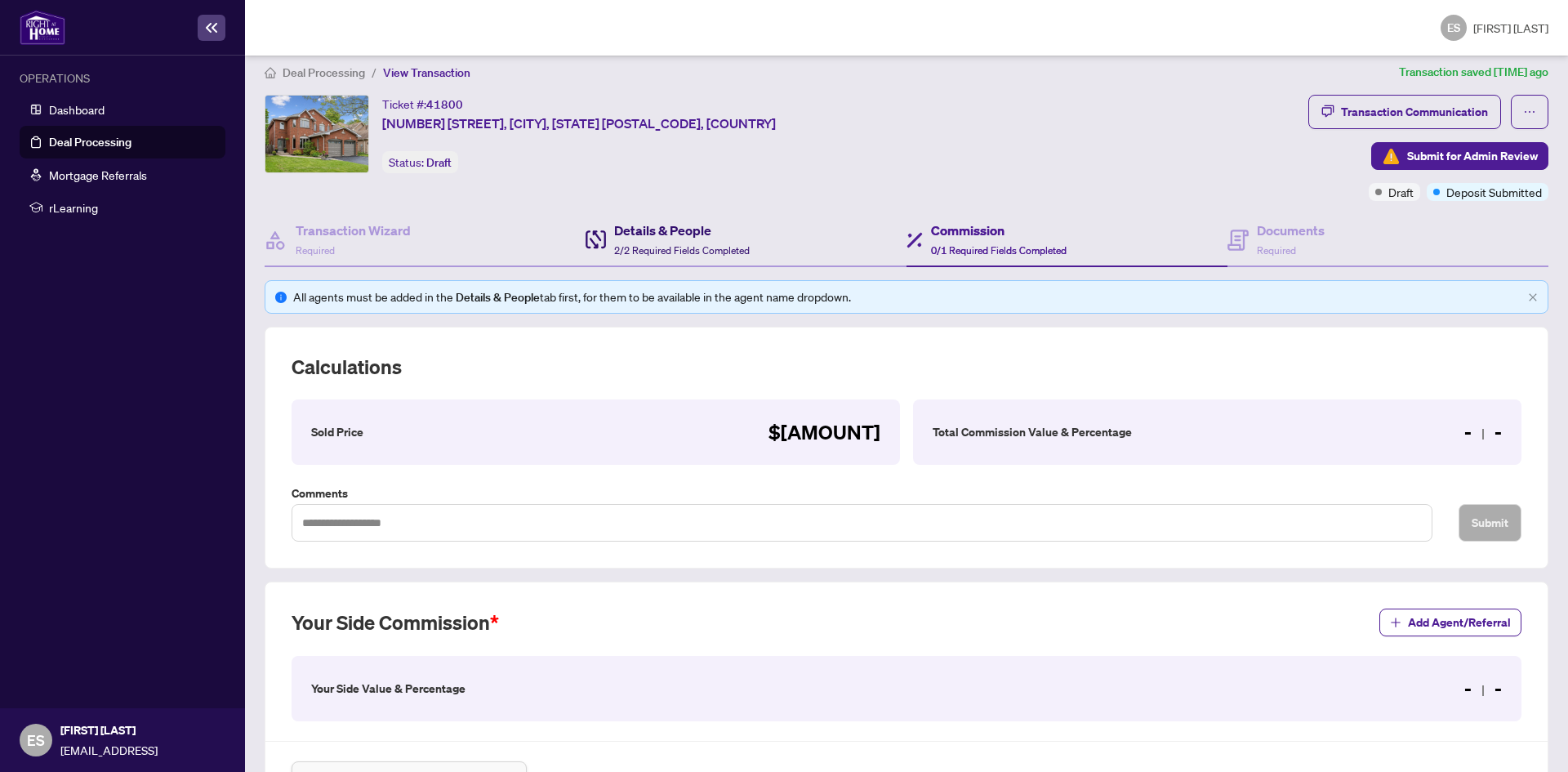 click on "Details & People 2/2 Required Fields Completed" at bounding box center [682, 239] 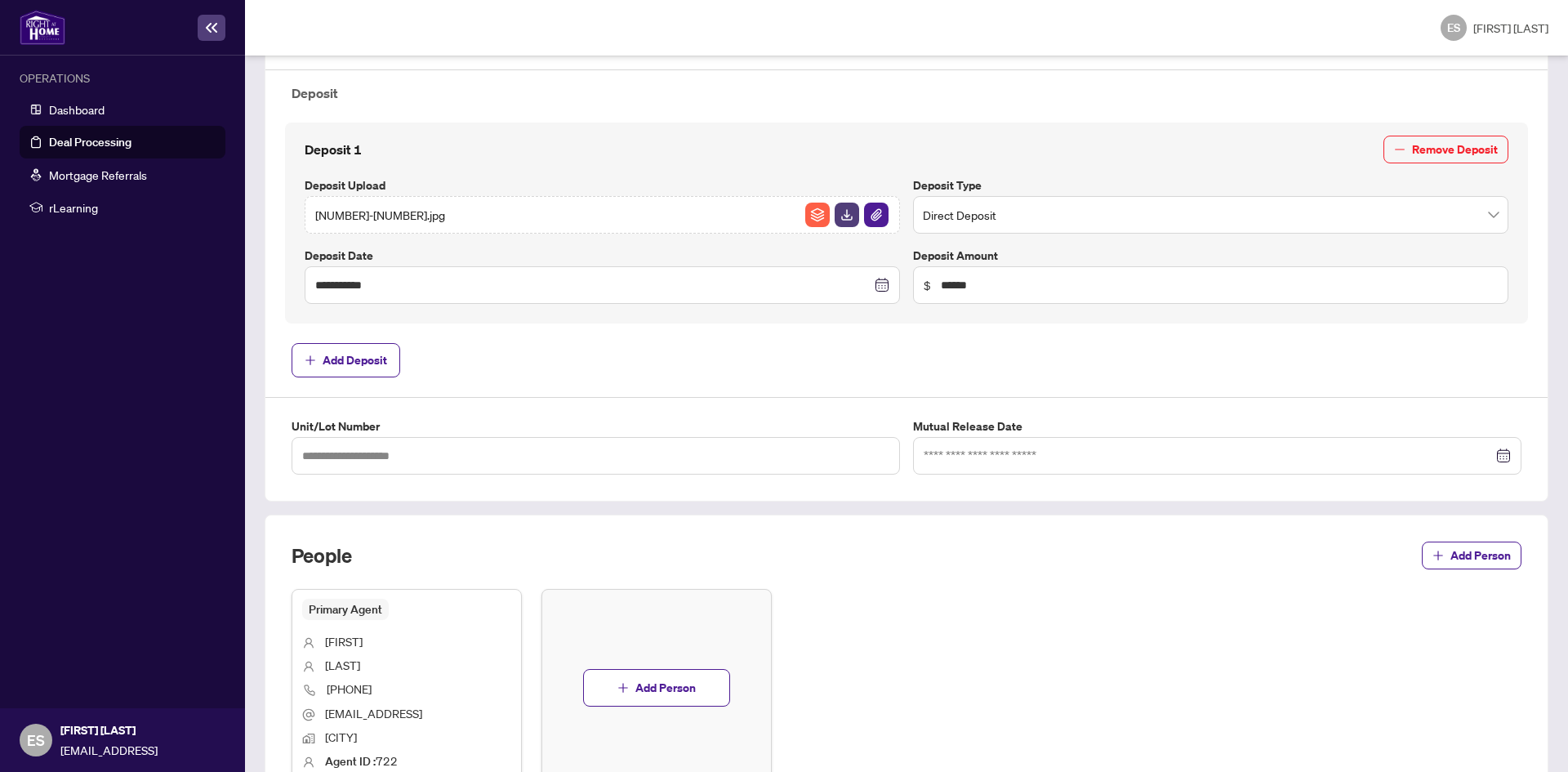 scroll, scrollTop: 680, scrollLeft: 0, axis: vertical 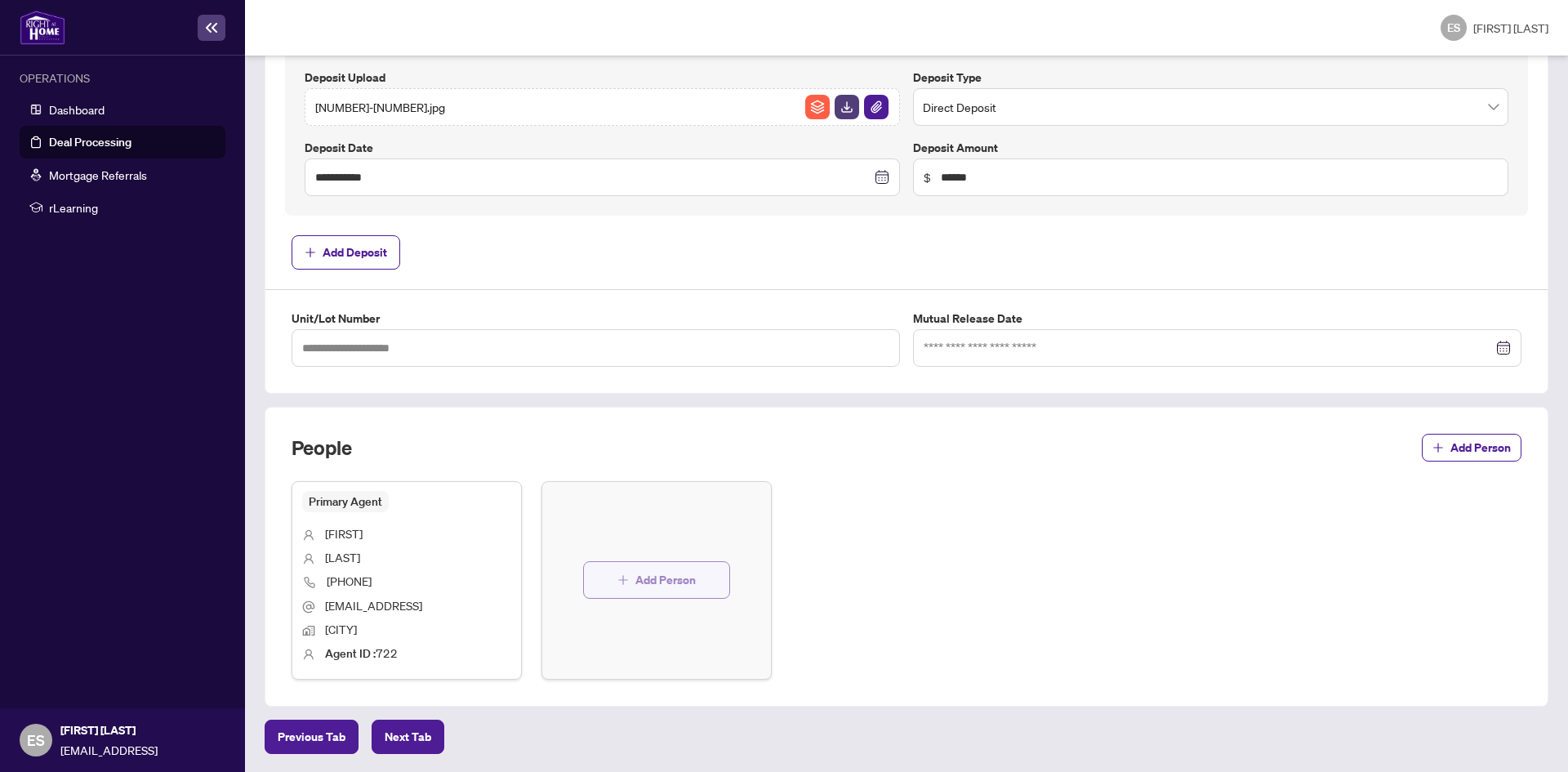 click on "Add Person" at bounding box center (666, 580) 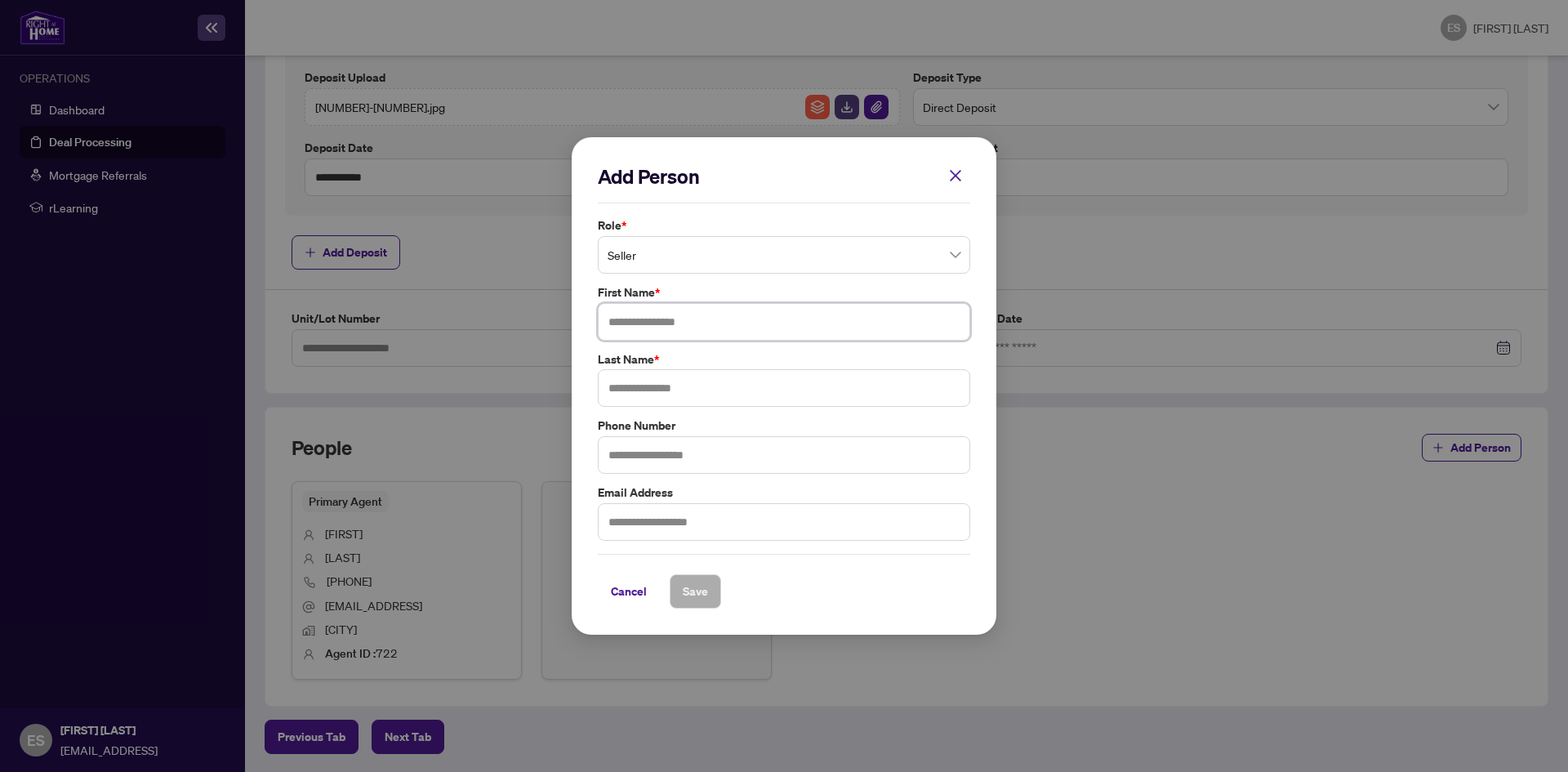 click at bounding box center (784, 322) 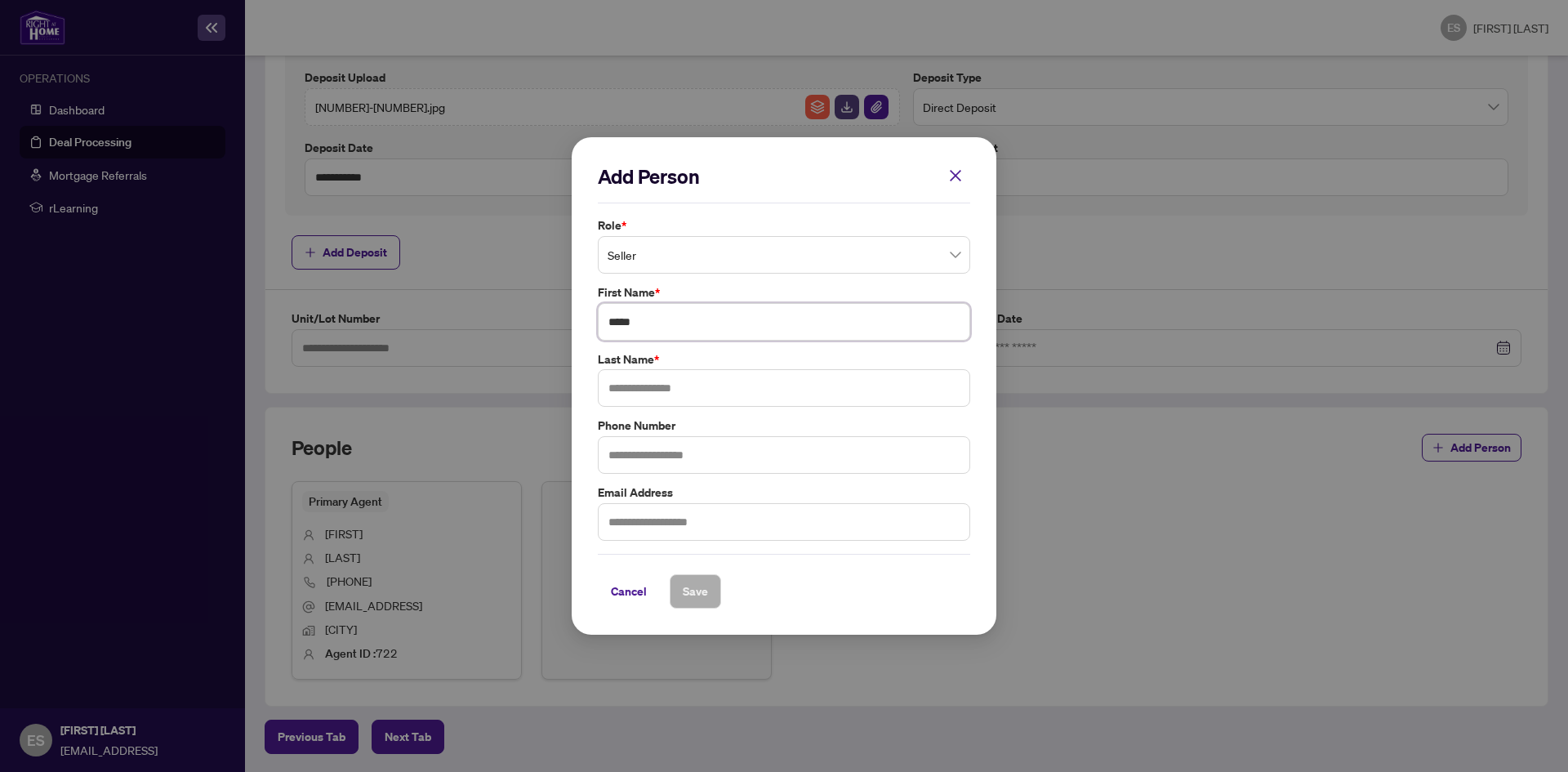 type on "*****" 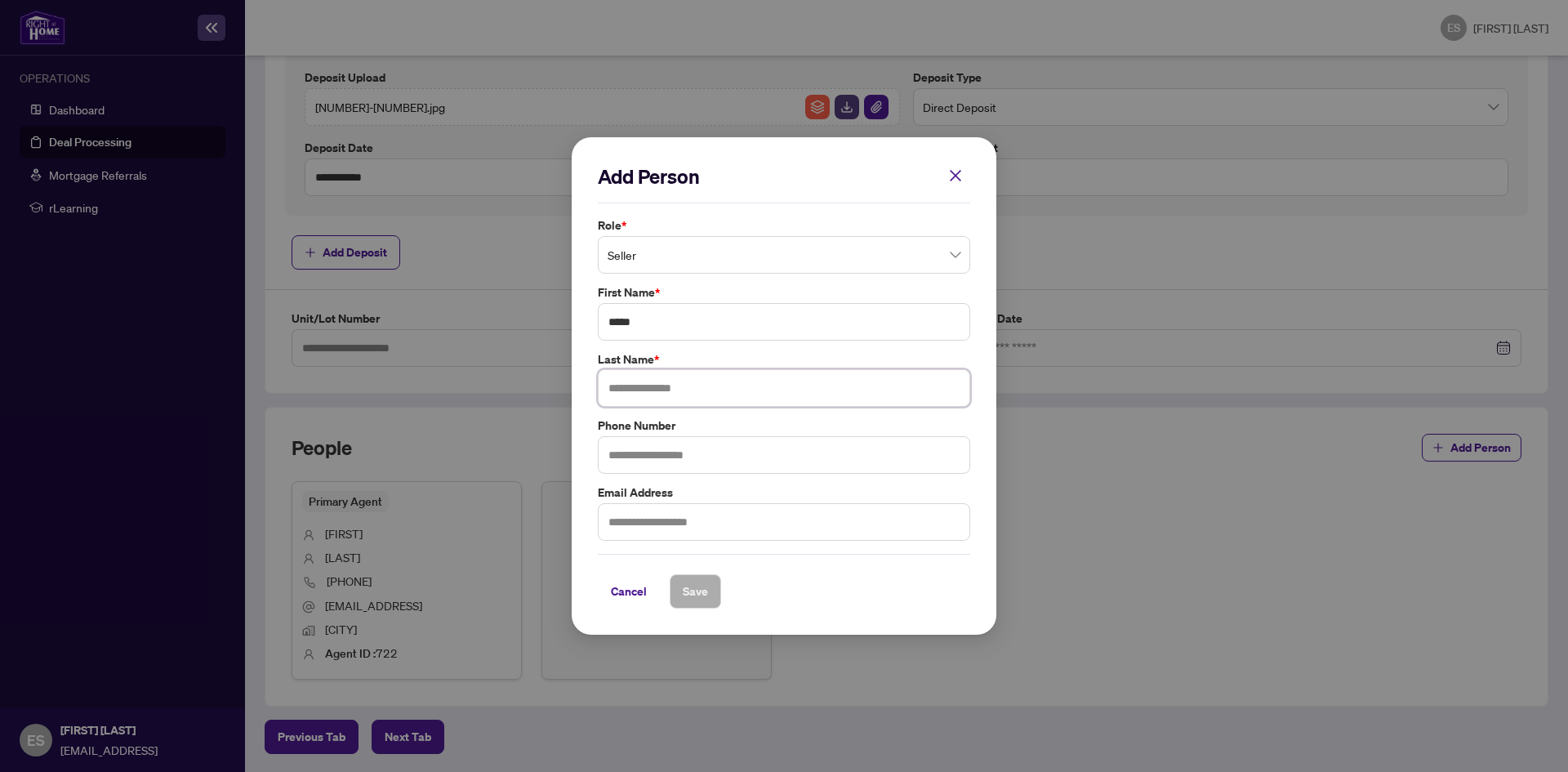 click at bounding box center (784, 388) 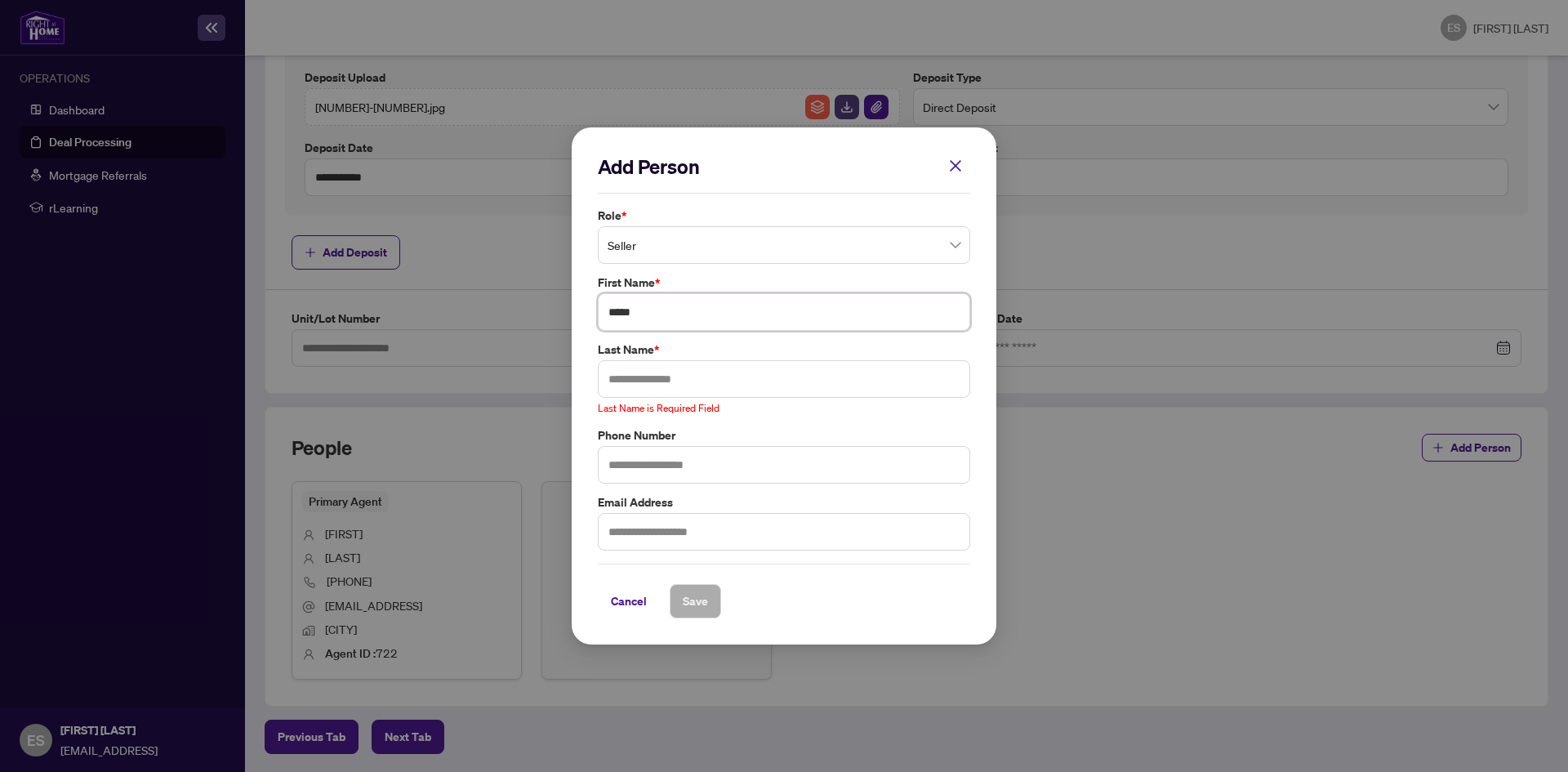 click on "*****" at bounding box center (784, 312) 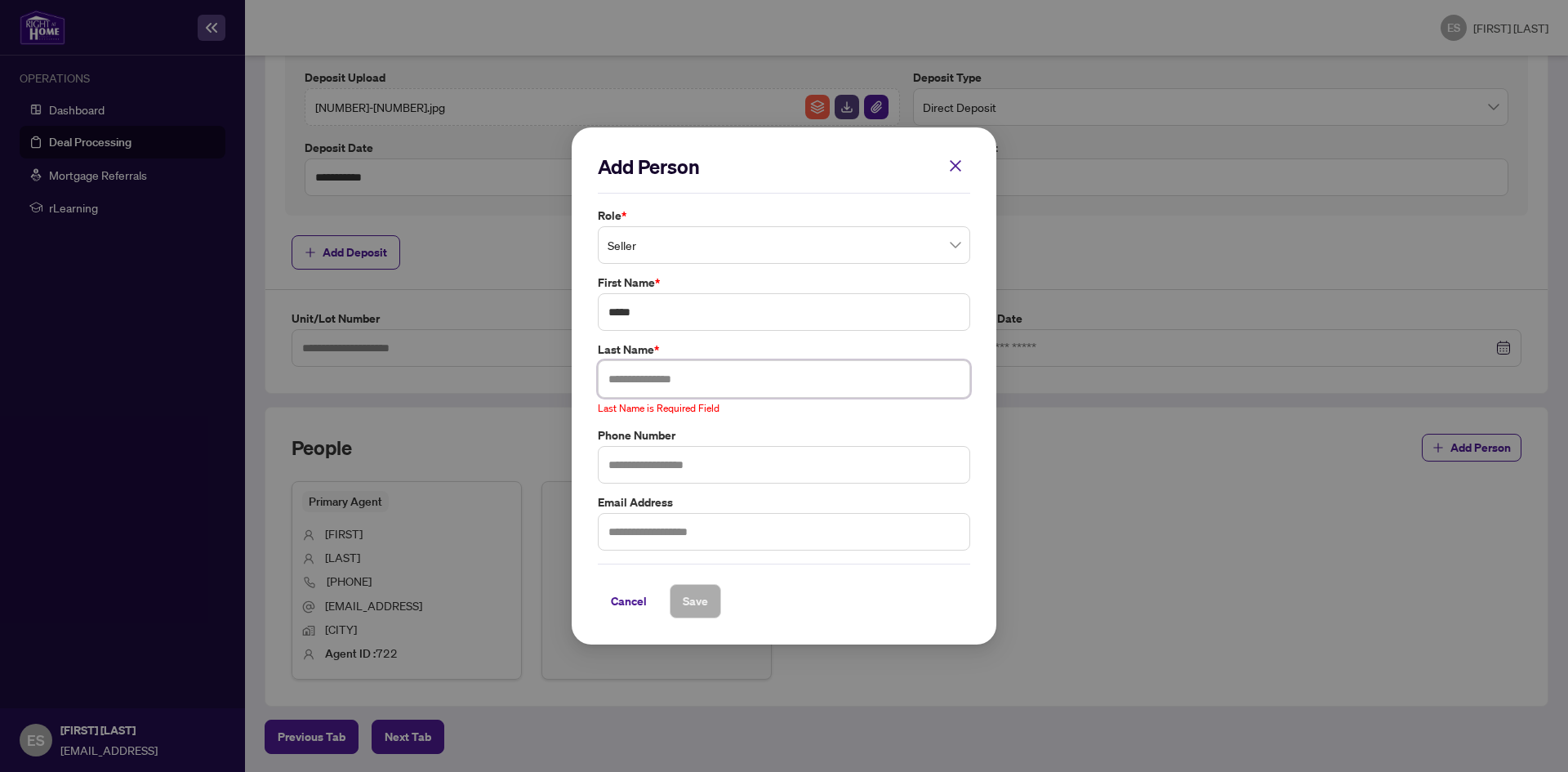 click at bounding box center [784, 379] 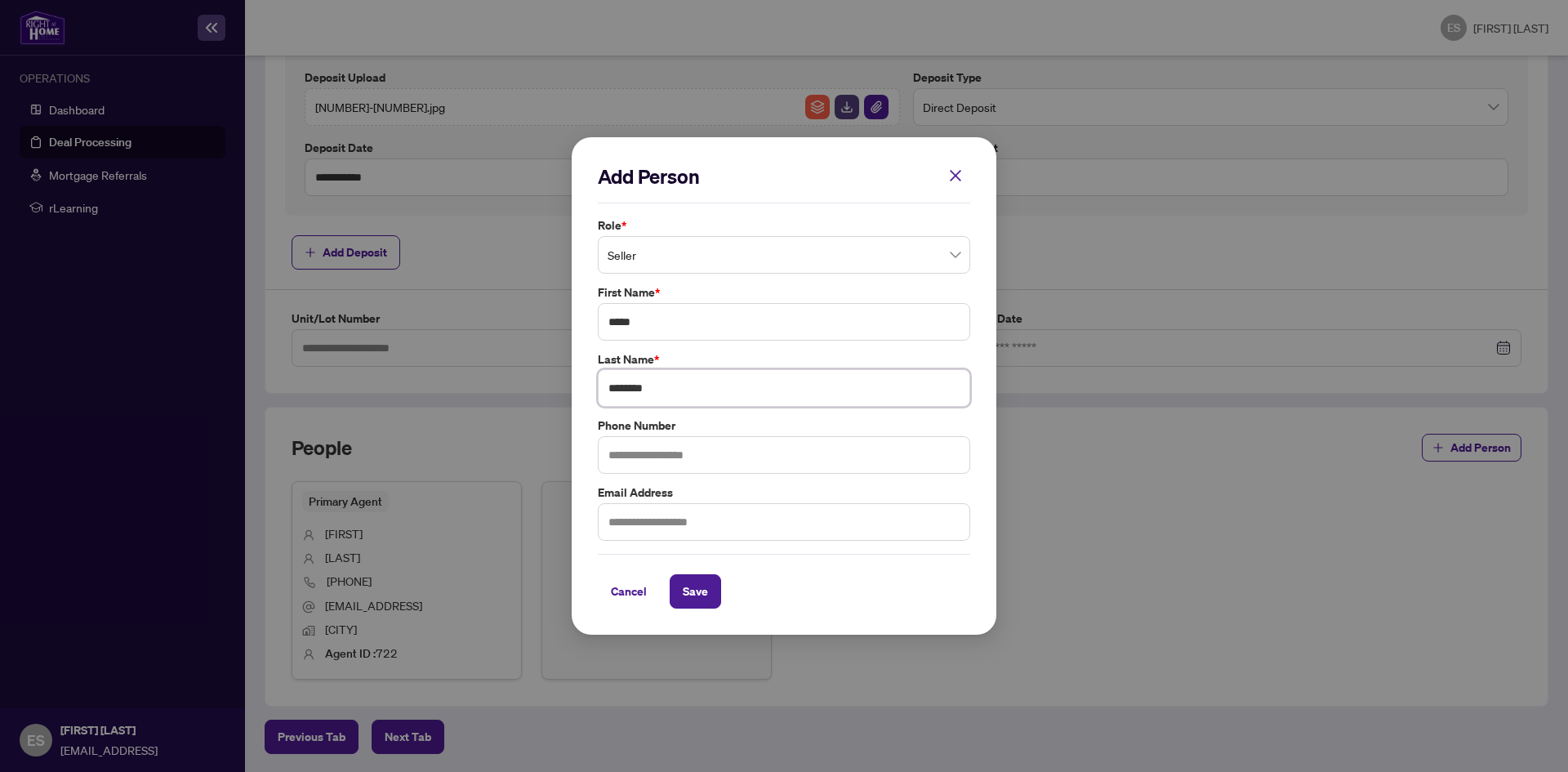 type on "********" 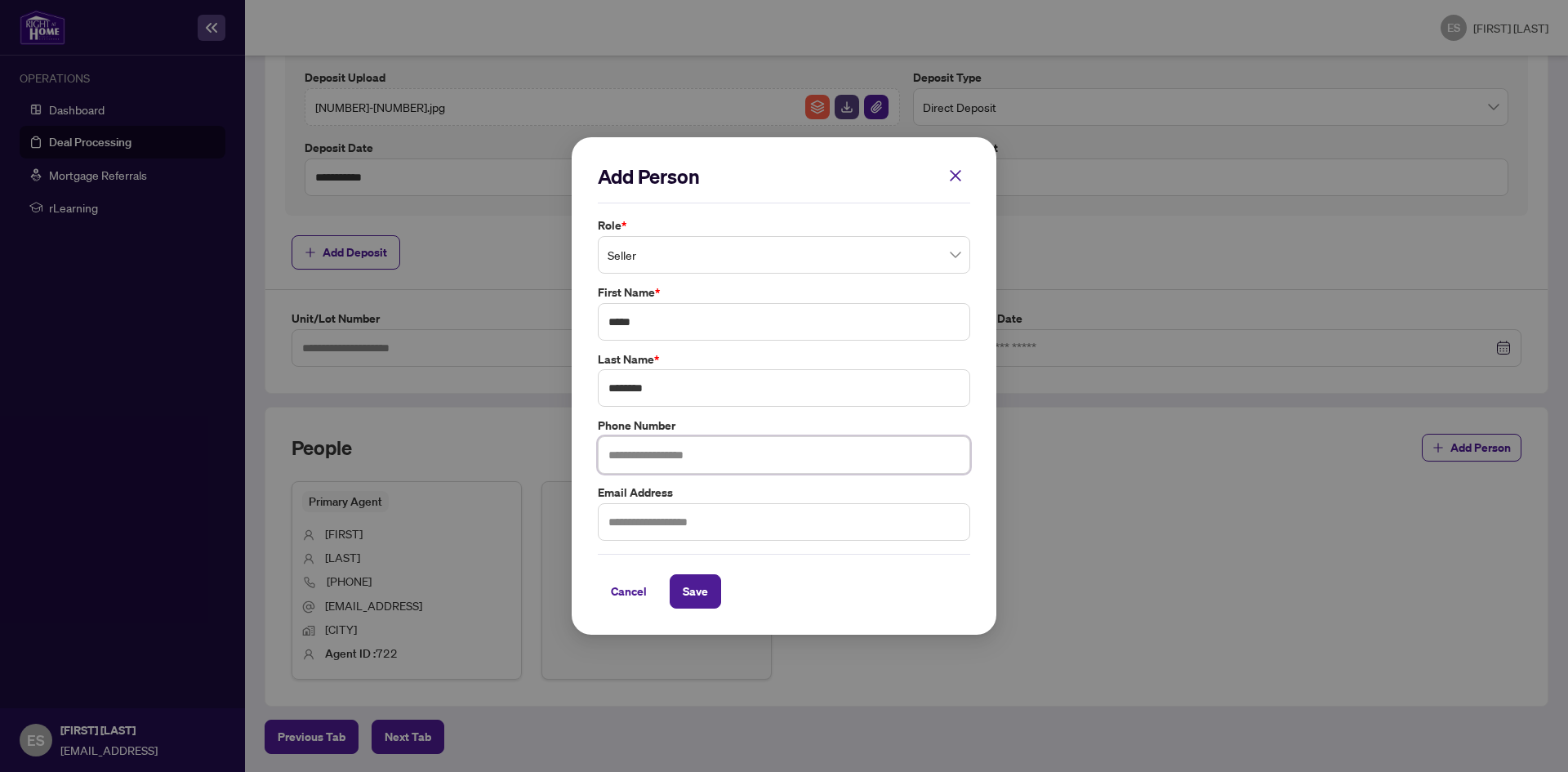 click at bounding box center (784, 455) 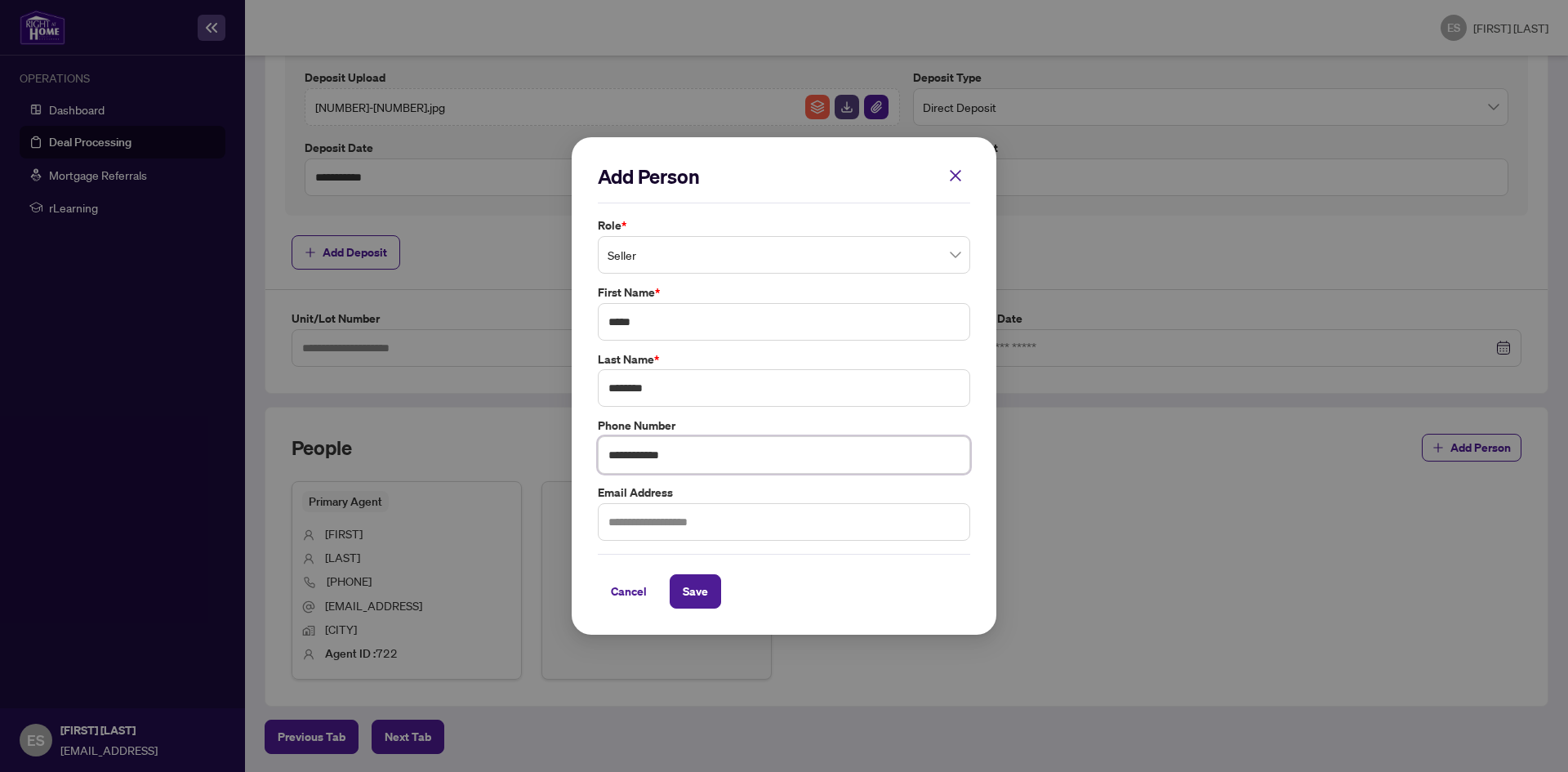 drag, startPoint x: 720, startPoint y: 460, endPoint x: 327, endPoint y: 429, distance: 394.2208 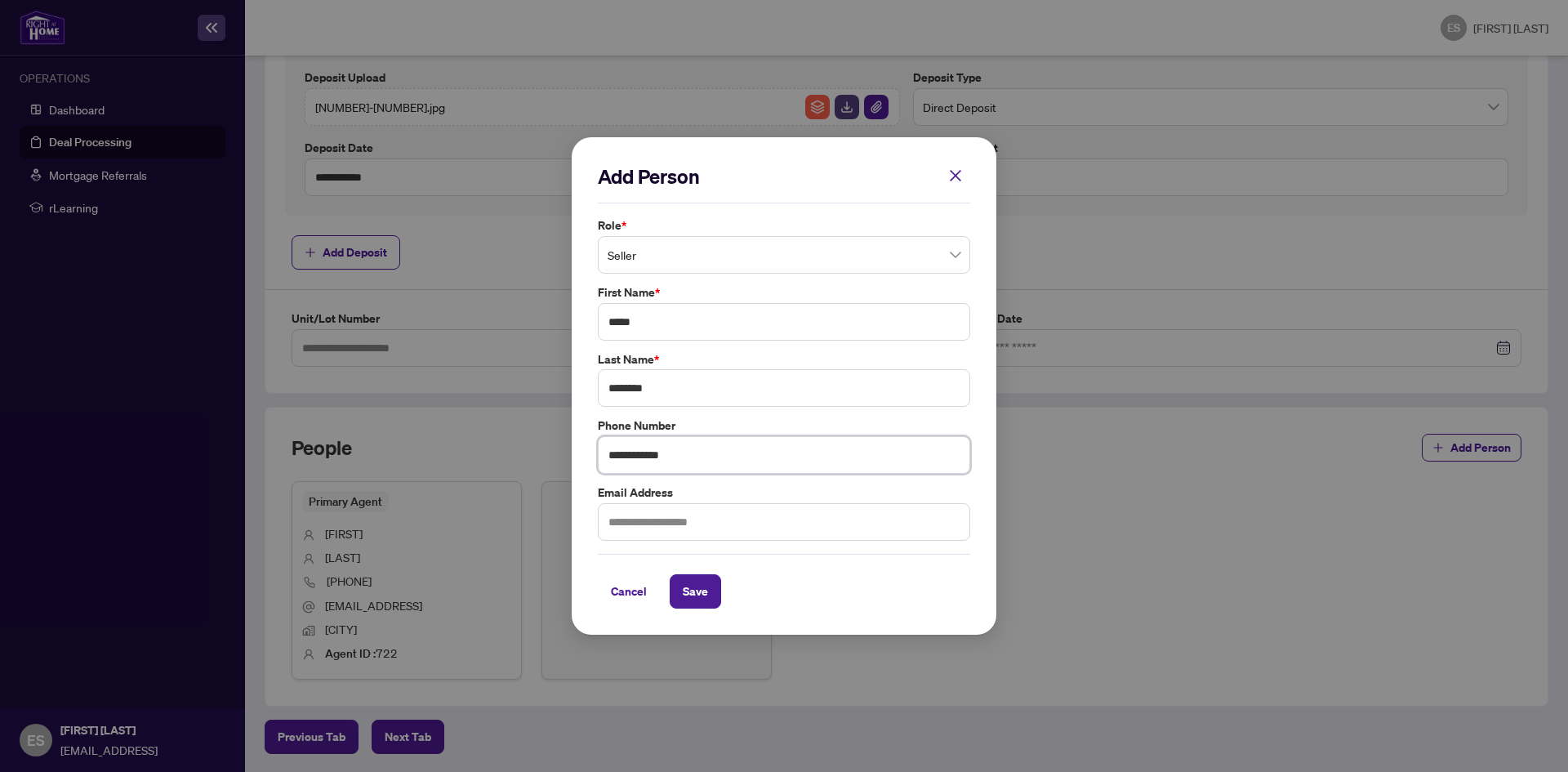 click on "**********" at bounding box center [784, 386] 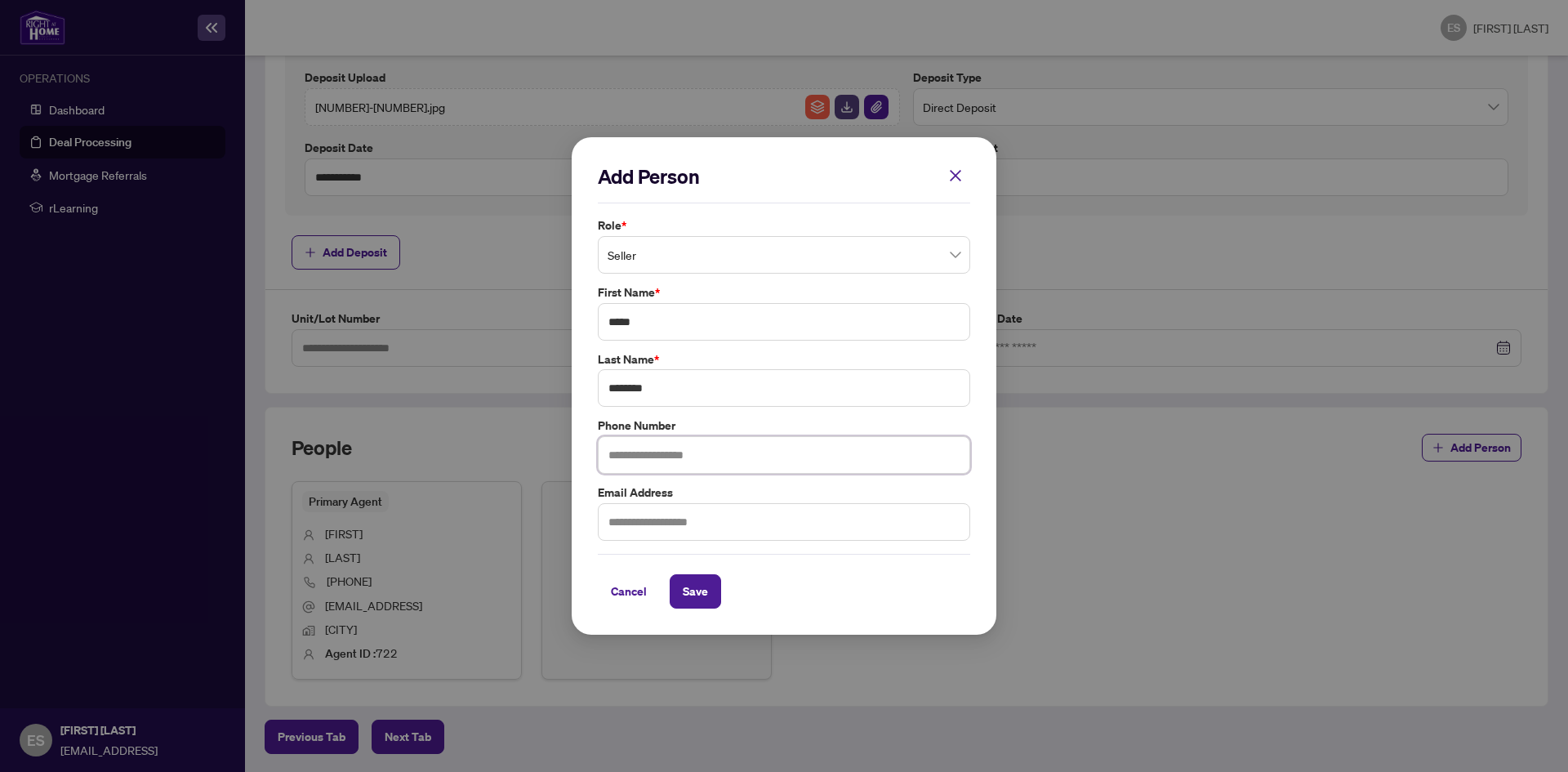 paste on "**********" 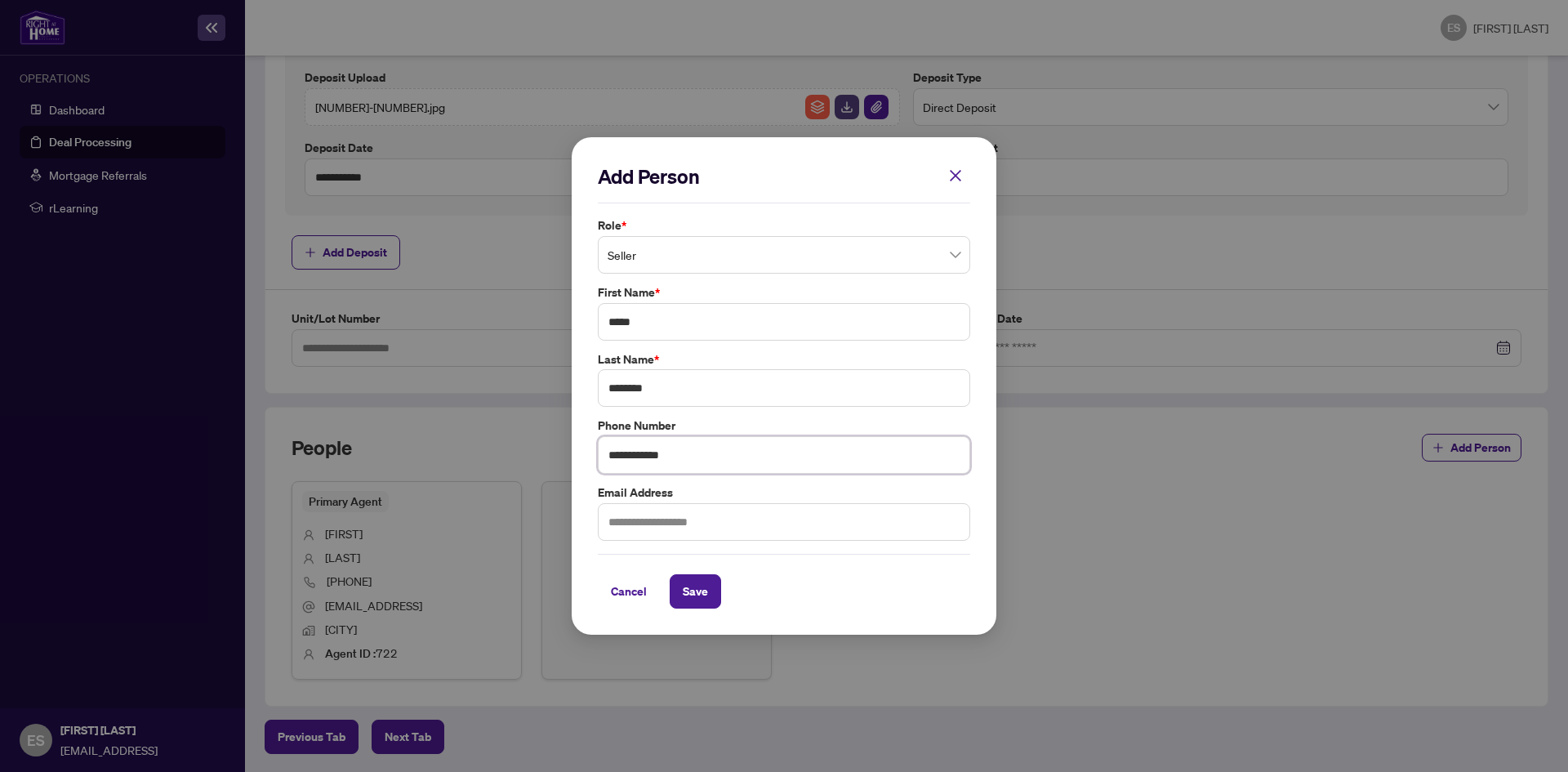 type on "**********" 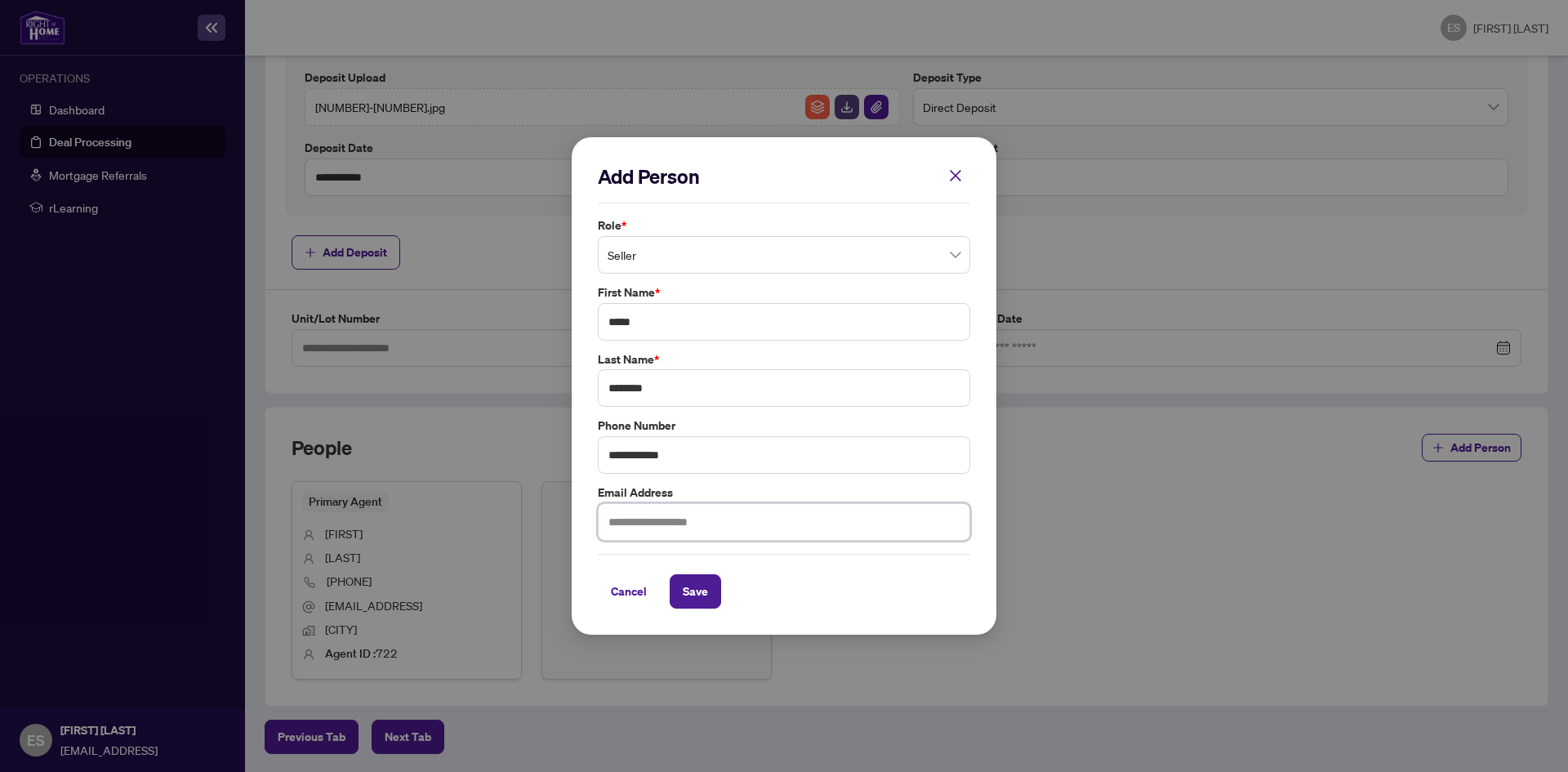 click at bounding box center (784, 522) 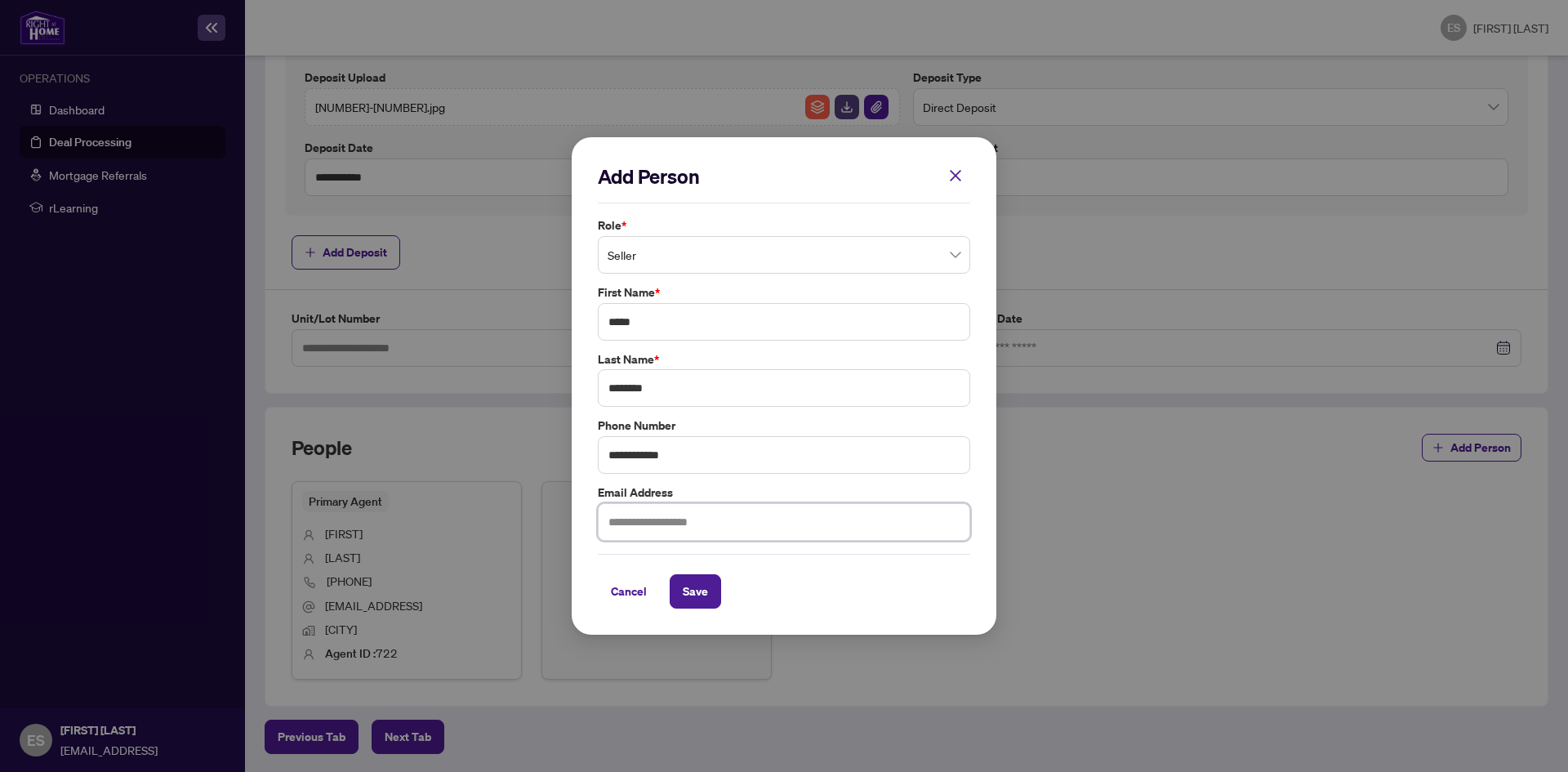 paste on "**********" 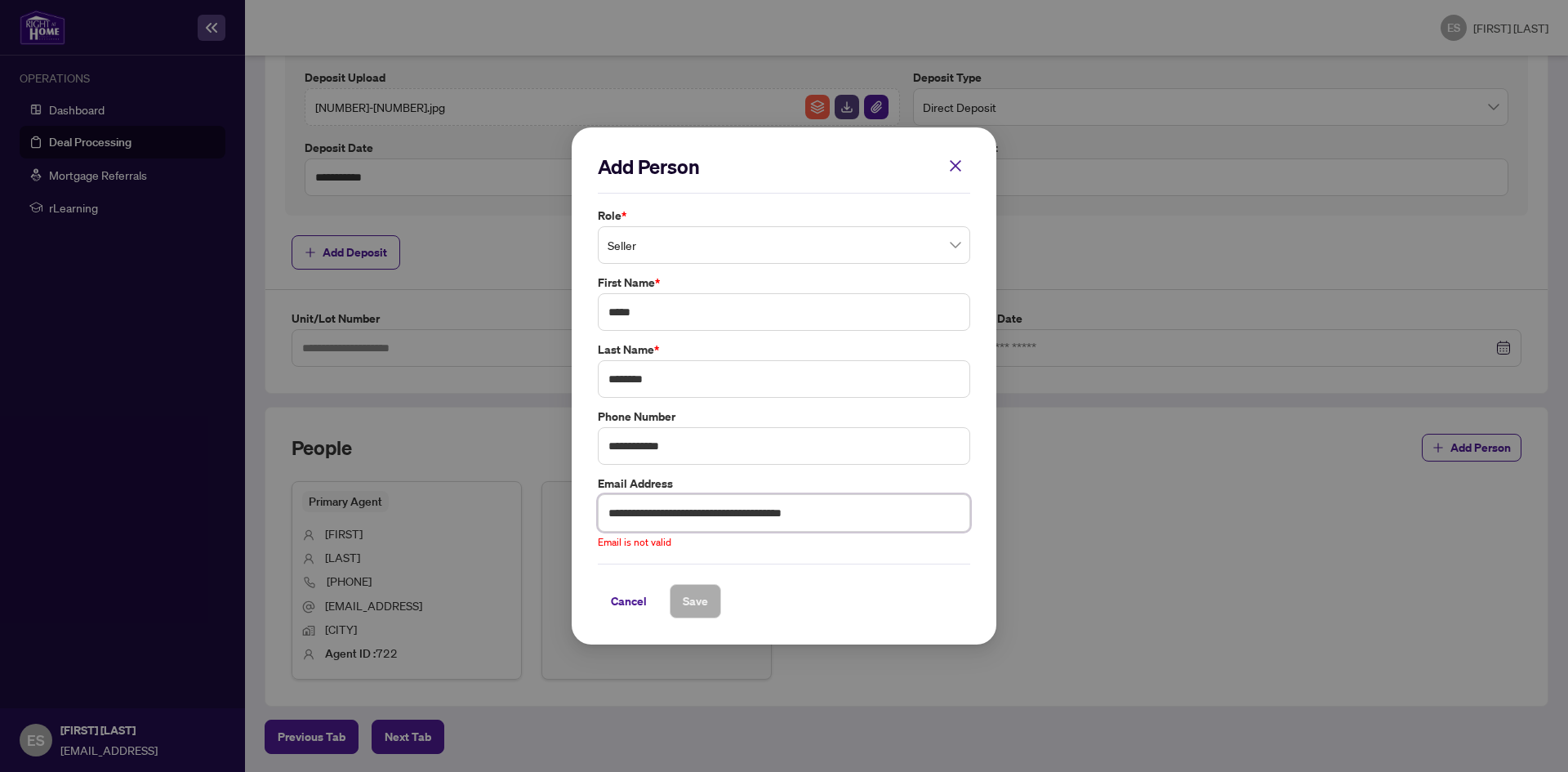click on "**********" at bounding box center (784, 513) 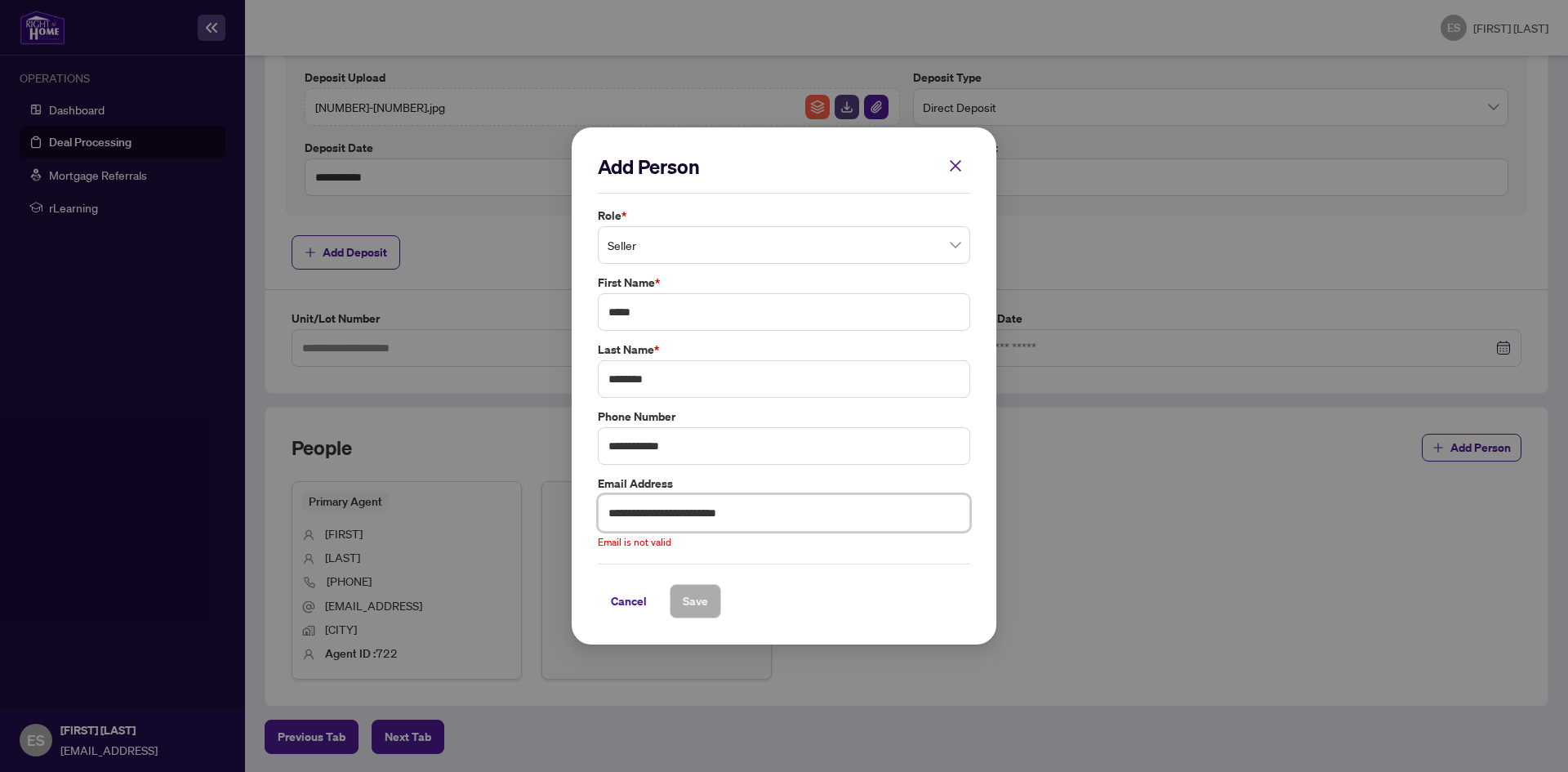 click on "**********" at bounding box center (784, 513) 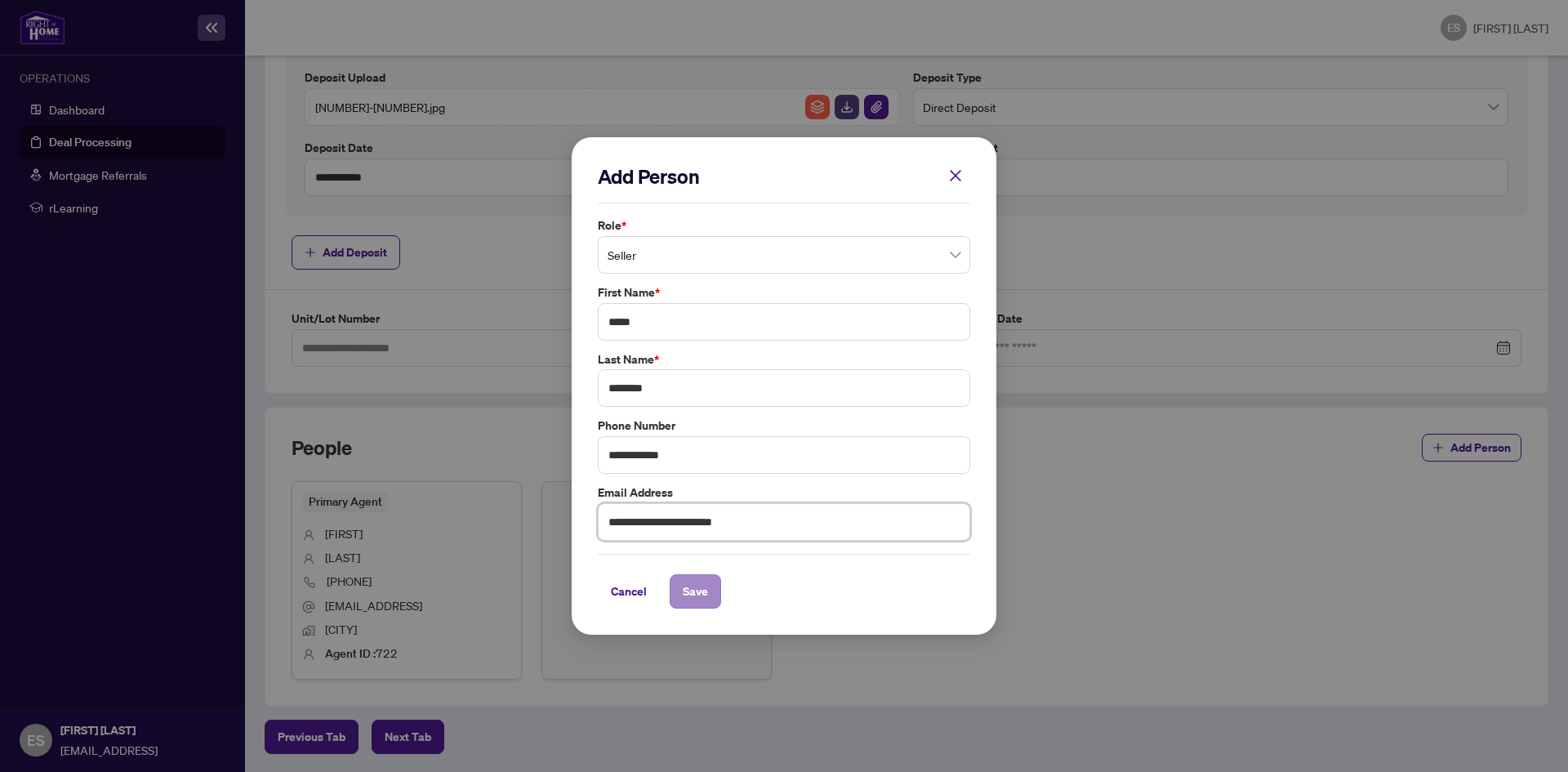 type on "**********" 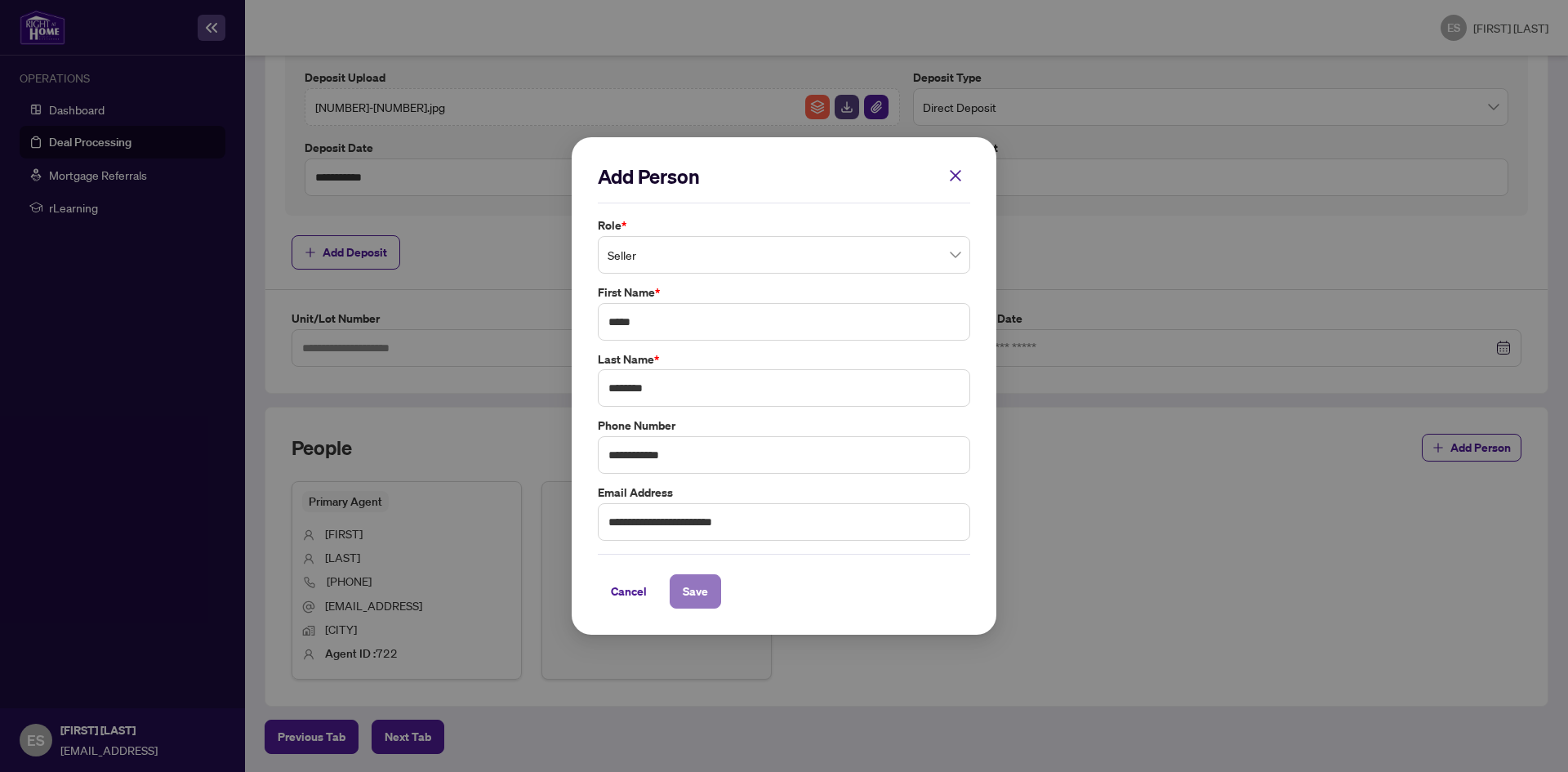 click on "Save" at bounding box center (695, 591) 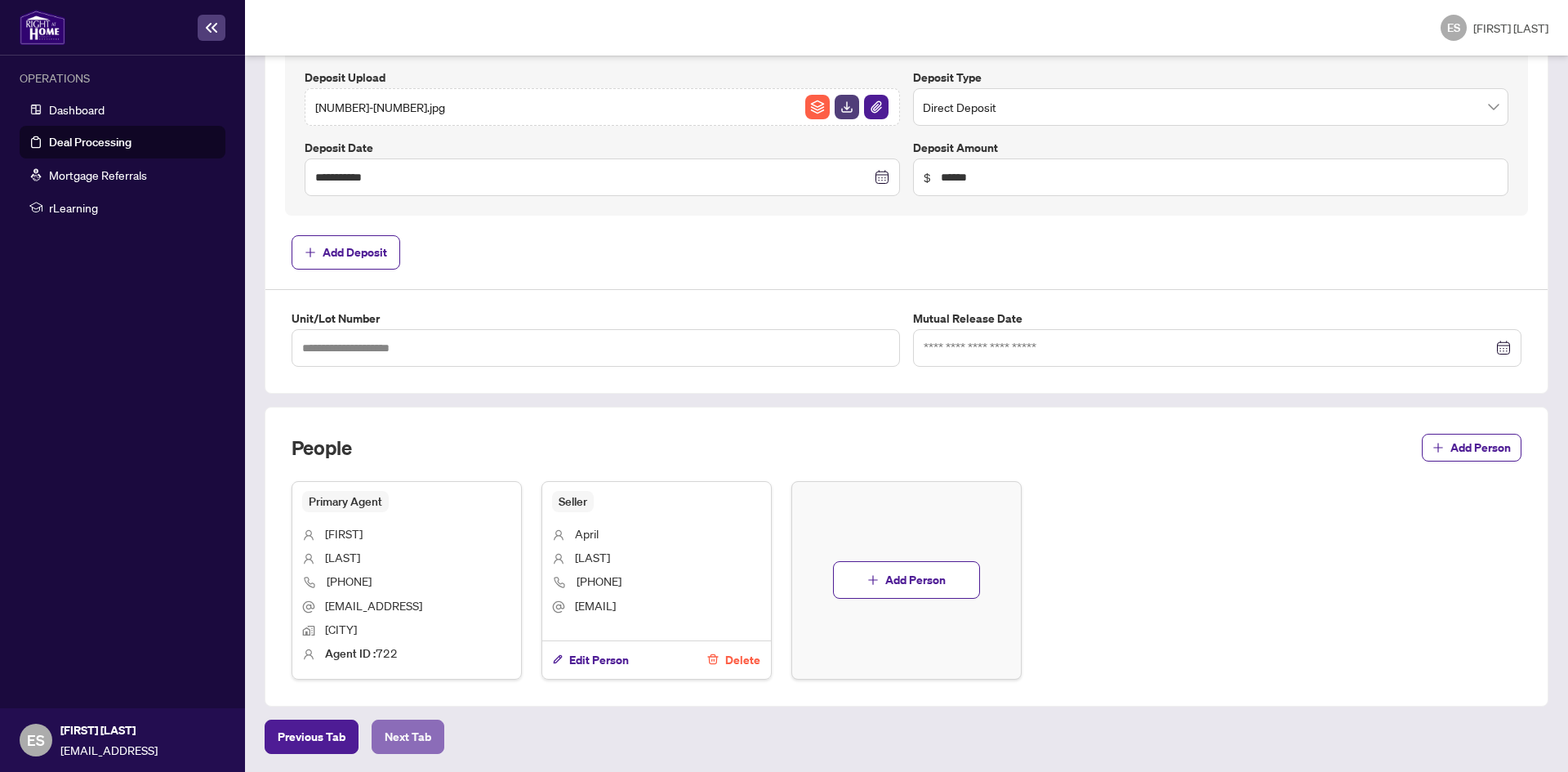 click on "Next Tab" at bounding box center [311, 737] 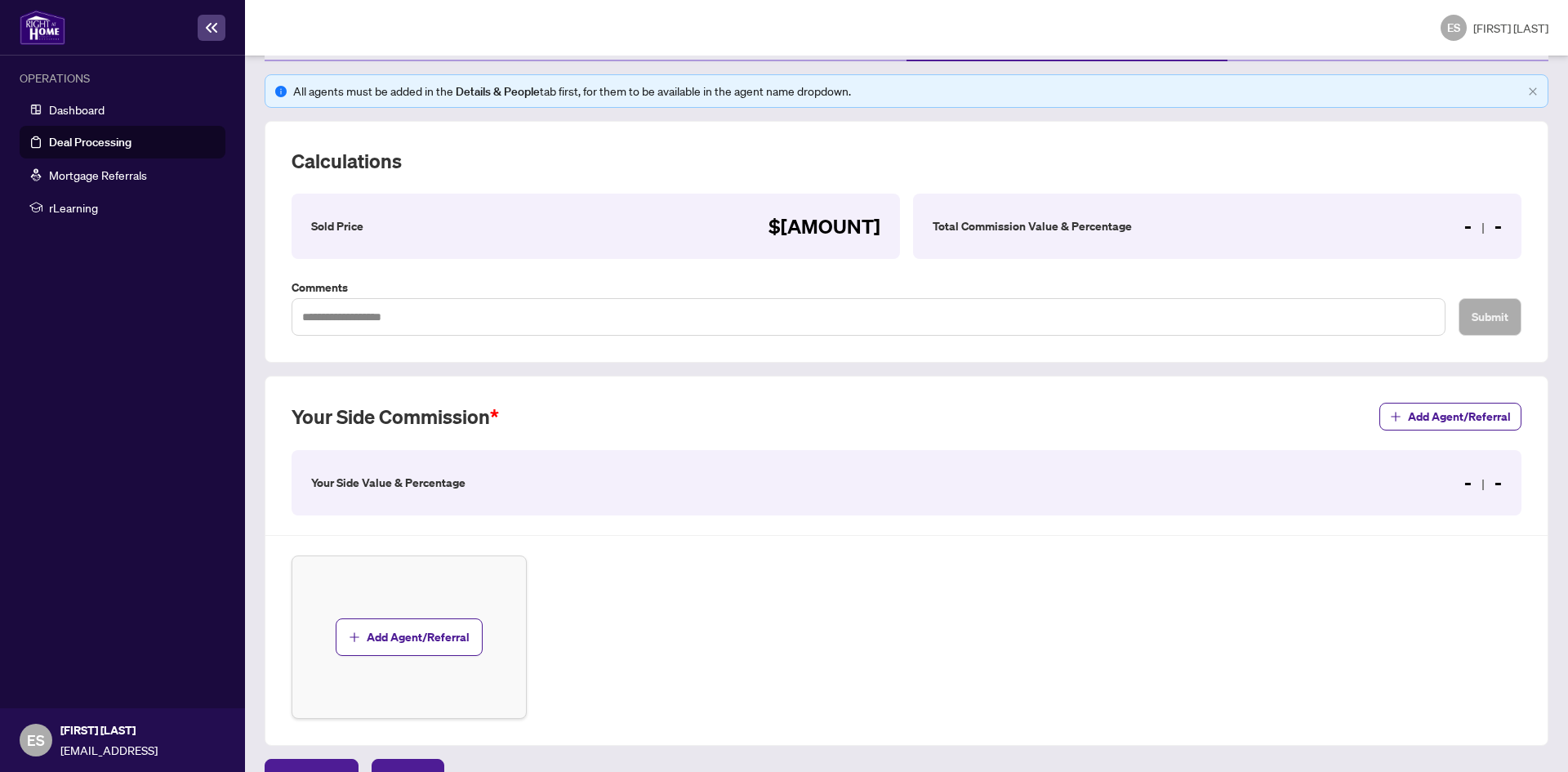 scroll, scrollTop: 257, scrollLeft: 0, axis: vertical 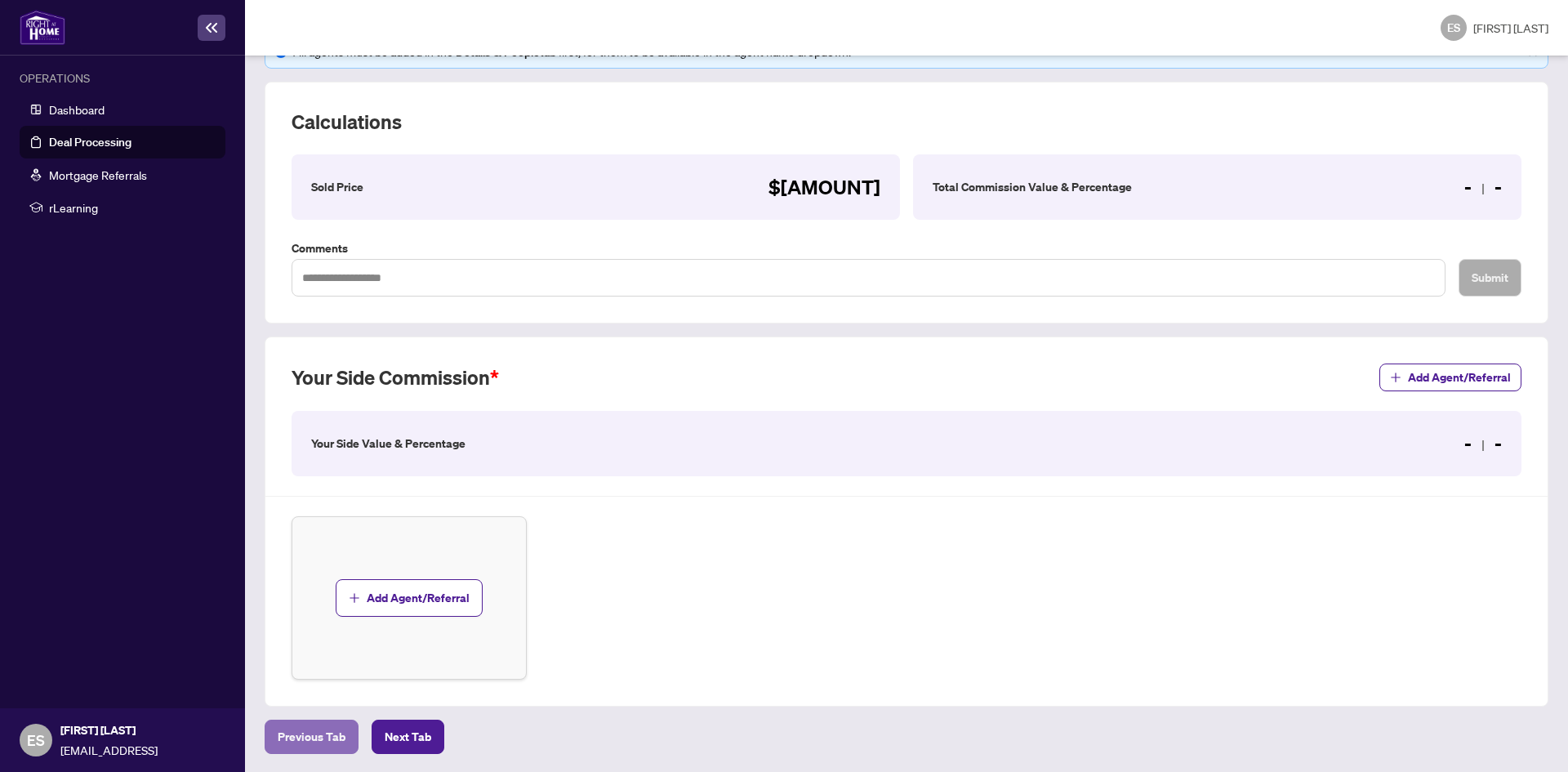 click on "Previous Tab" at bounding box center [311, 737] 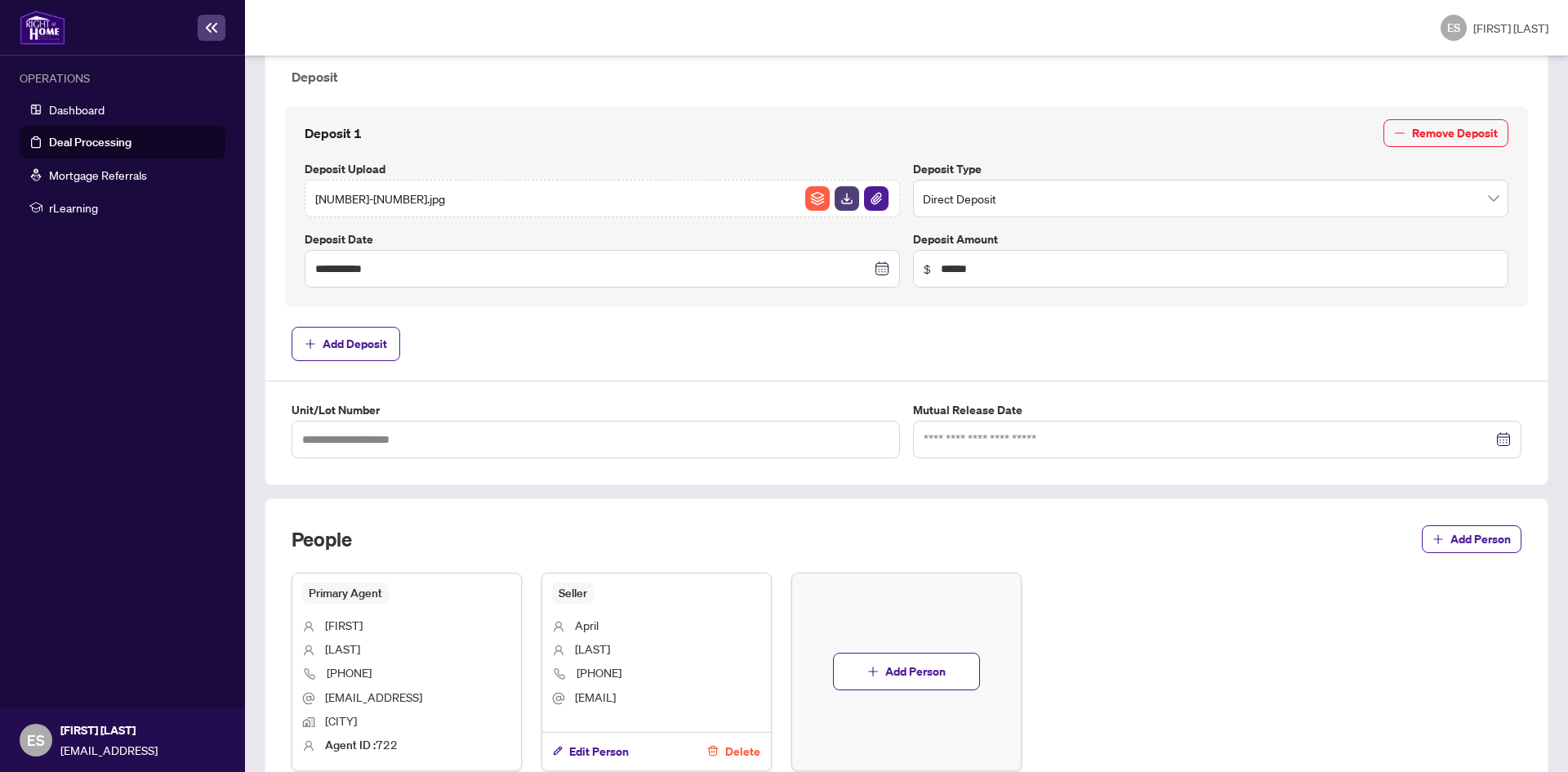 scroll, scrollTop: 680, scrollLeft: 0, axis: vertical 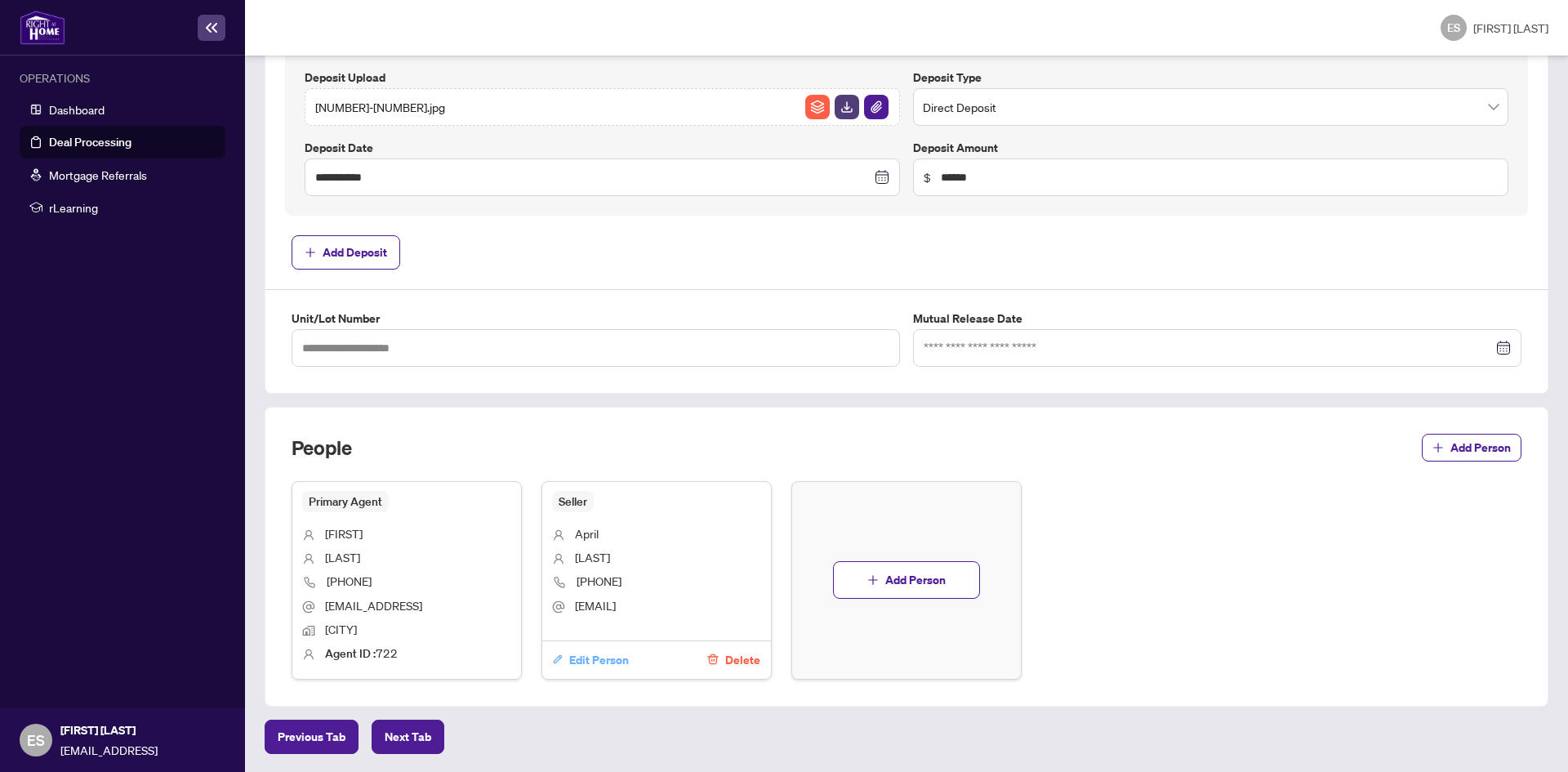 click on "Edit Person" at bounding box center [599, 660] 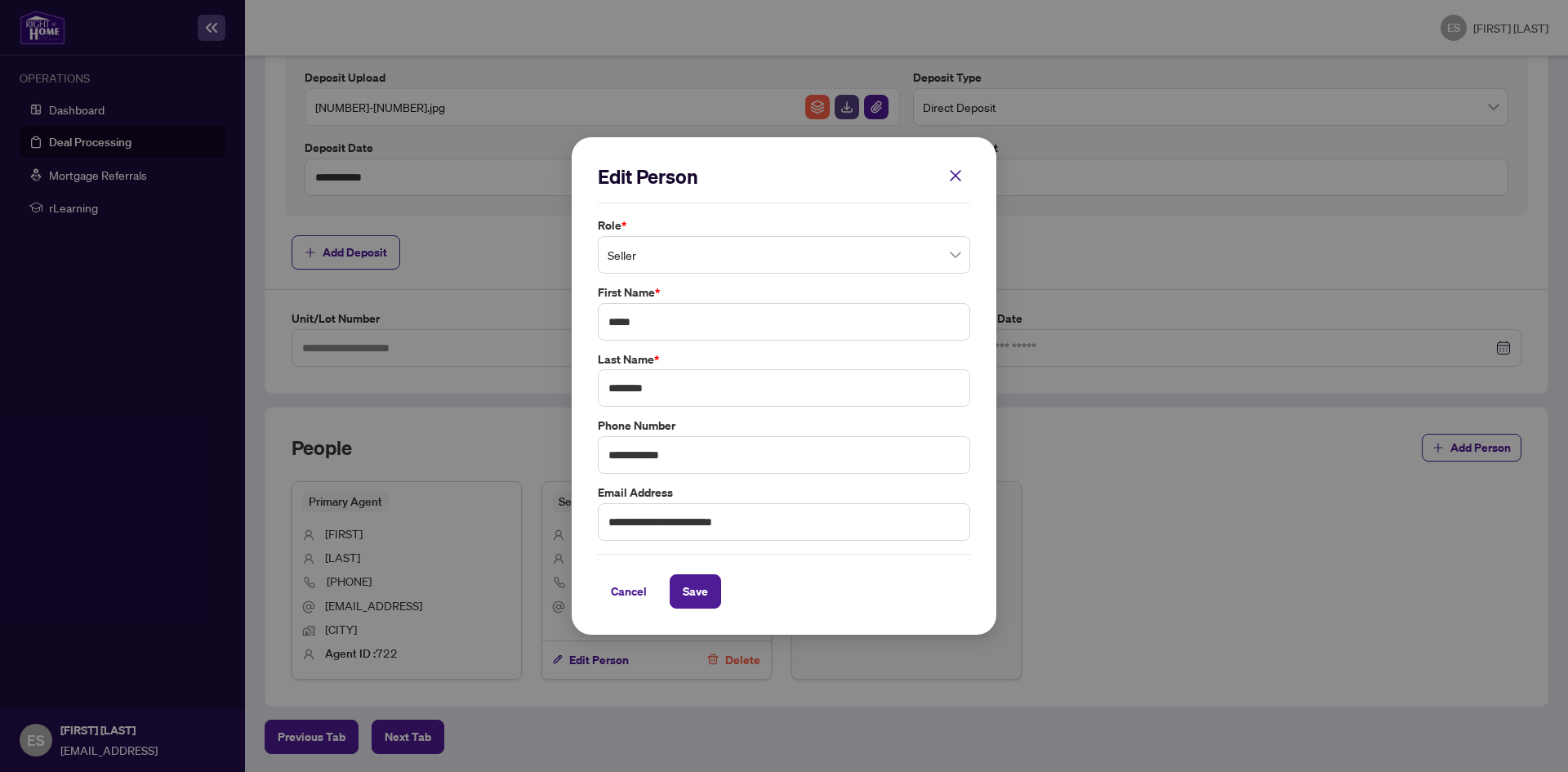 click on "Seller" at bounding box center [784, 255] 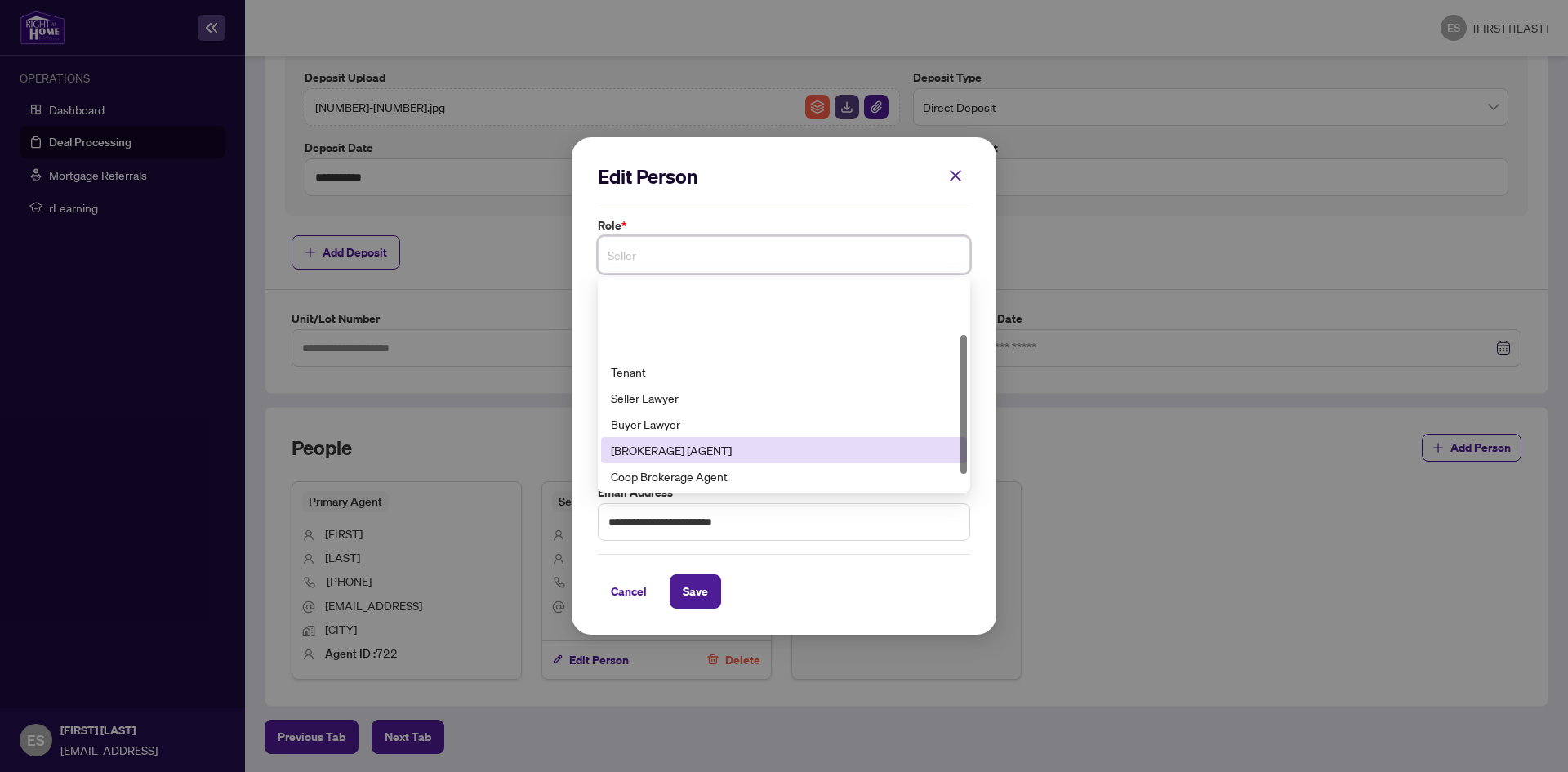 scroll, scrollTop: 82, scrollLeft: 0, axis: vertical 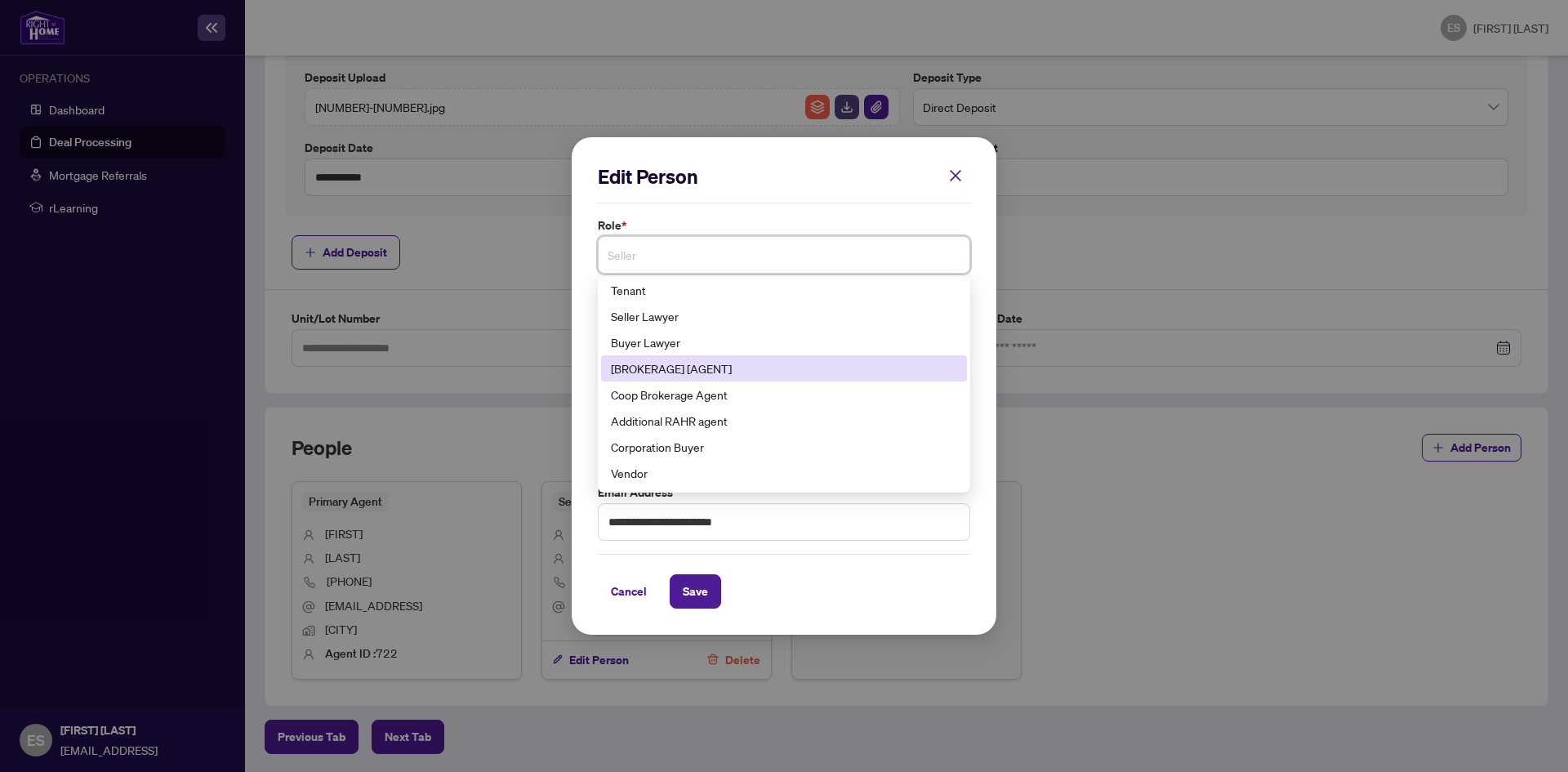 click on "[BROKERAGE] [AGENT]" at bounding box center [784, 368] 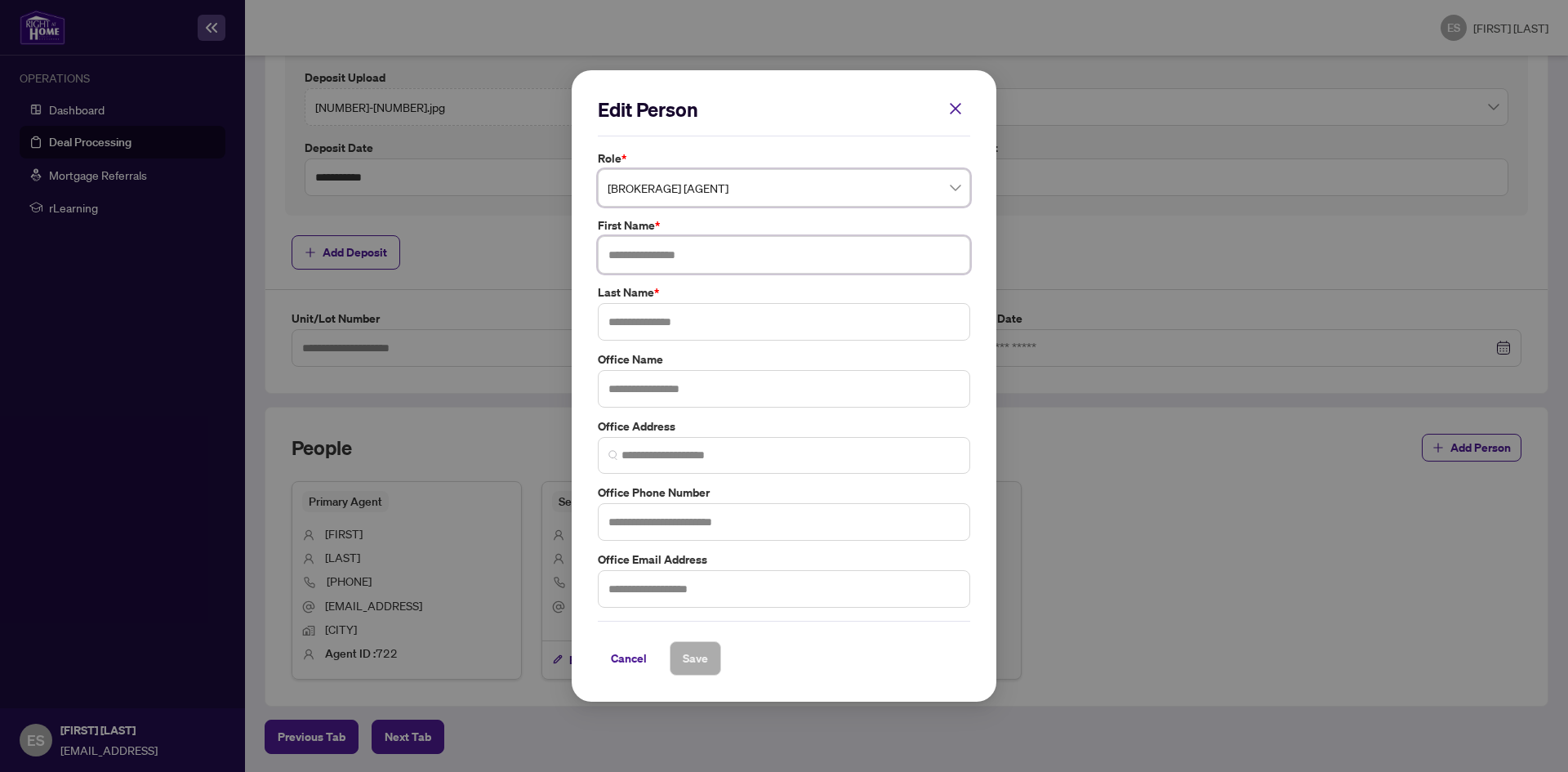 click at bounding box center (784, 255) 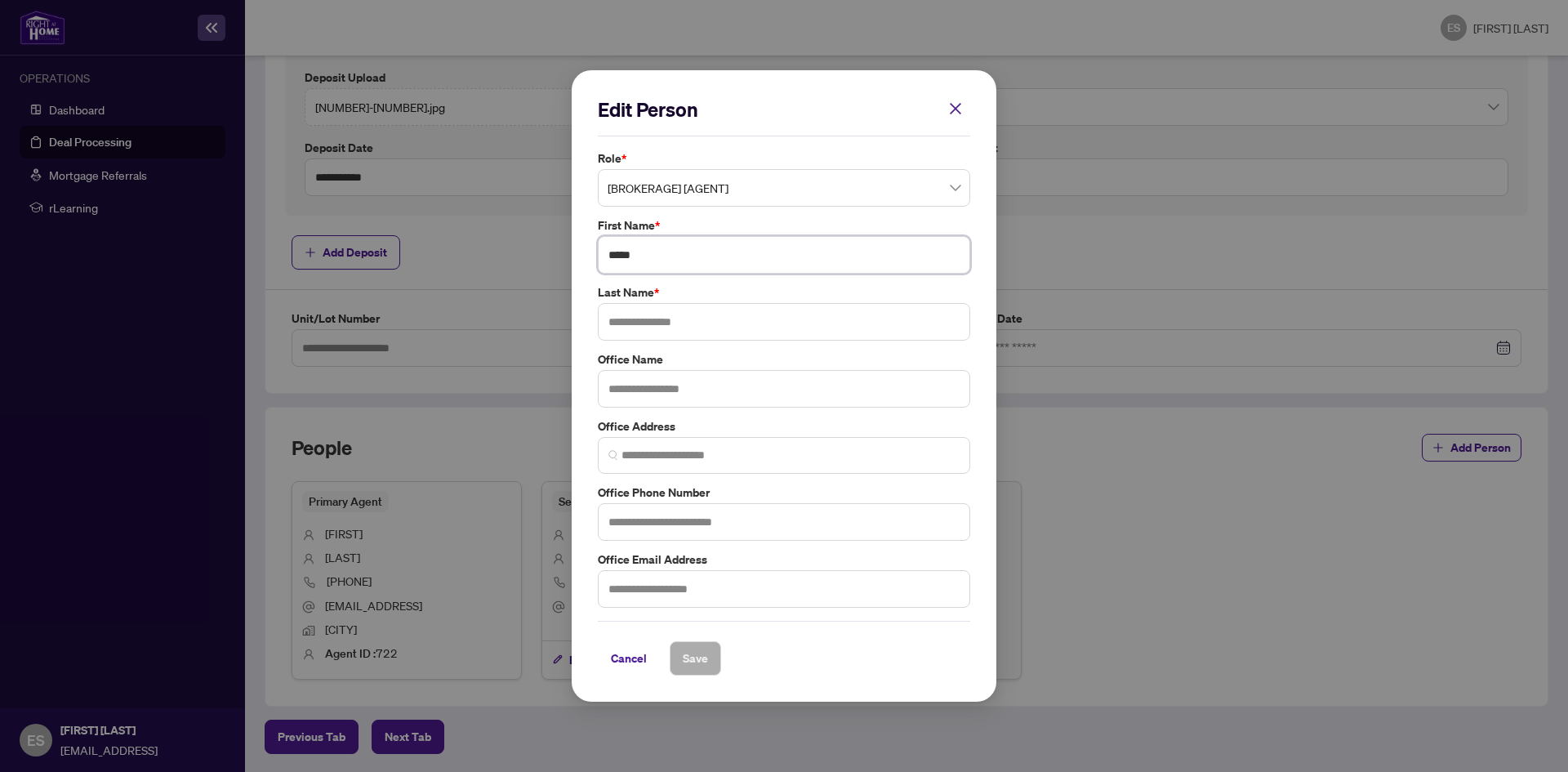 type on "*****" 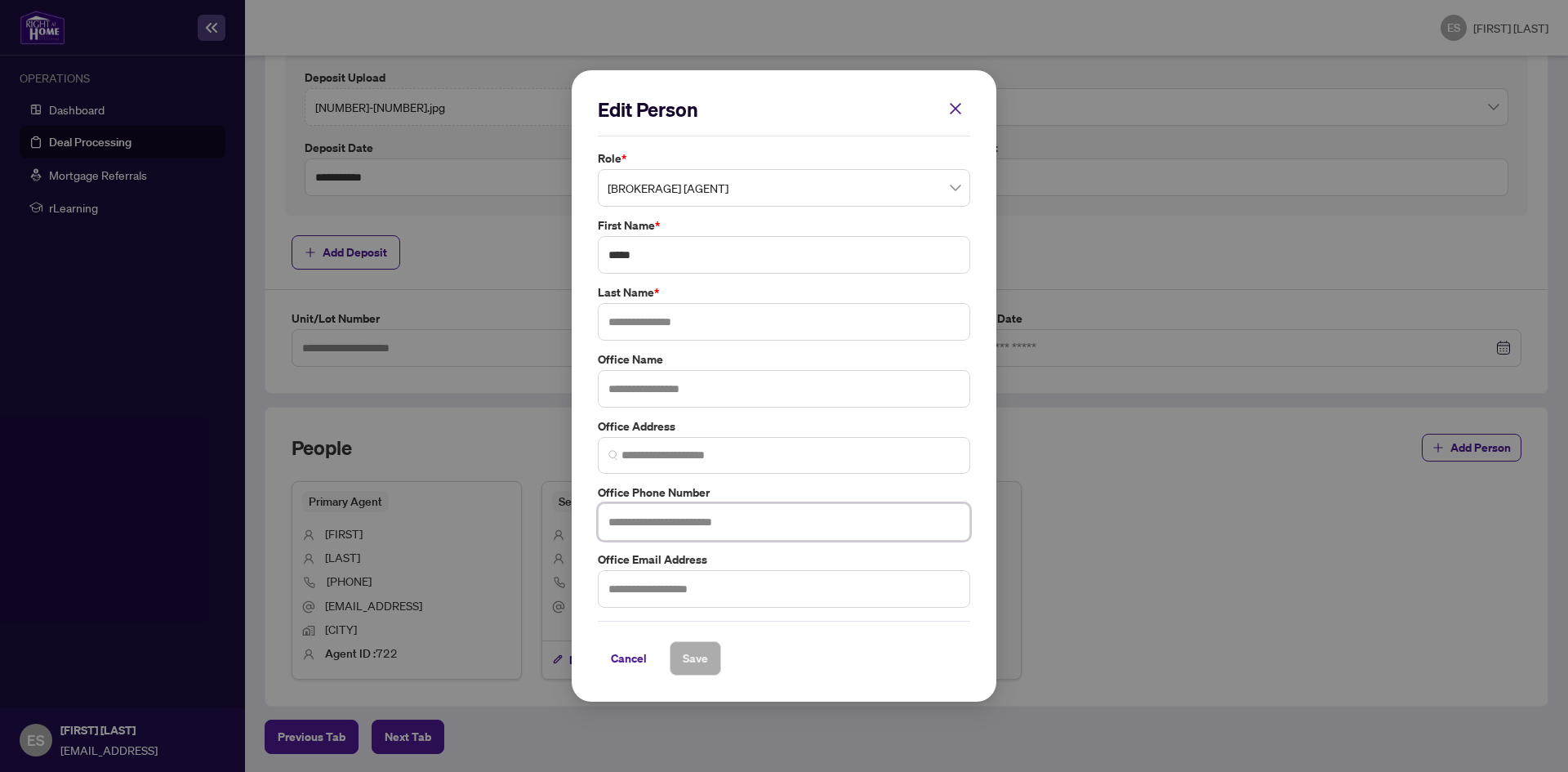 click at bounding box center [784, 522] 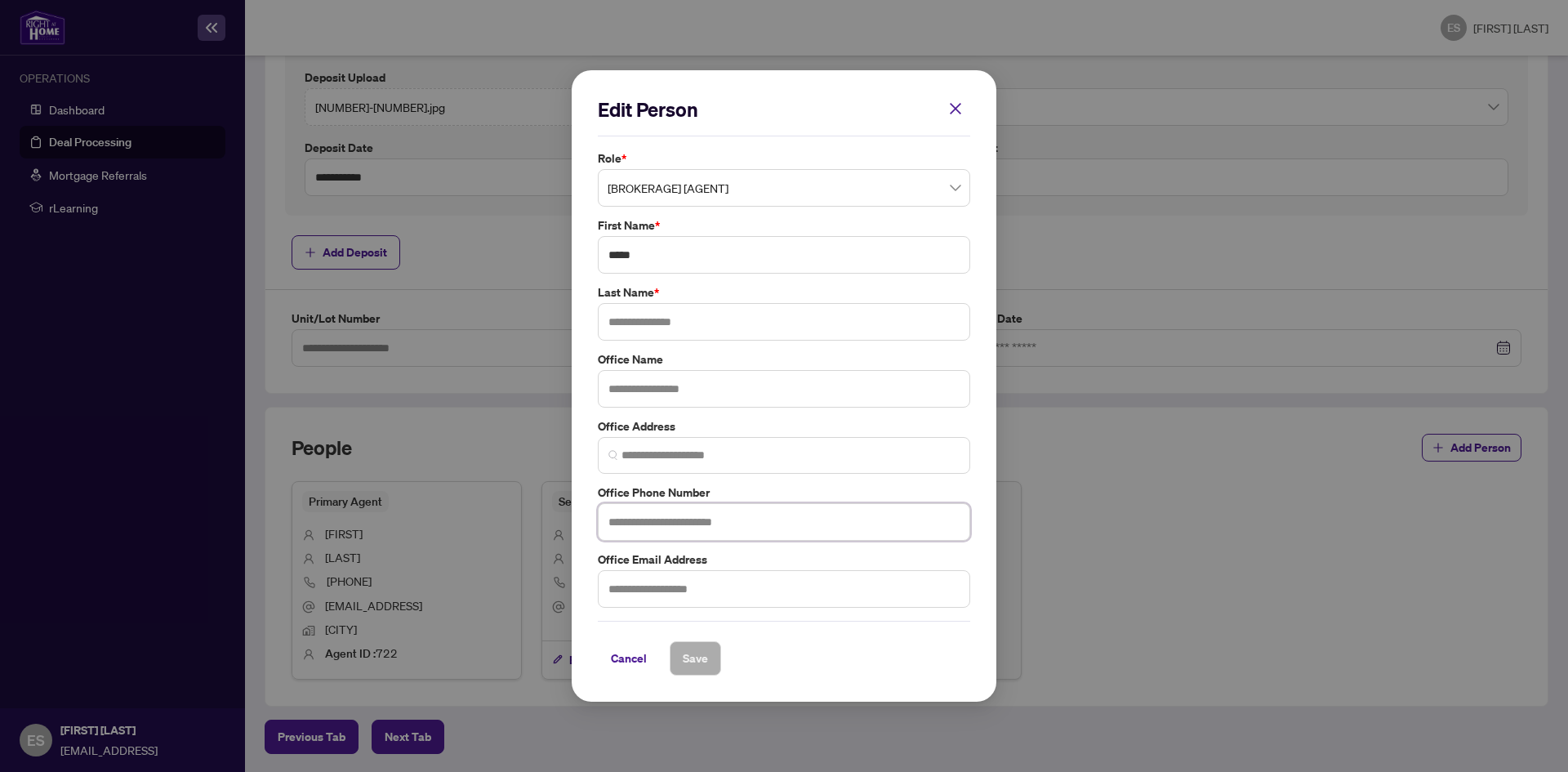 paste 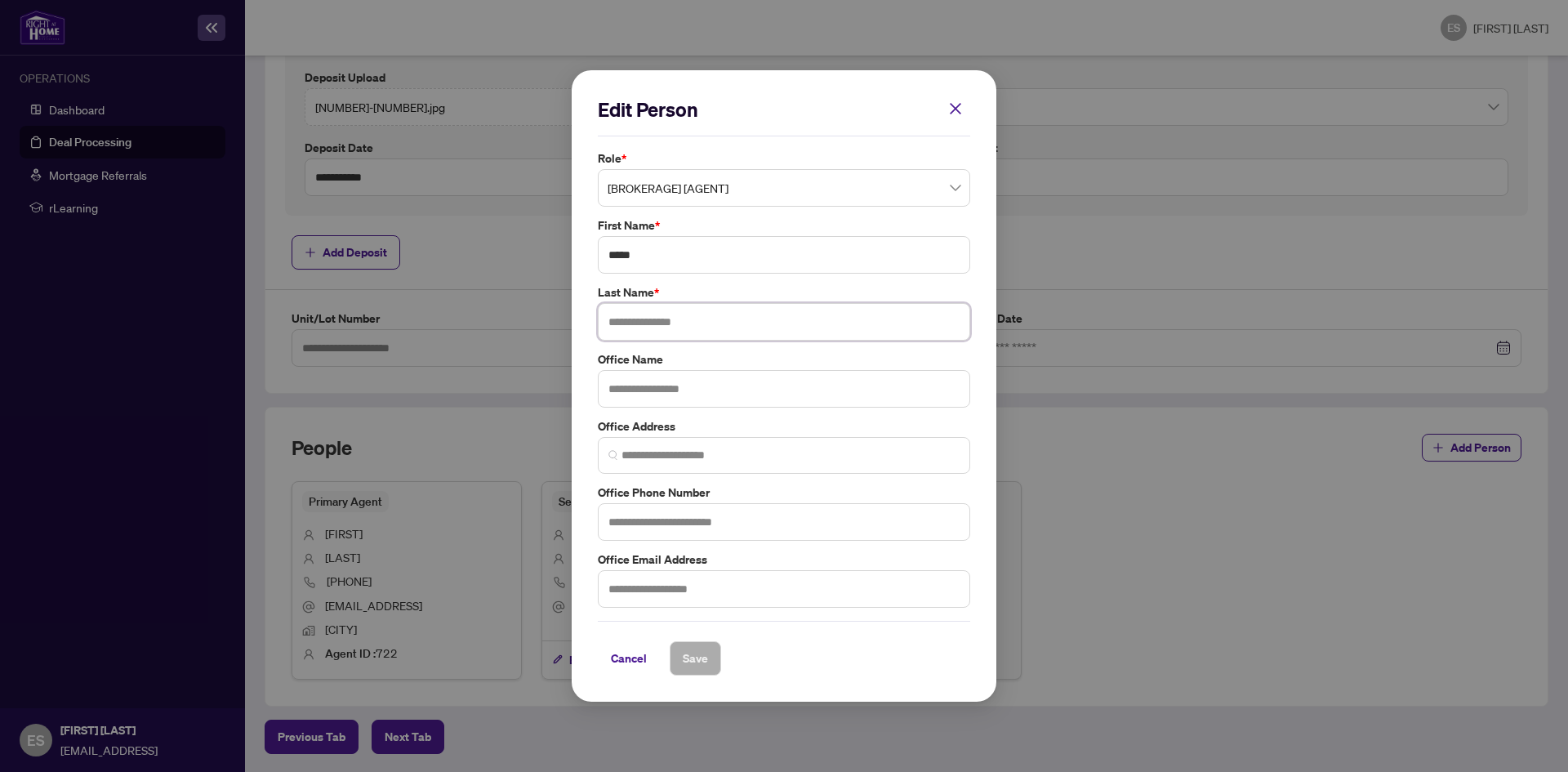 click at bounding box center [784, 322] 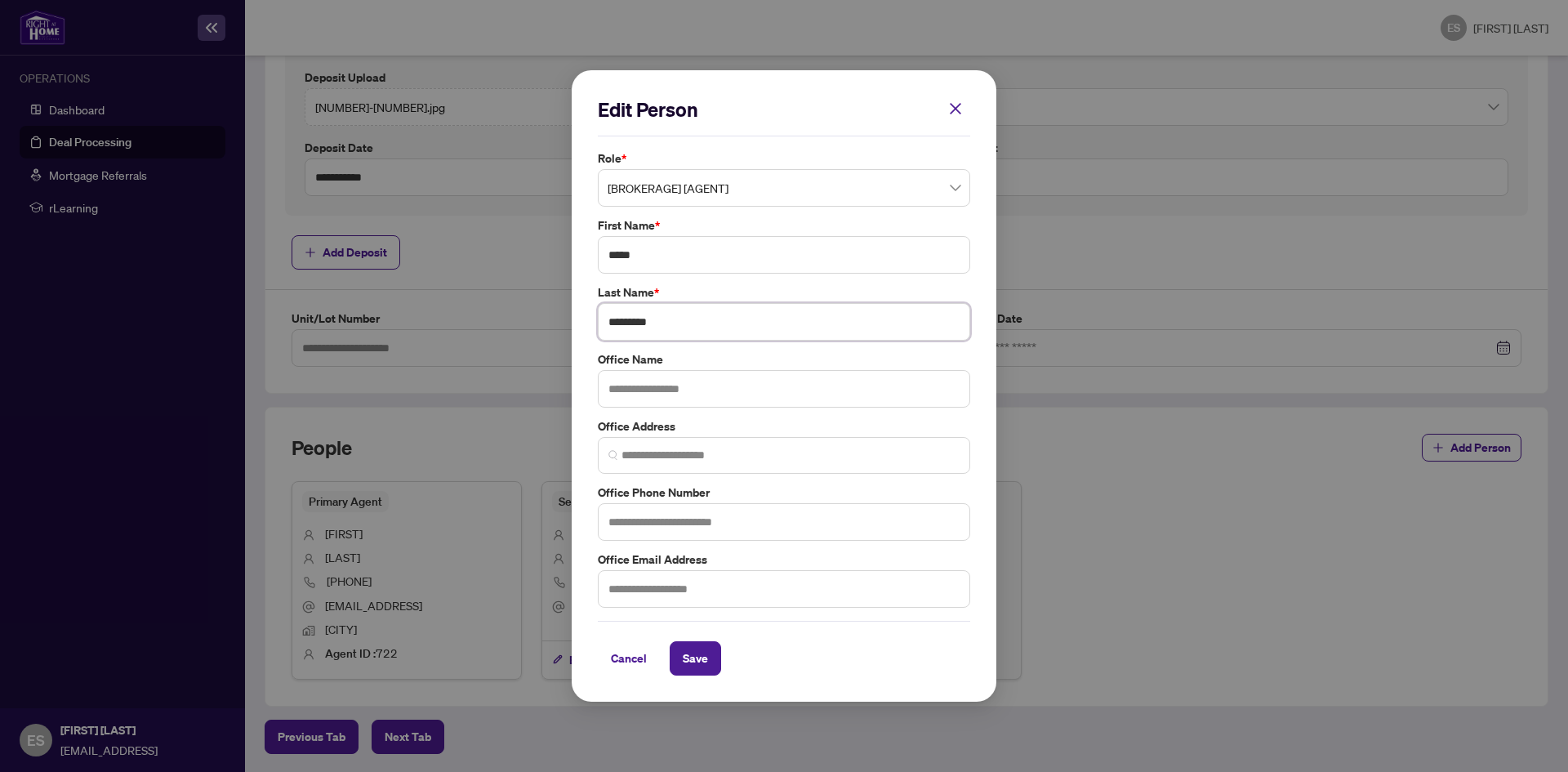 type on "*********" 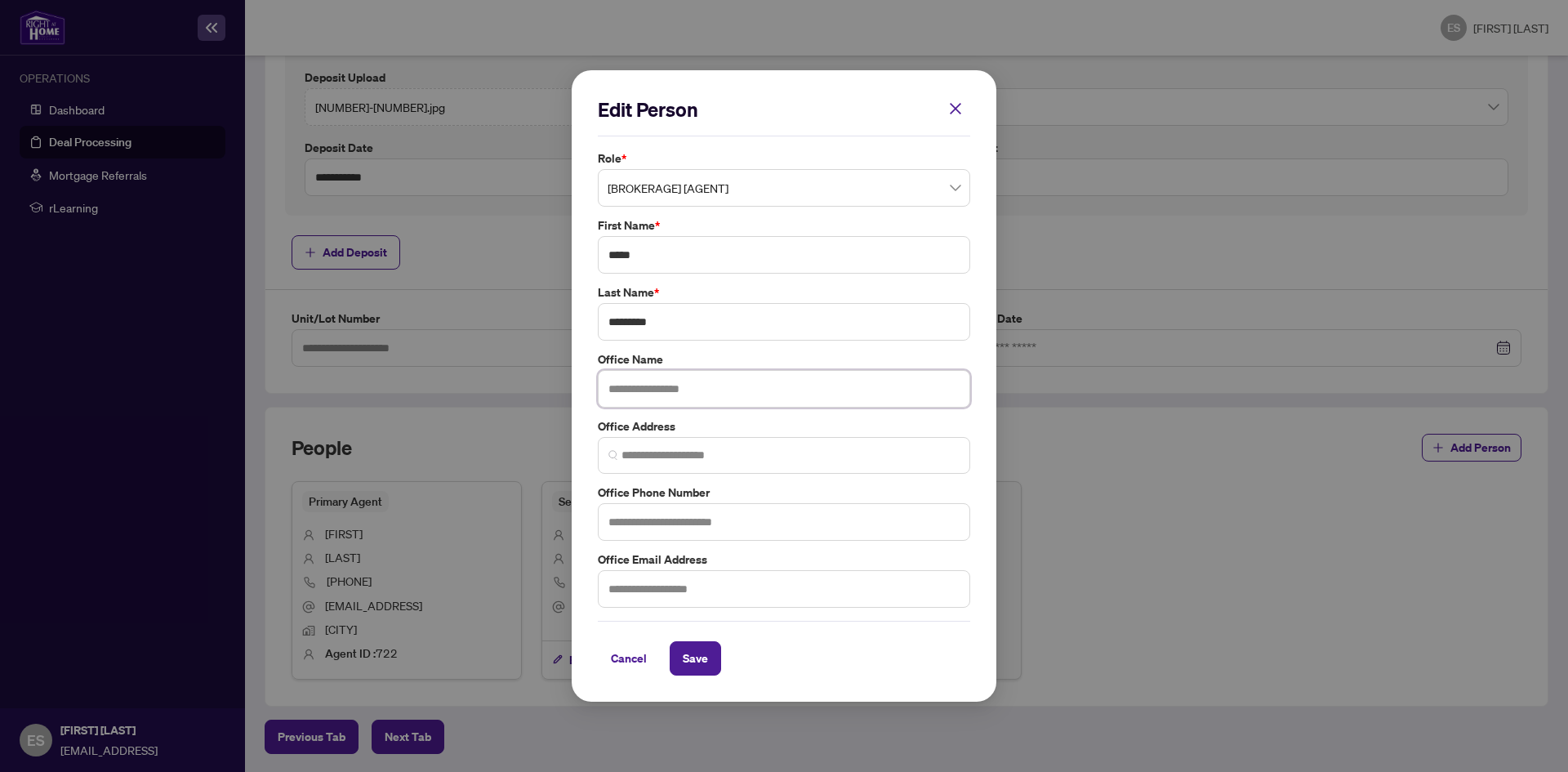click at bounding box center [784, 389] 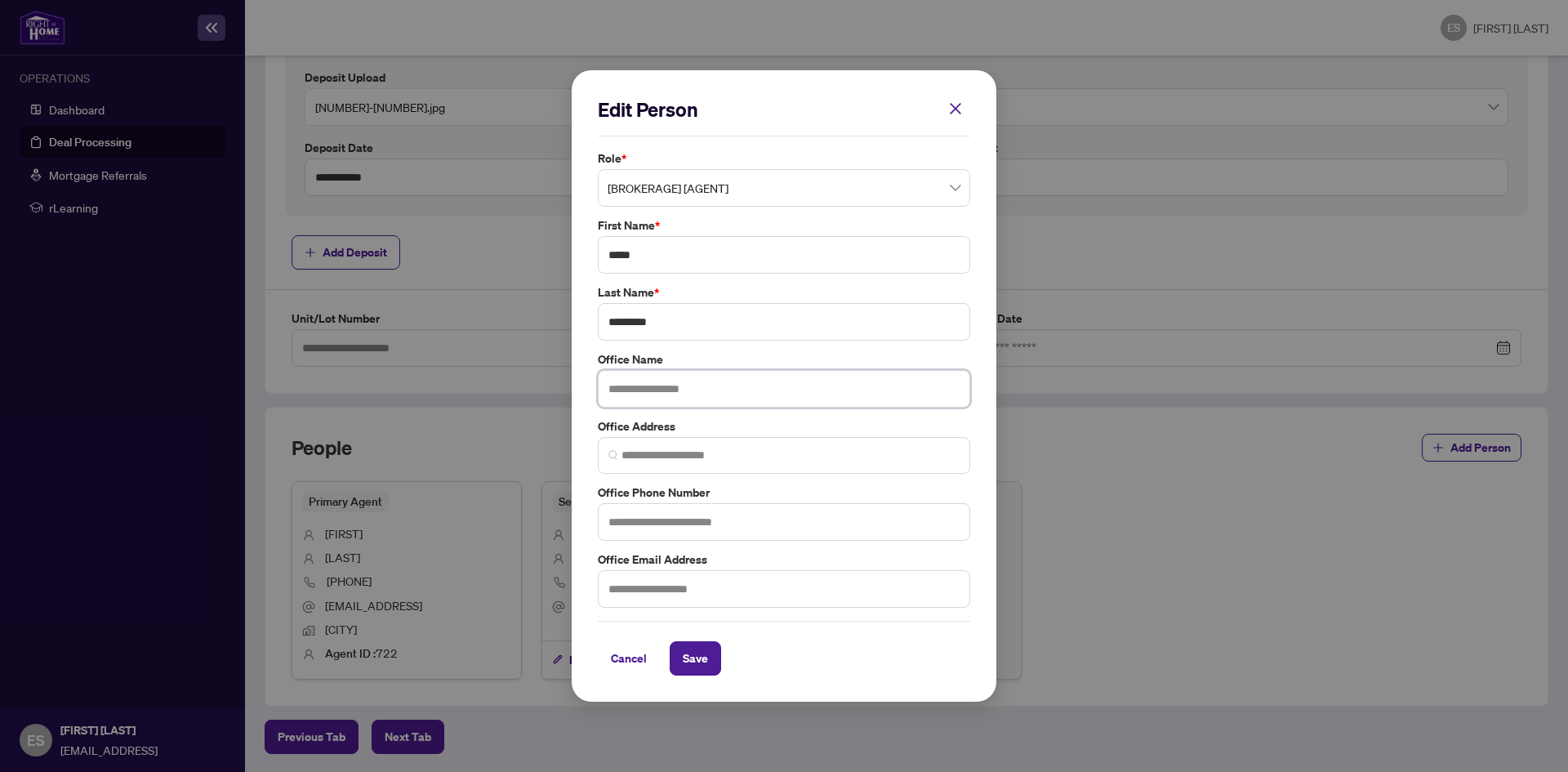 paste on "**********" 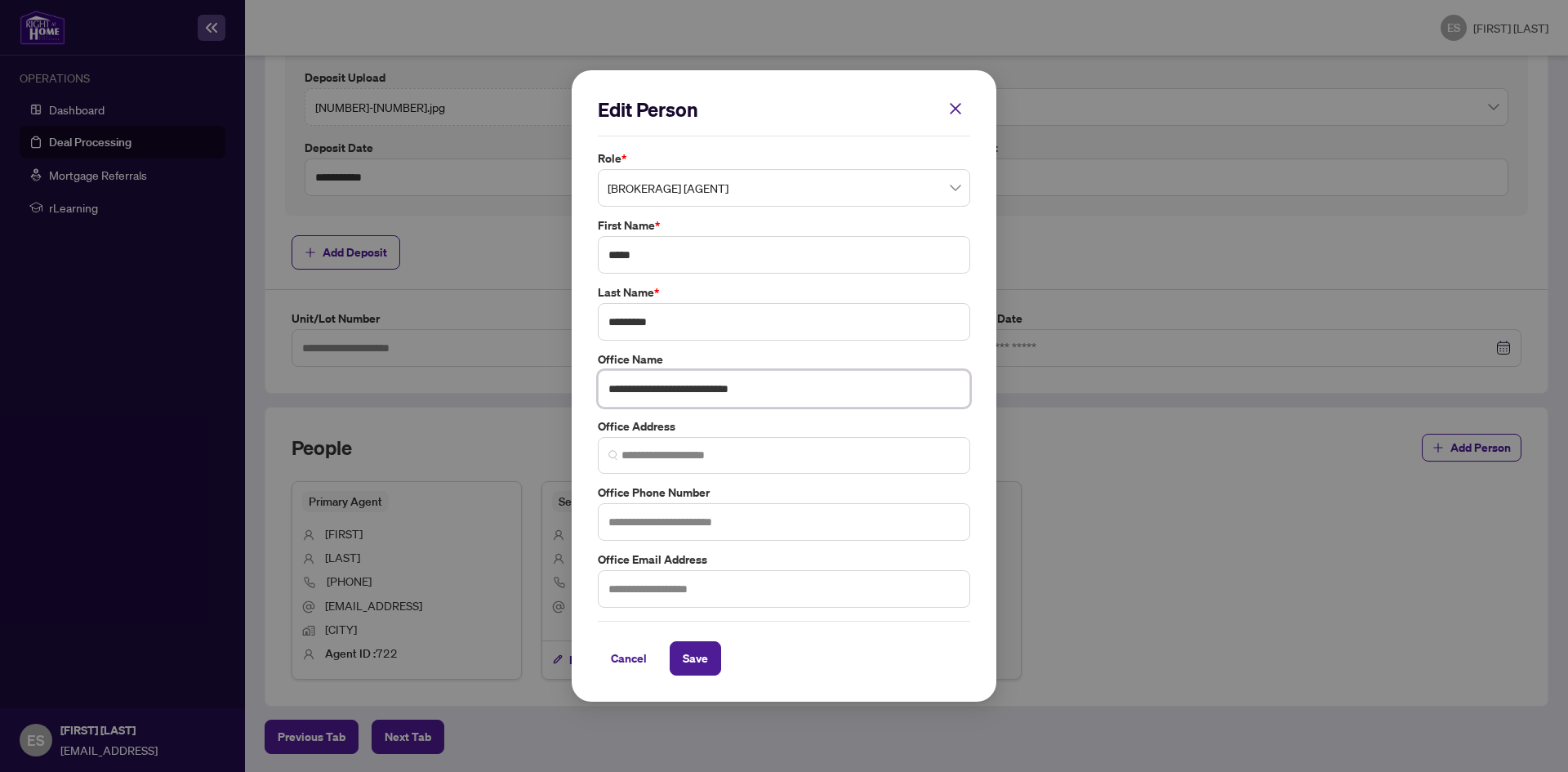 type on "**********" 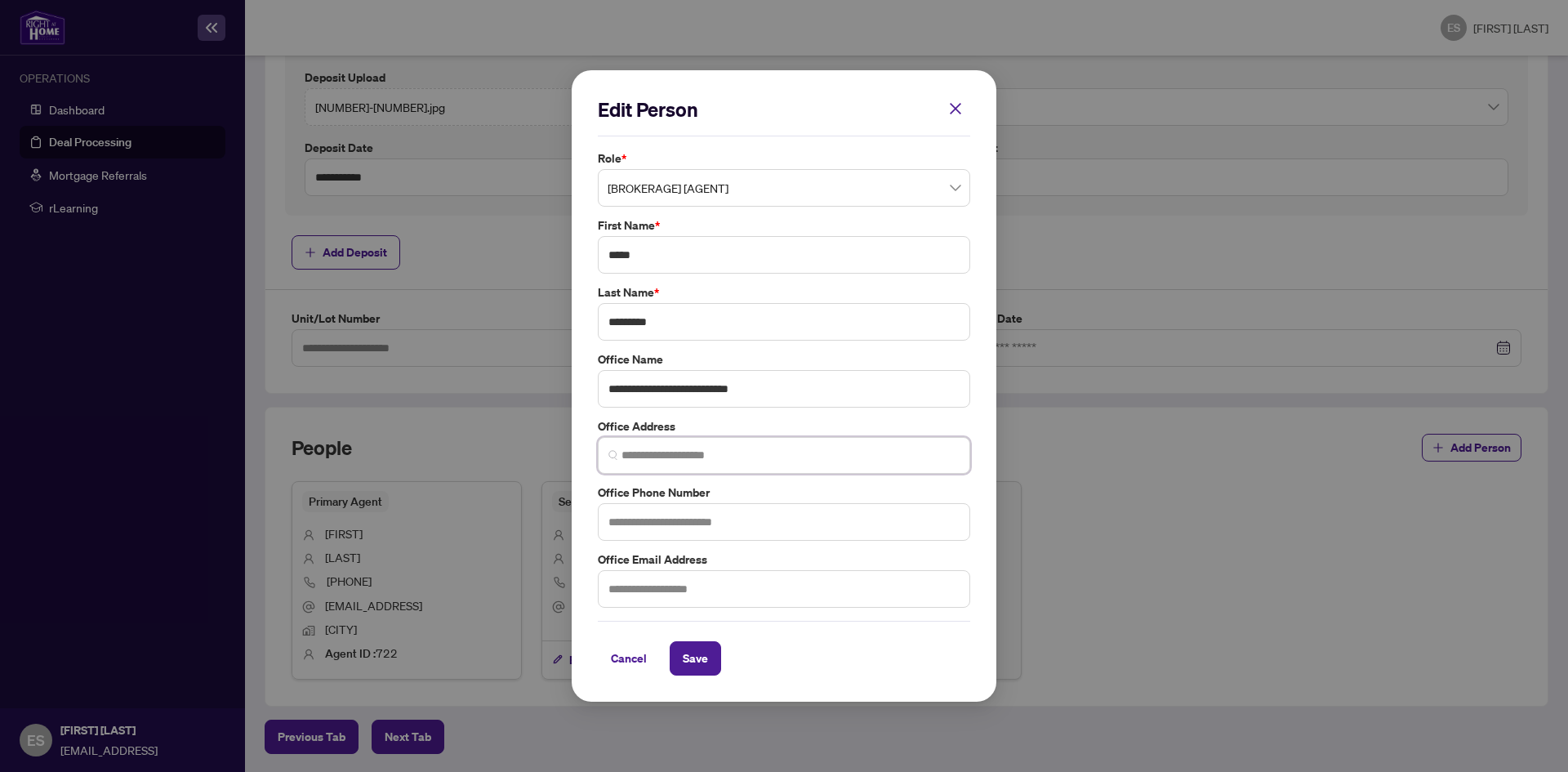 paste on "**********" 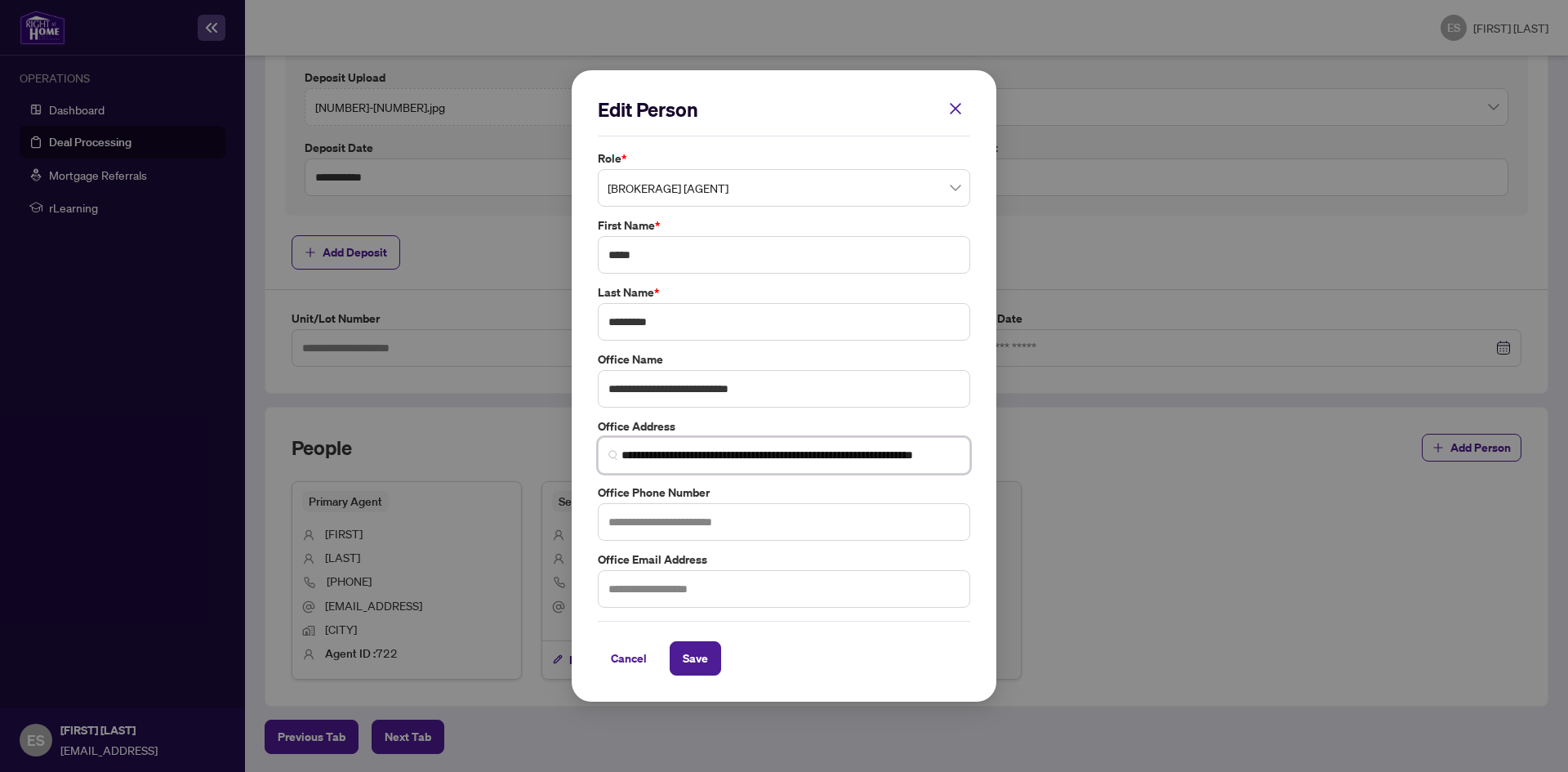 scroll, scrollTop: 0, scrollLeft: 108, axis: horizontal 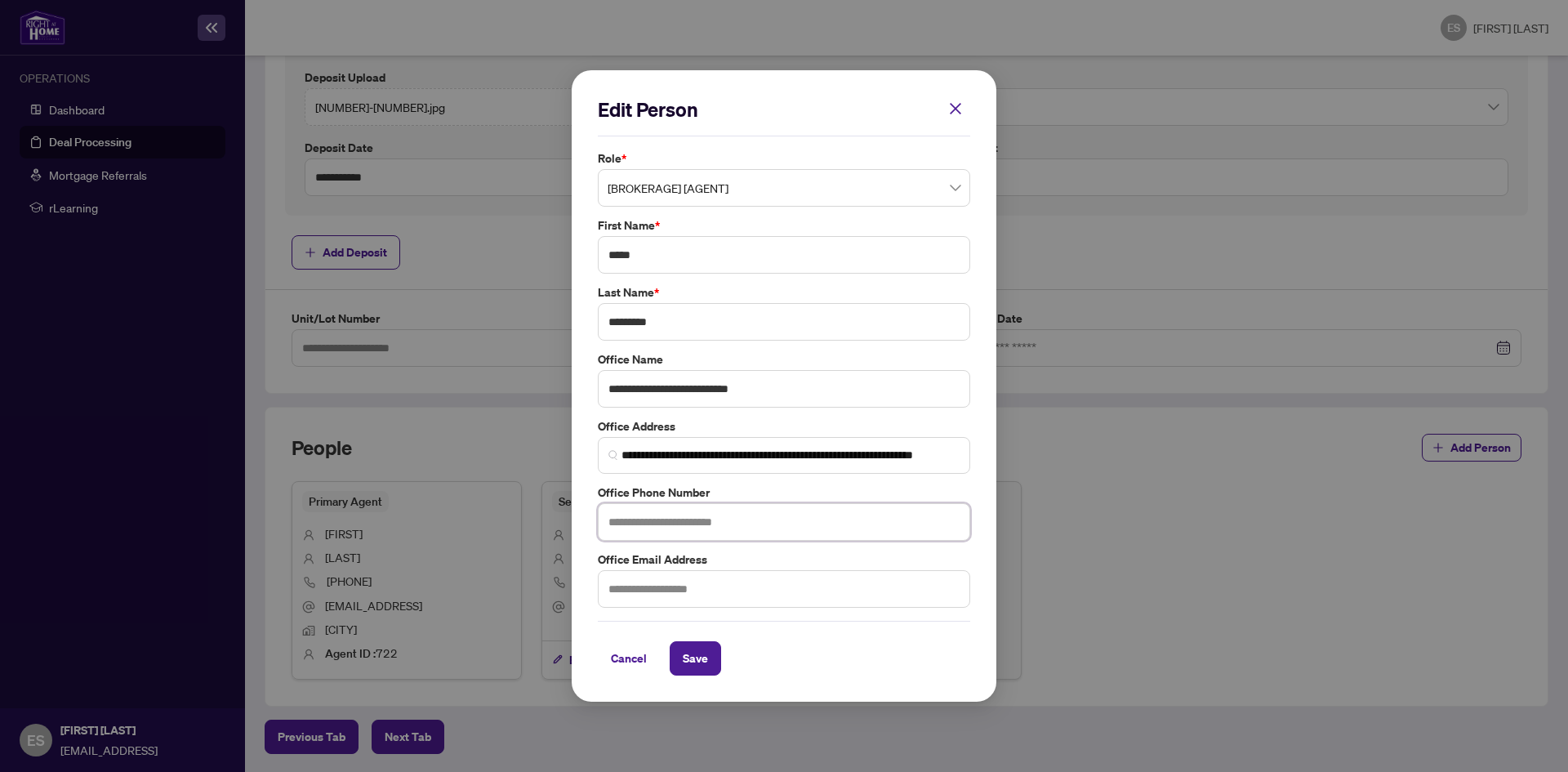 click at bounding box center [784, 522] 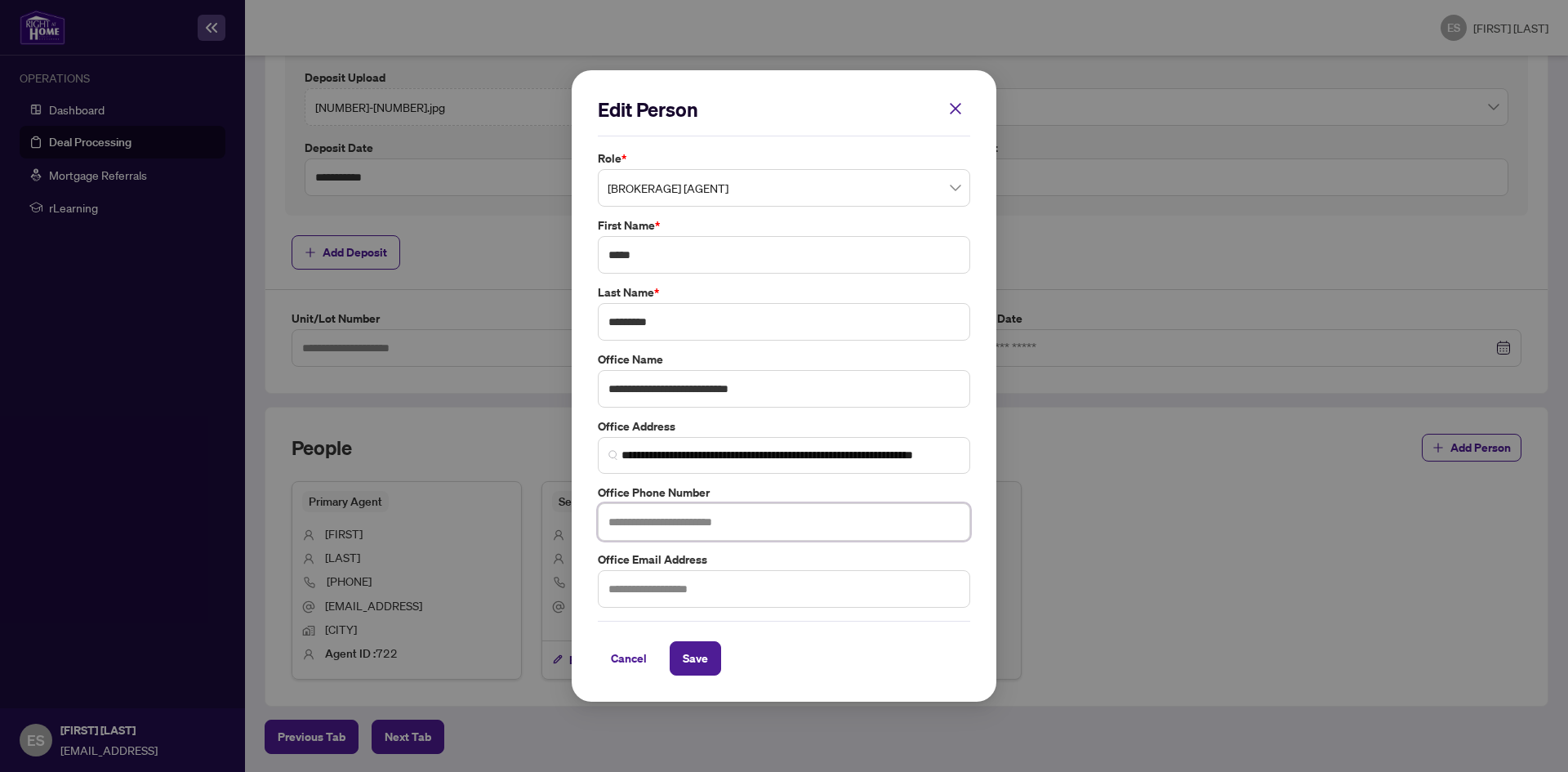 paste on "**********" 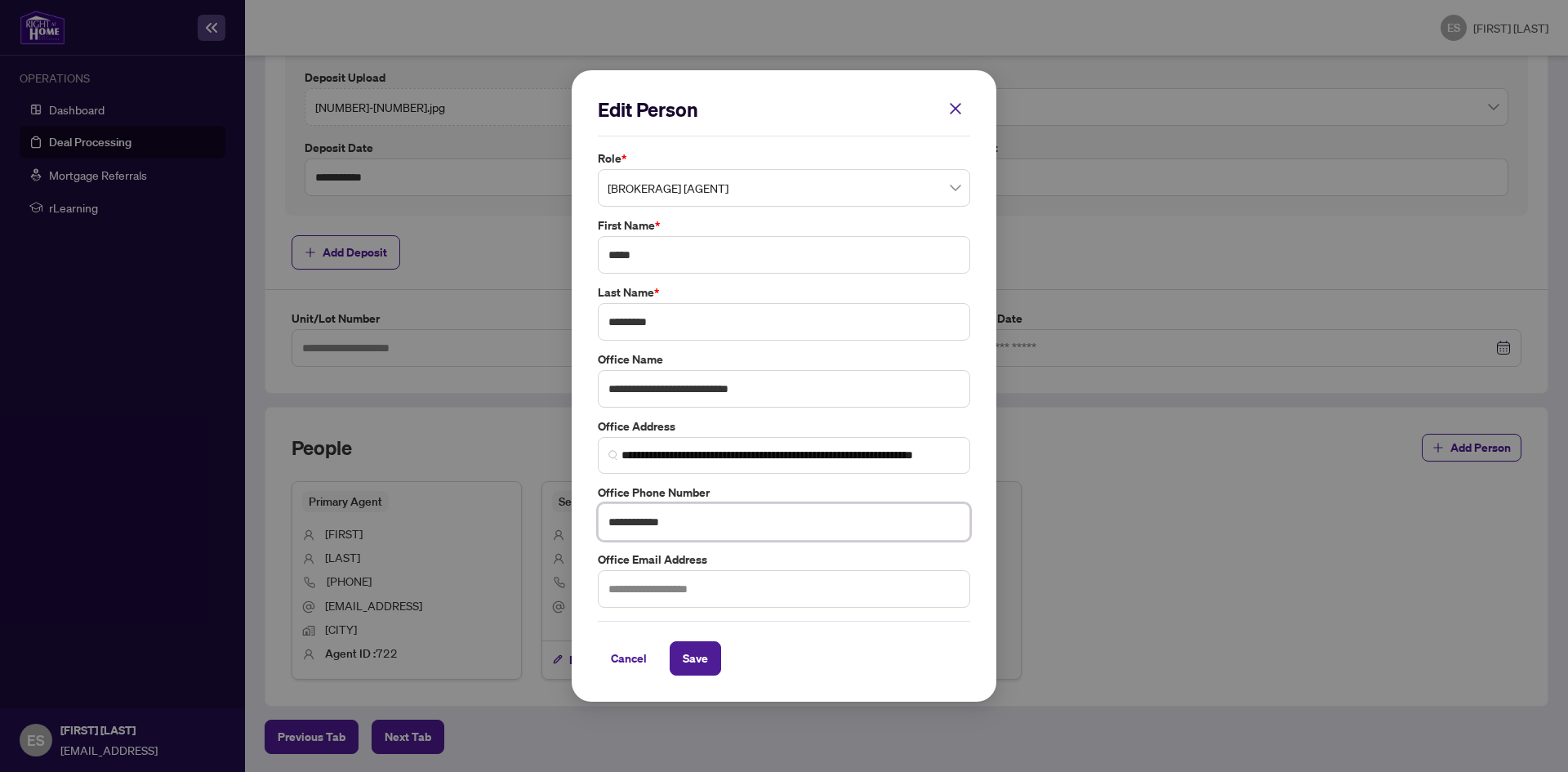 type on "**********" 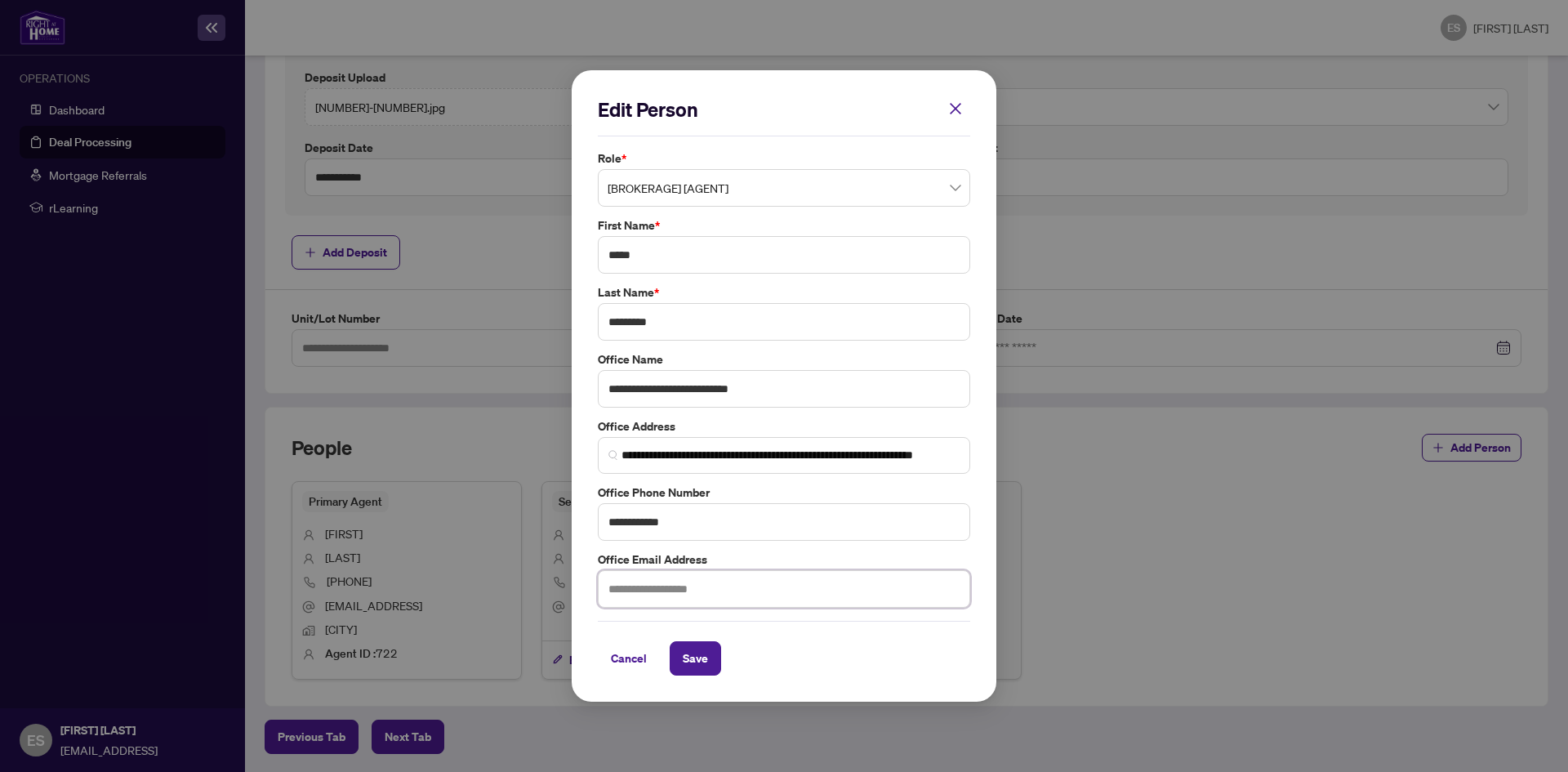 click at bounding box center [784, 589] 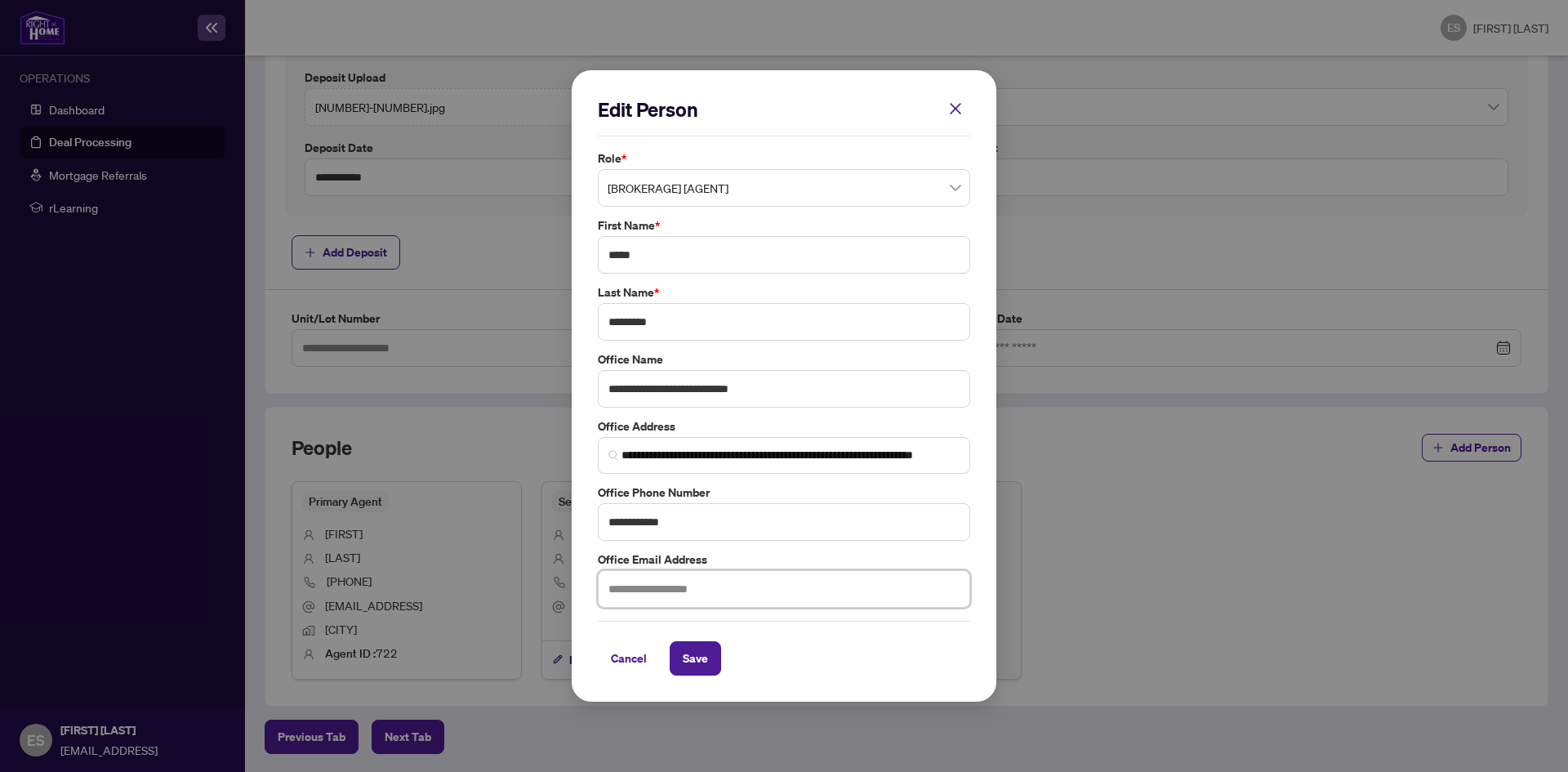 paste on "**********" 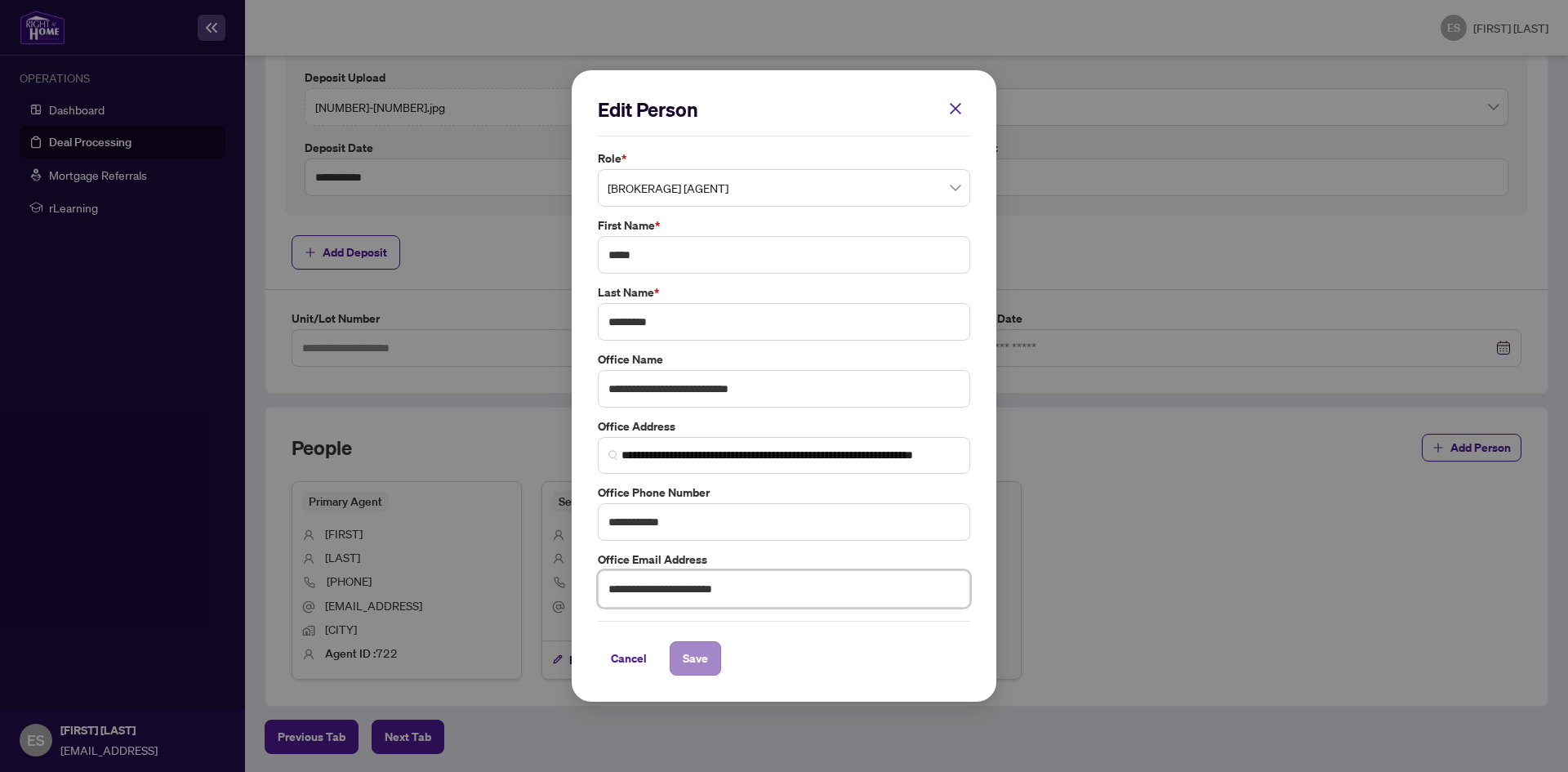 type on "**********" 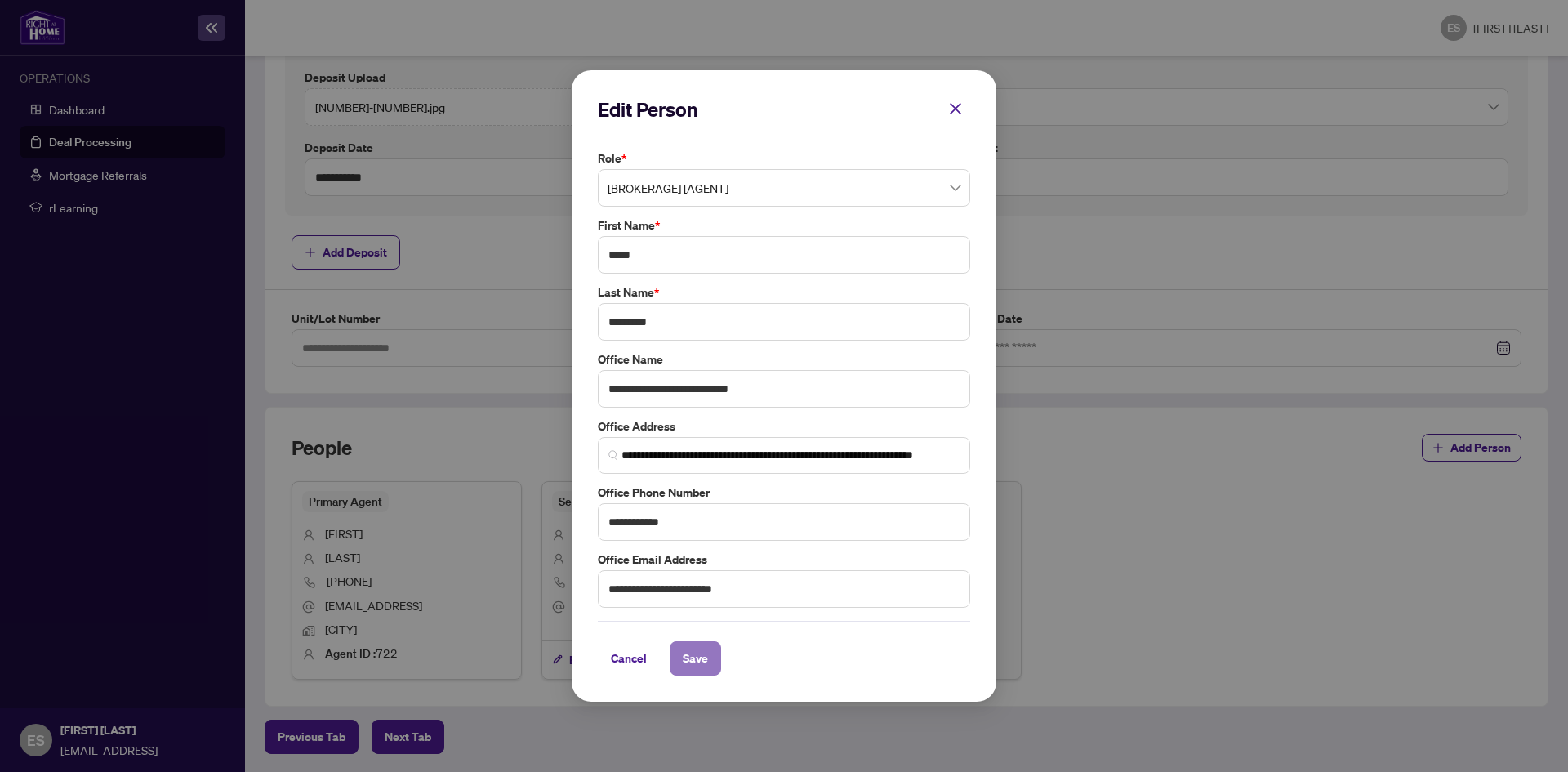 click on "Save" at bounding box center (695, 658) 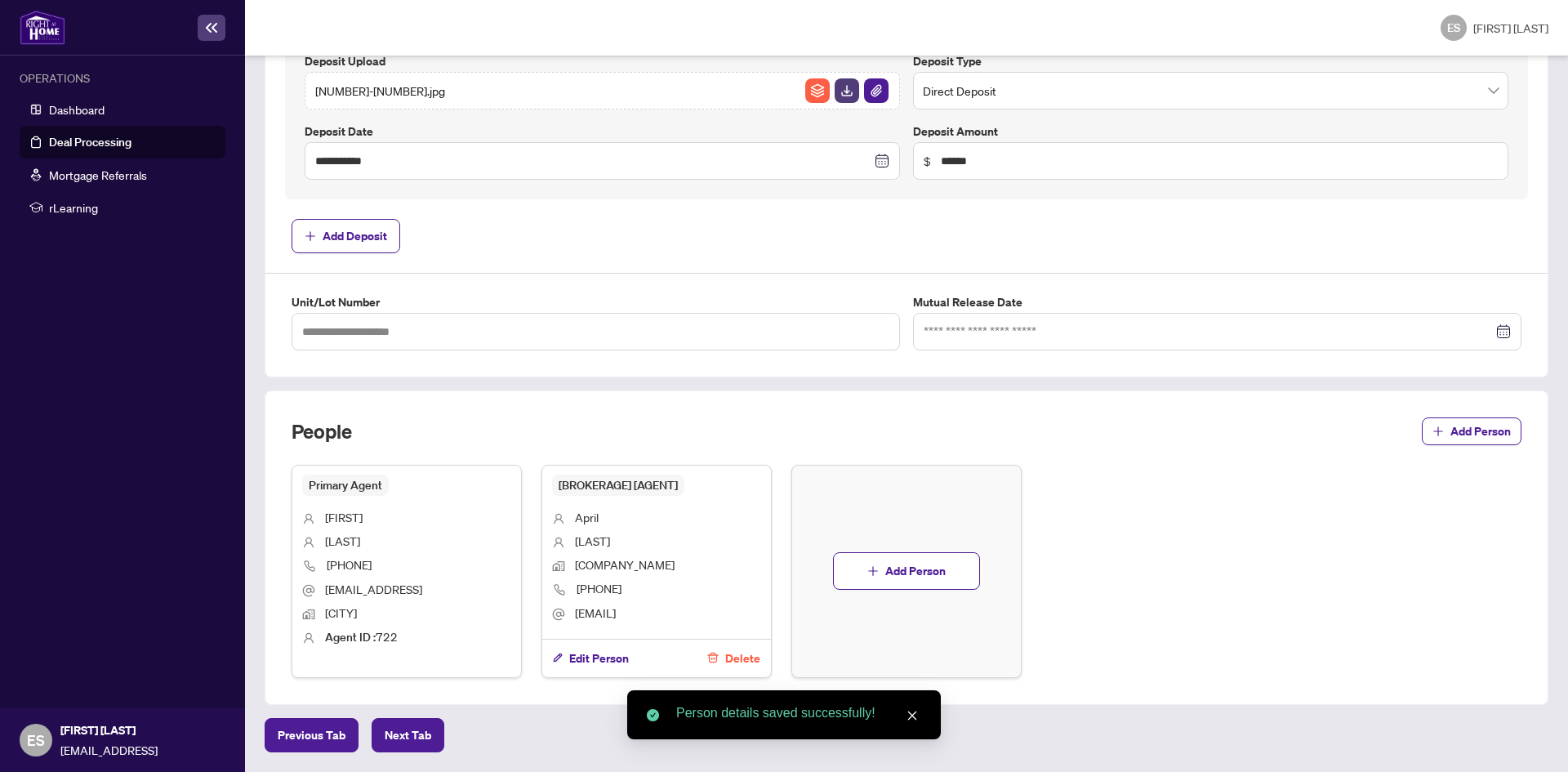 scroll, scrollTop: 711, scrollLeft: 0, axis: vertical 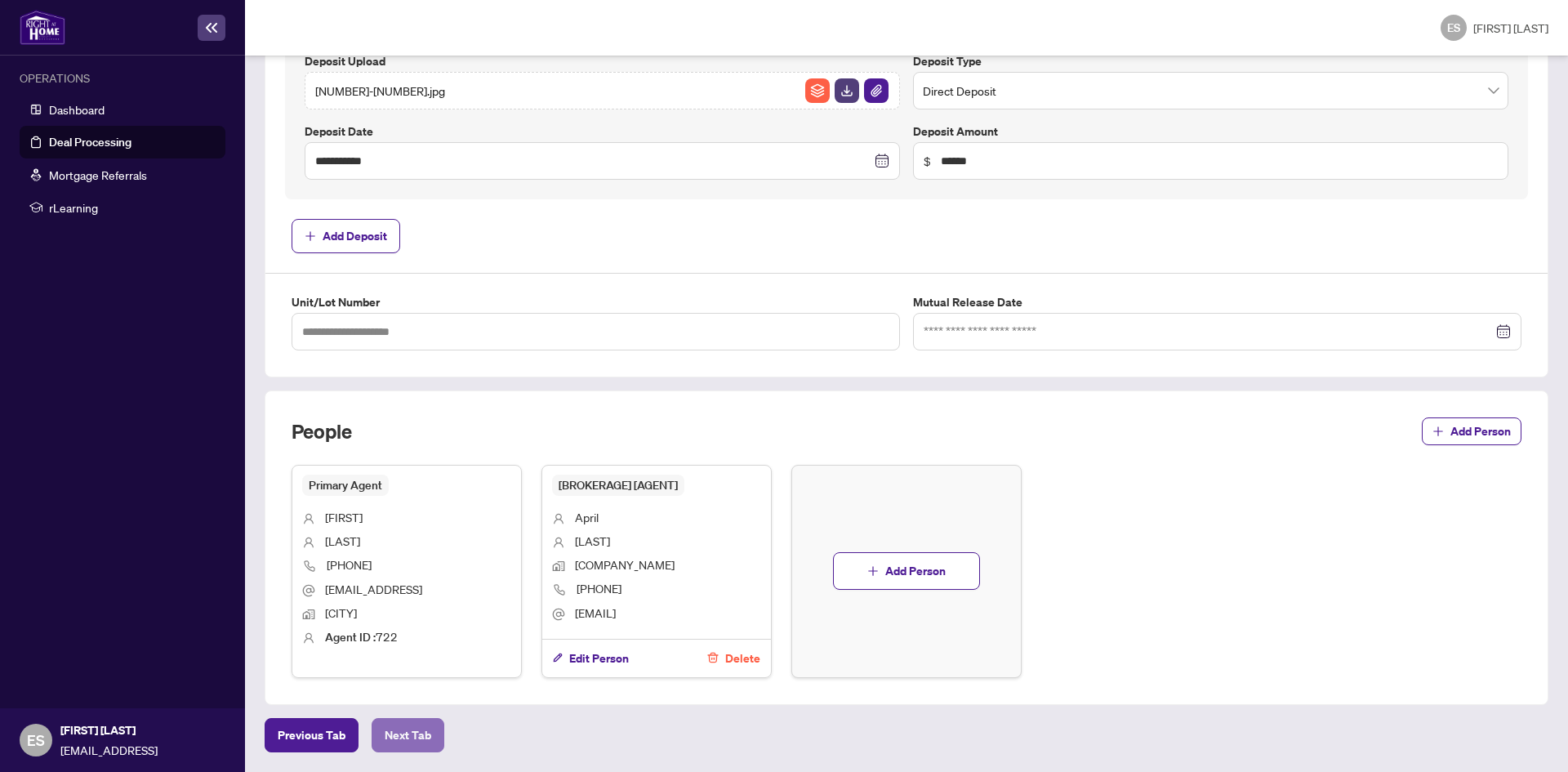 click on "Next Tab" at bounding box center [311, 735] 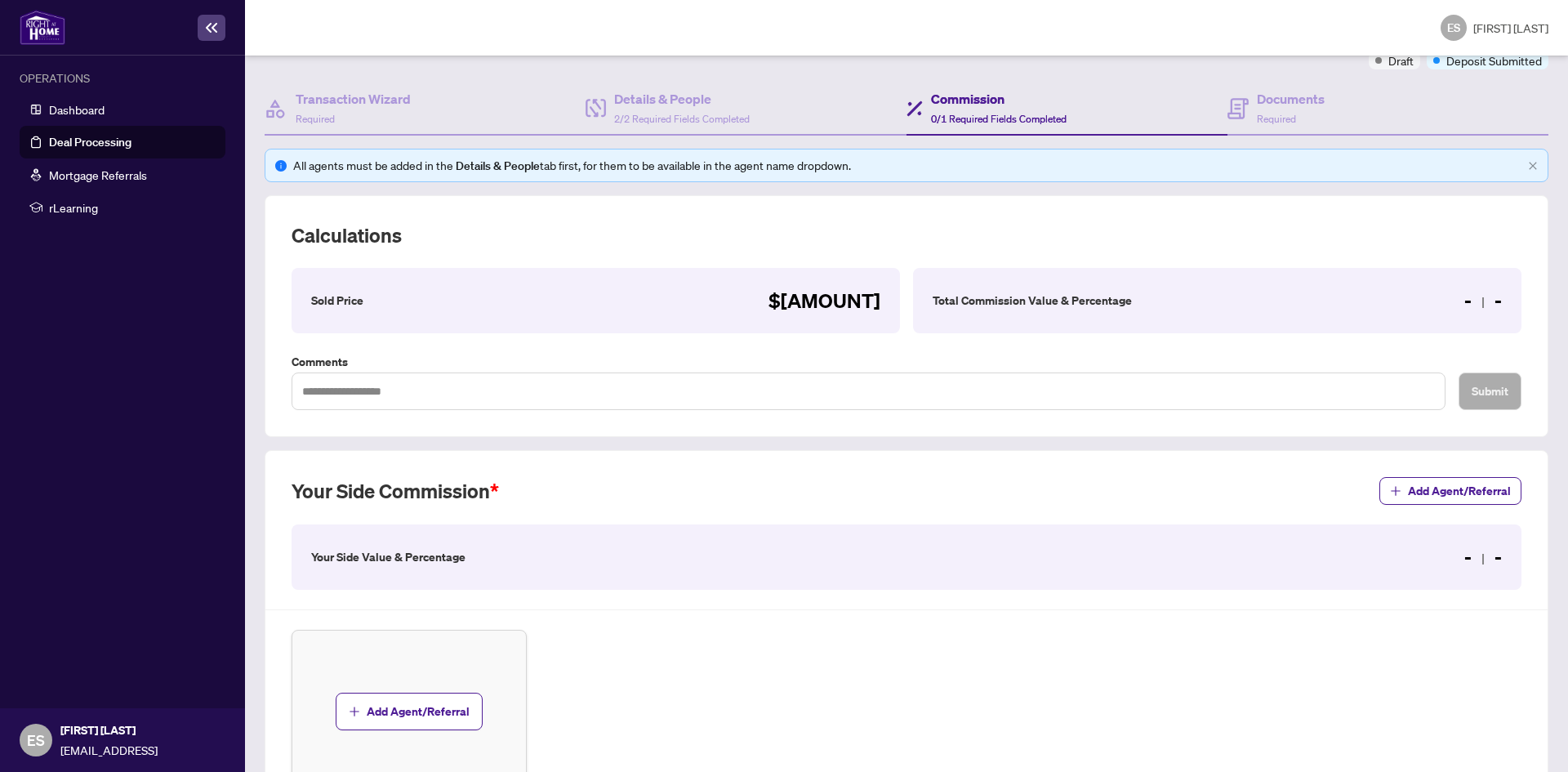 scroll, scrollTop: 257, scrollLeft: 0, axis: vertical 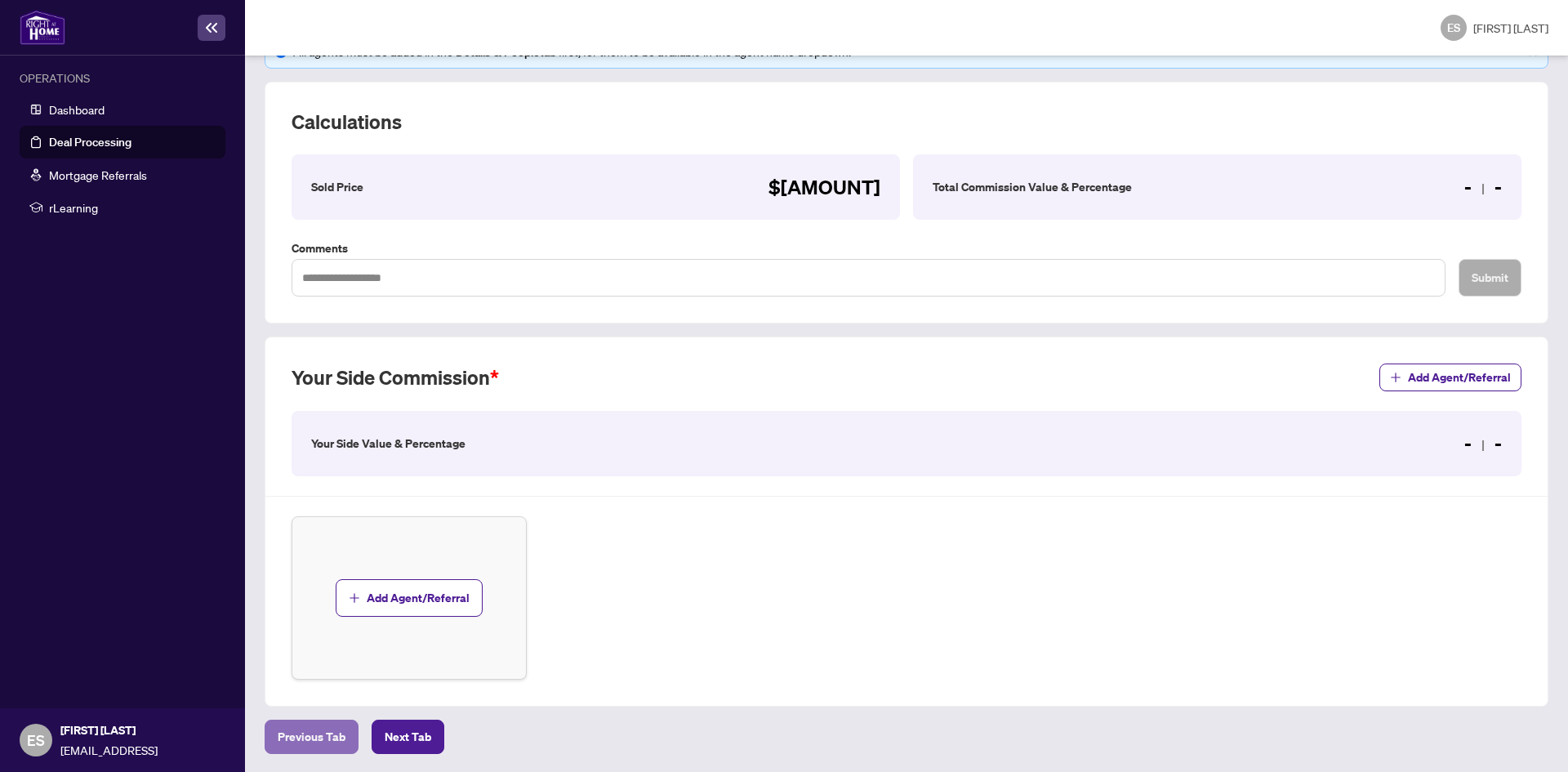 click on "Previous Tab" at bounding box center (311, 737) 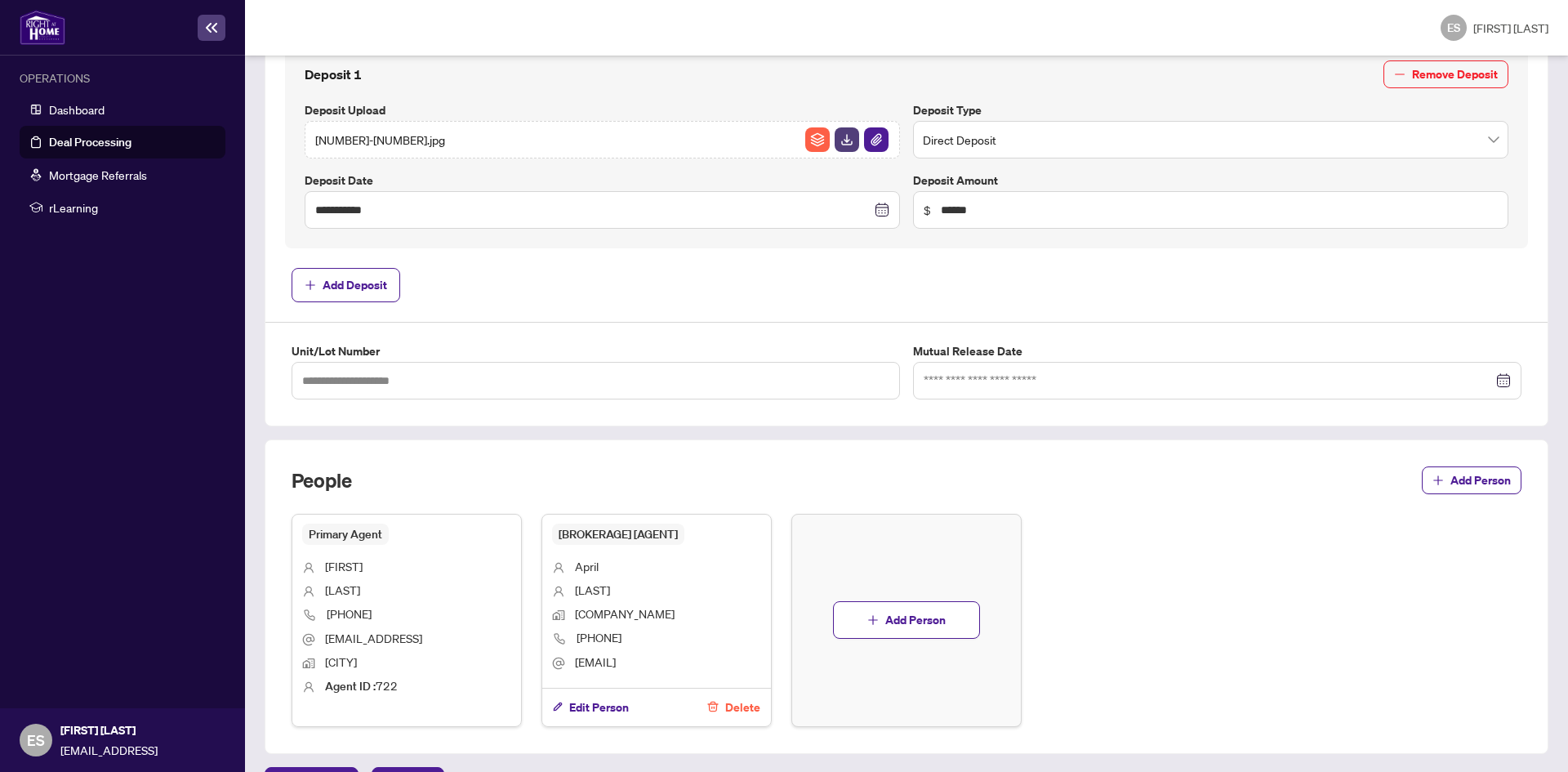 scroll, scrollTop: 711, scrollLeft: 0, axis: vertical 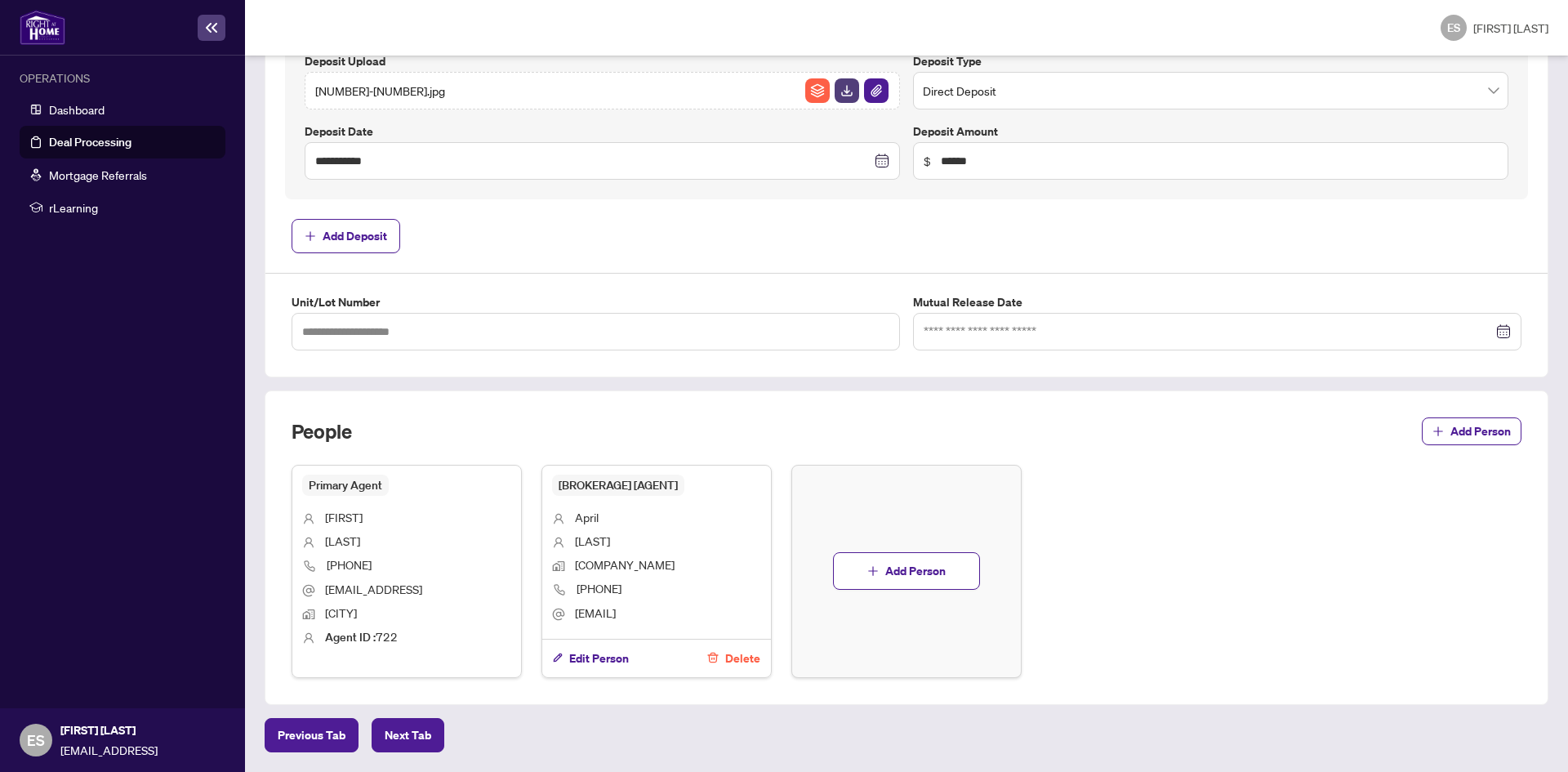 click on "Primary Agent" at bounding box center [345, 485] 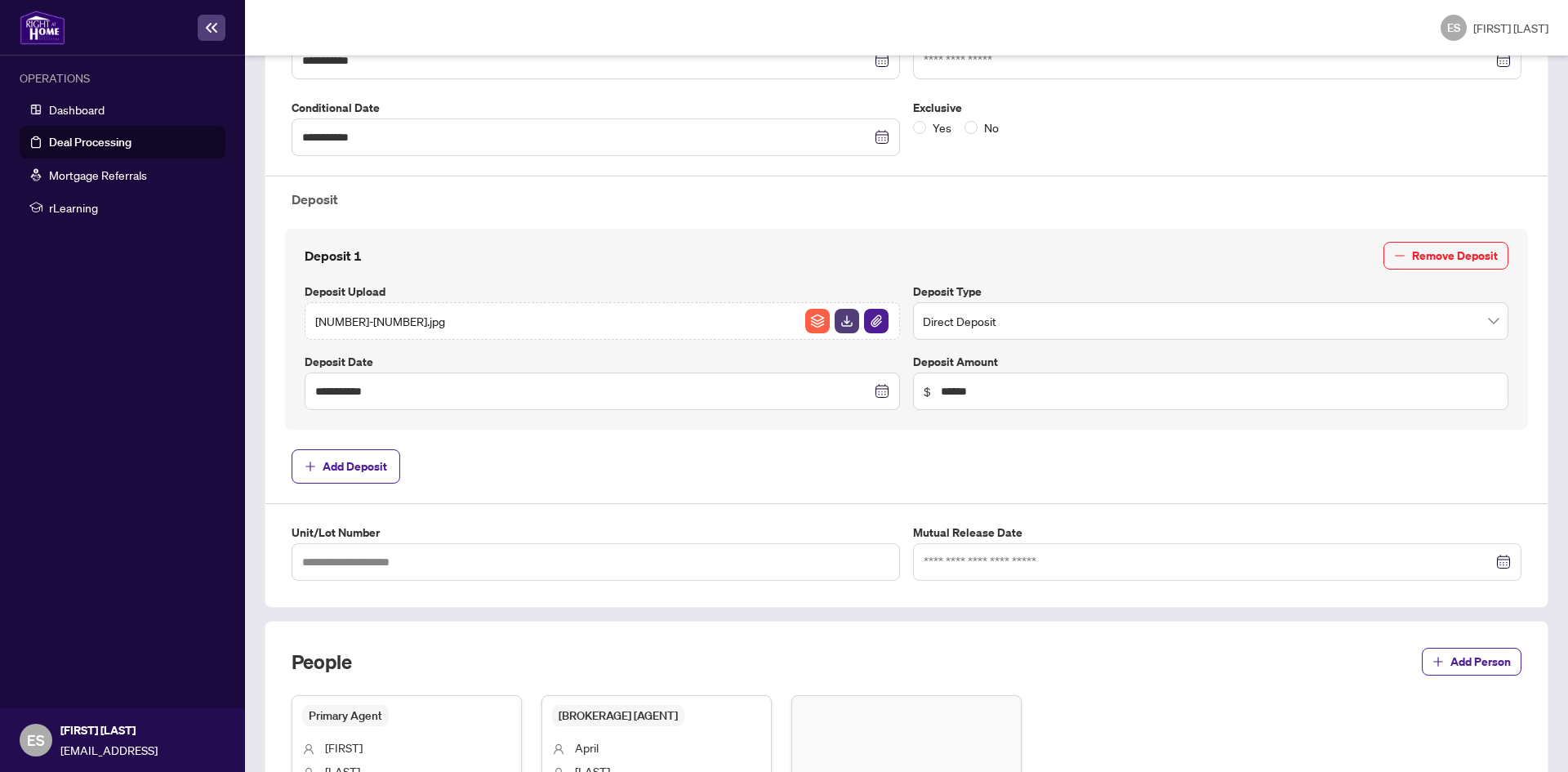 scroll, scrollTop: 711, scrollLeft: 0, axis: vertical 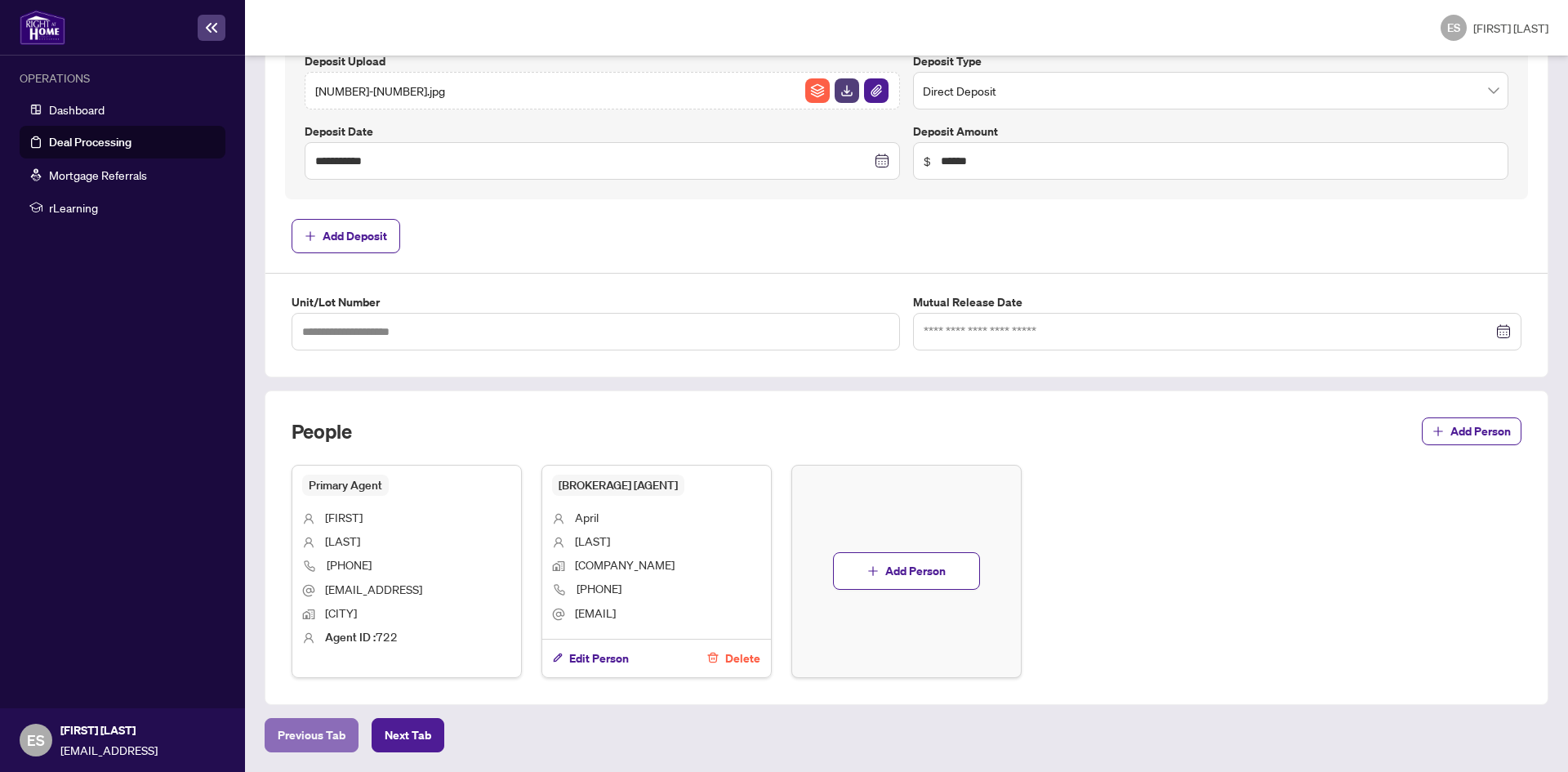 click on "Previous Tab" at bounding box center [311, 735] 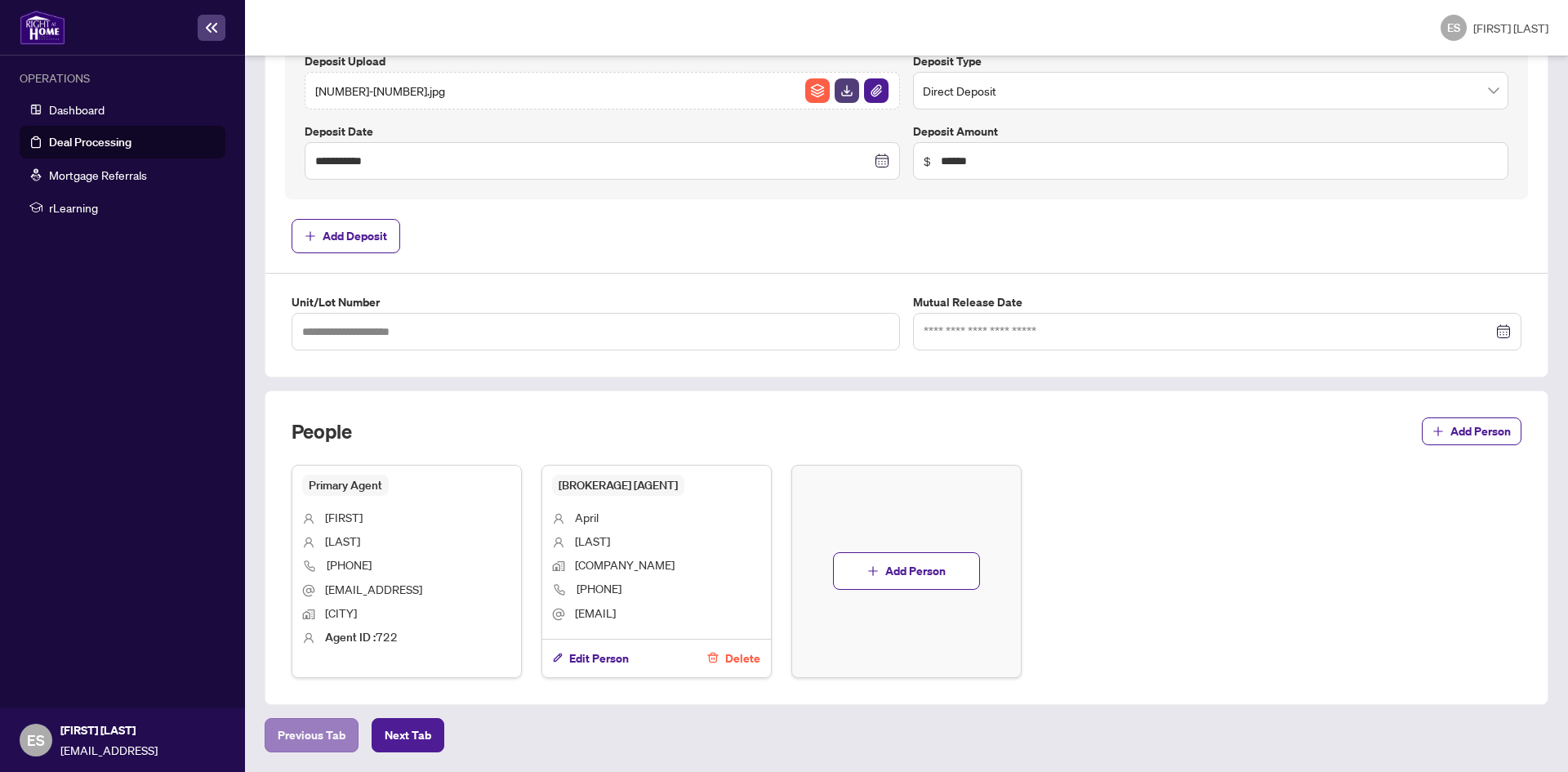 scroll, scrollTop: 0, scrollLeft: 0, axis: both 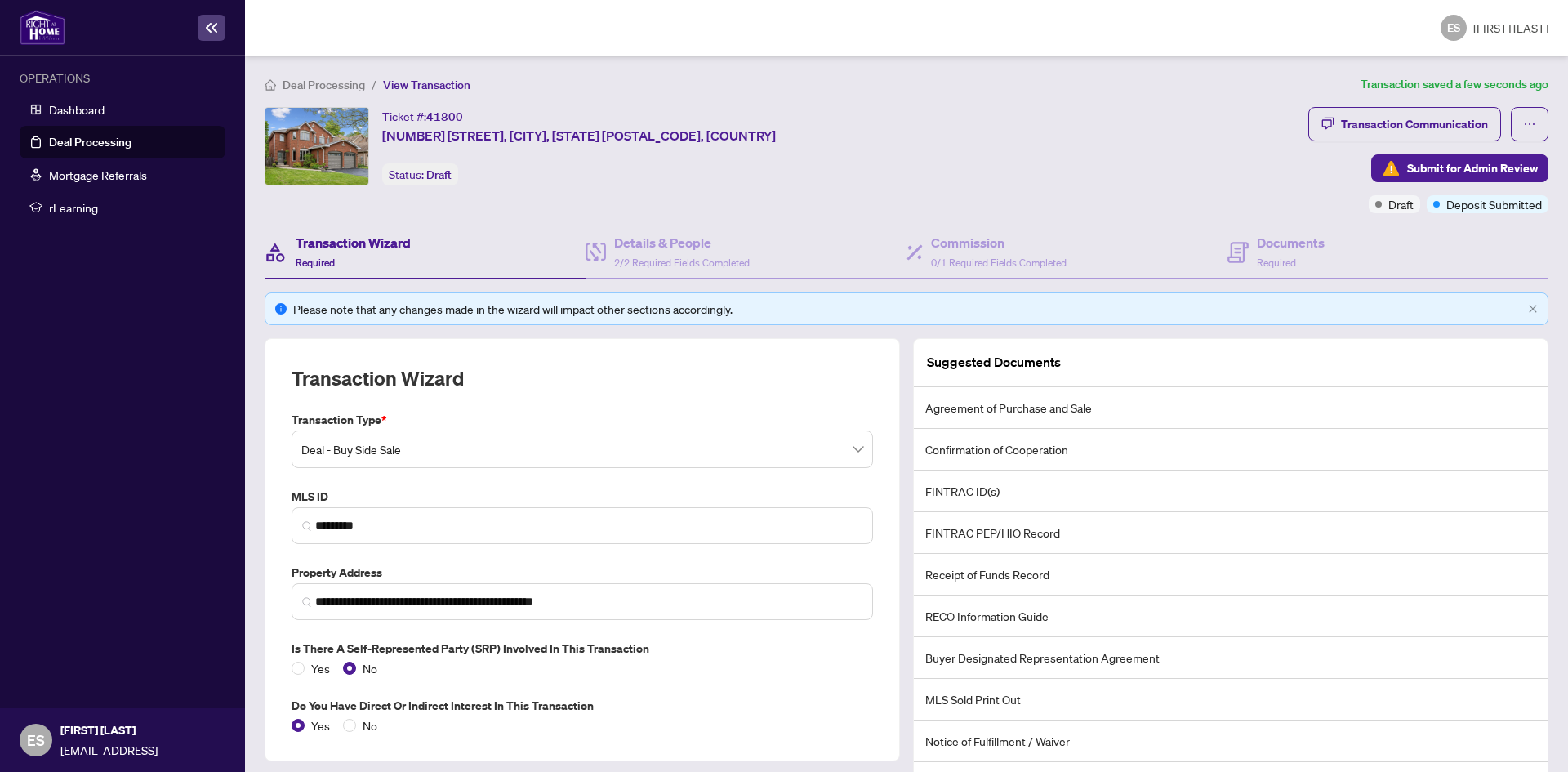 click on "Deal - Buy Side Sale" at bounding box center [582, 449] 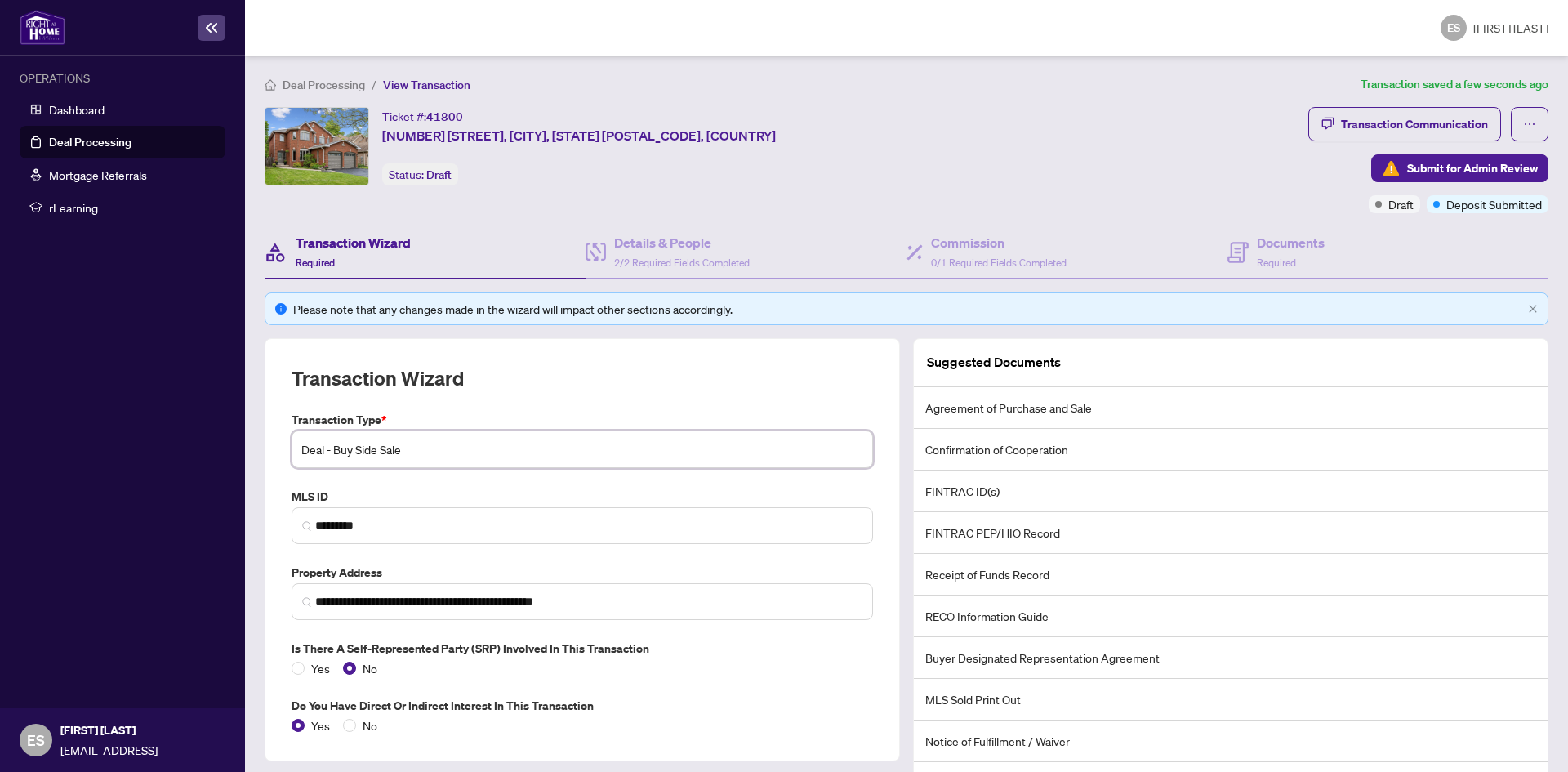 click on "Deal - Buy Side Sale" at bounding box center [582, 449] 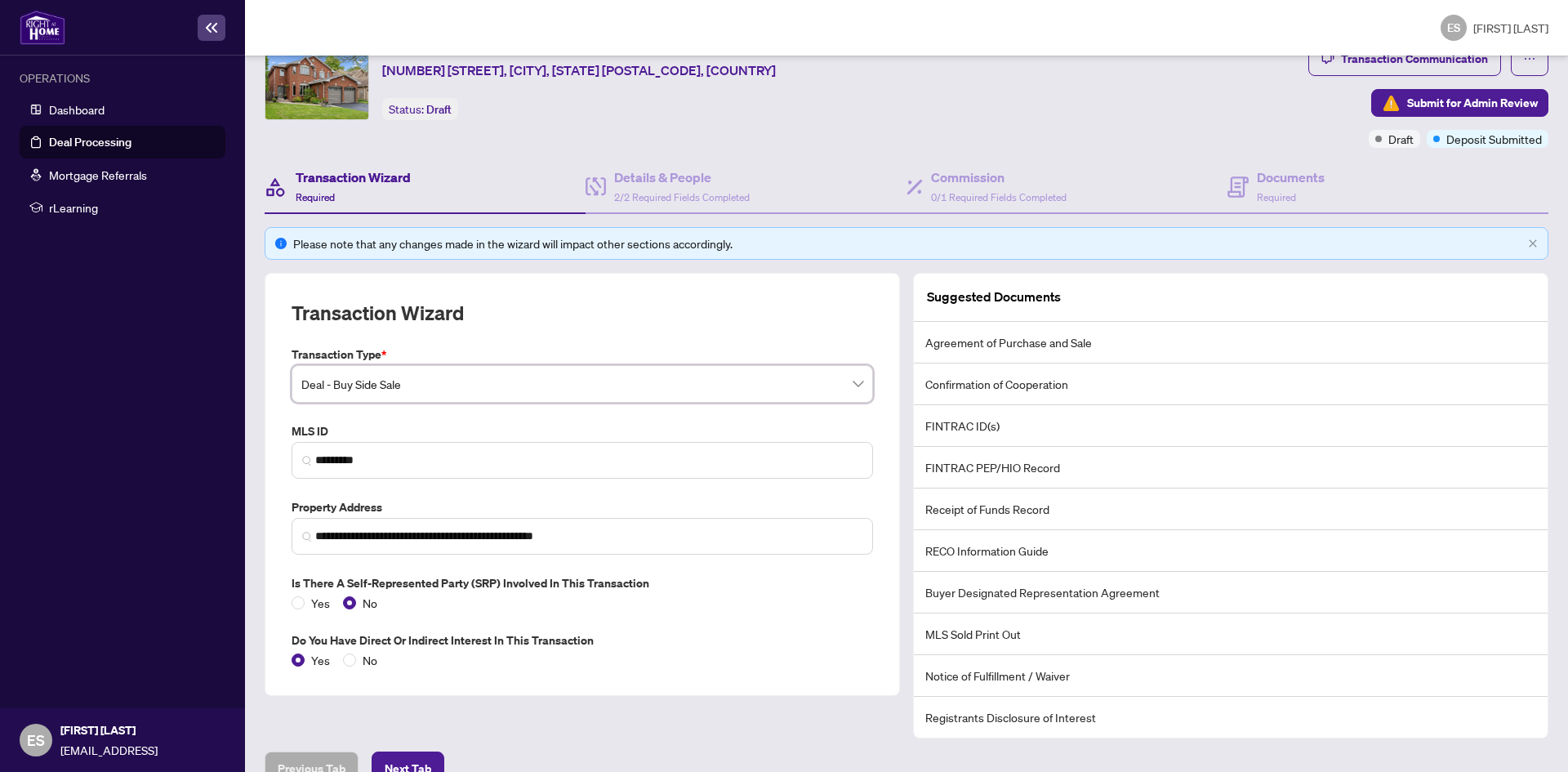 scroll, scrollTop: 98, scrollLeft: 0, axis: vertical 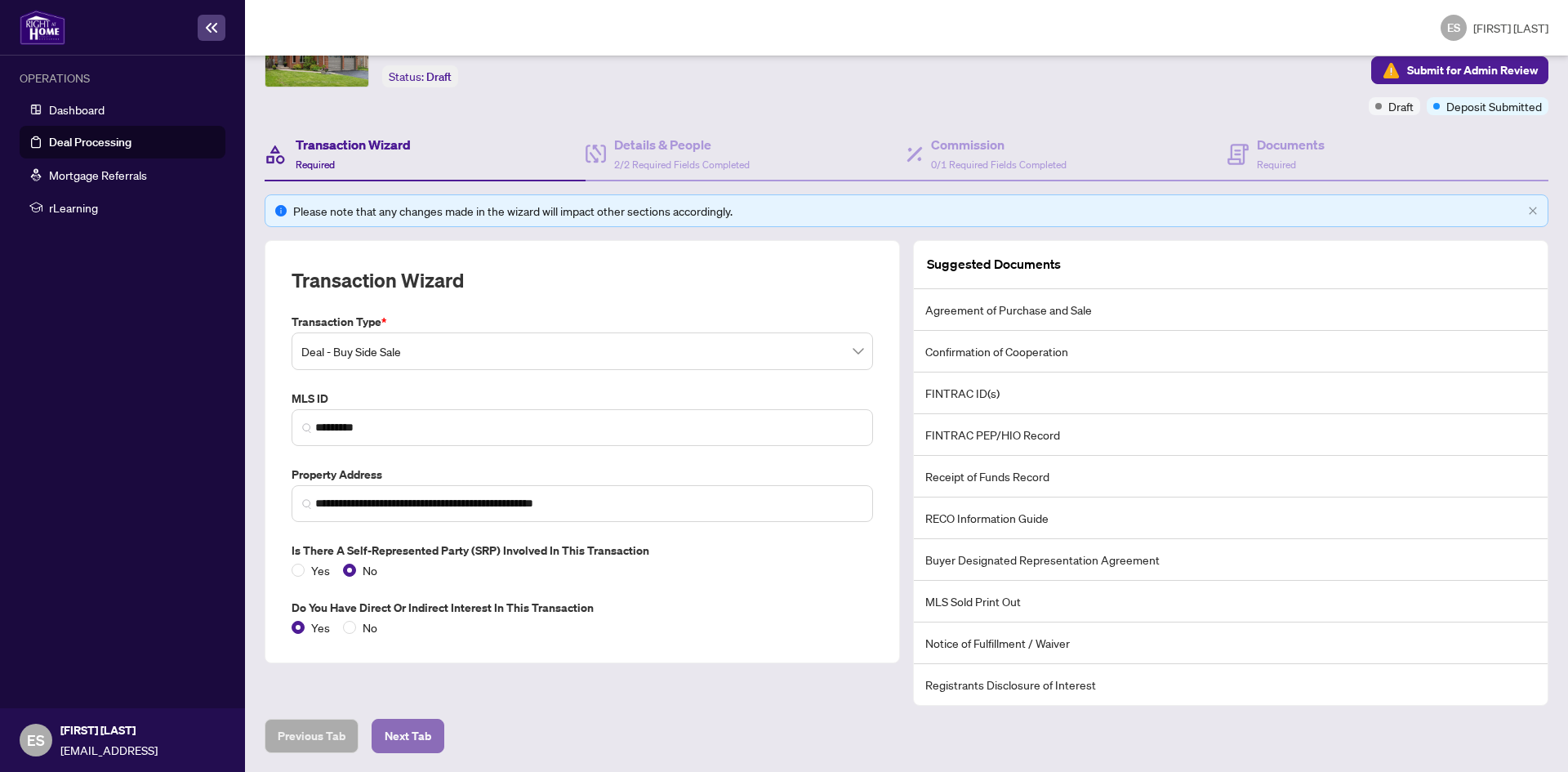 click on "Next Tab" at bounding box center (311, 736) 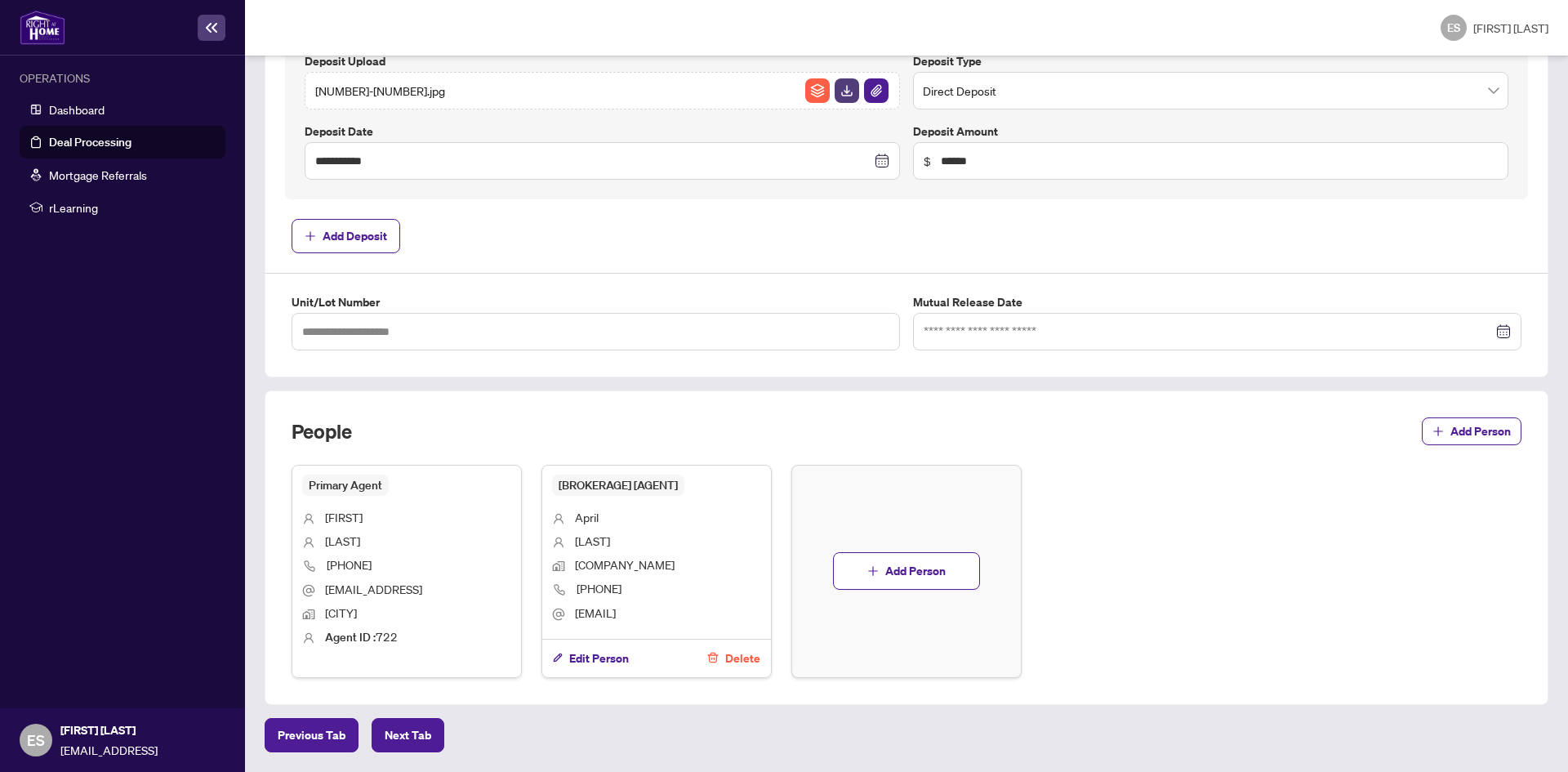 scroll, scrollTop: 711, scrollLeft: 0, axis: vertical 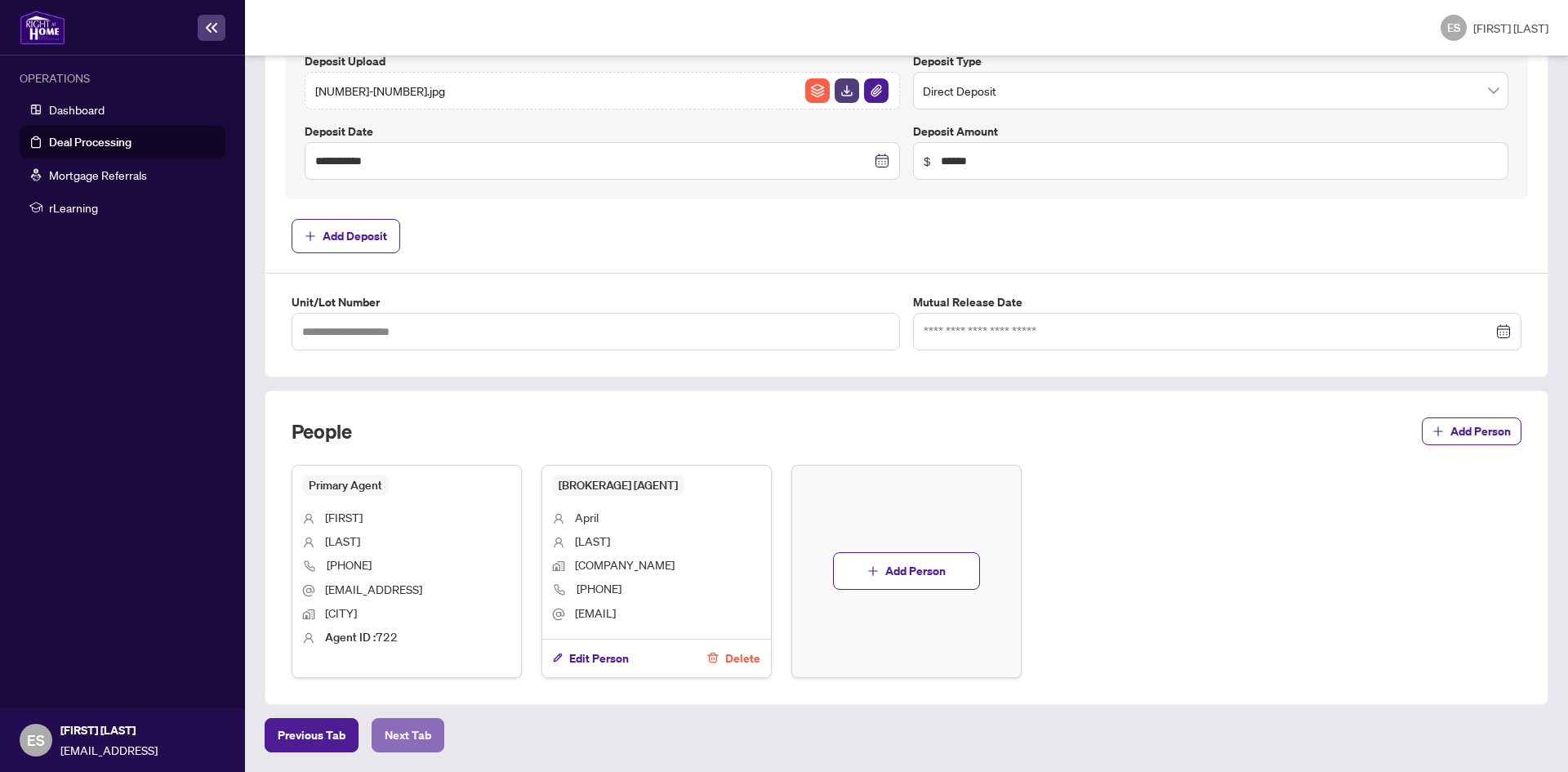 click on "Next Tab" at bounding box center [311, 735] 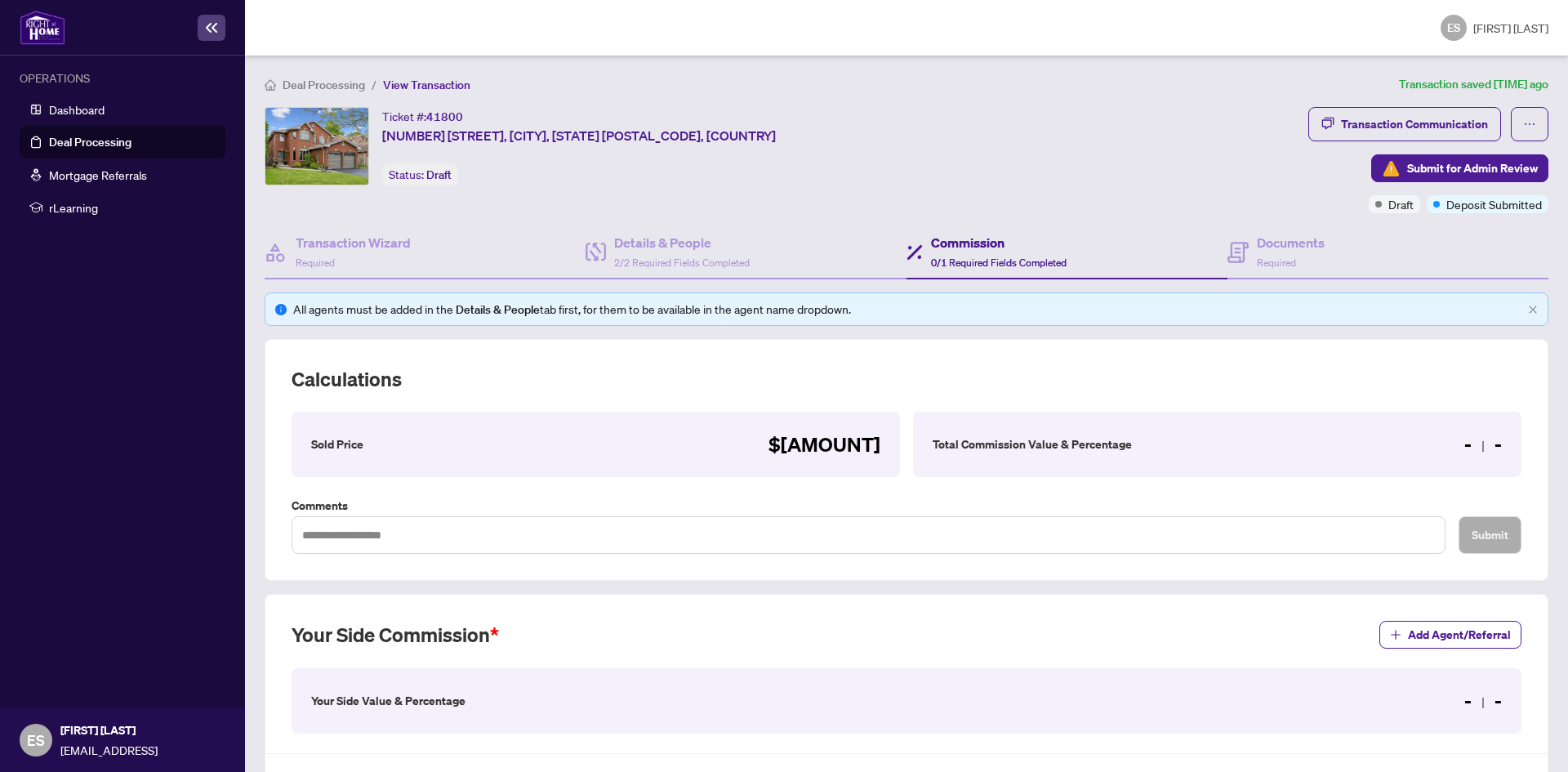 drag, startPoint x: 1066, startPoint y: 451, endPoint x: 1415, endPoint y: 436, distance: 349.3222 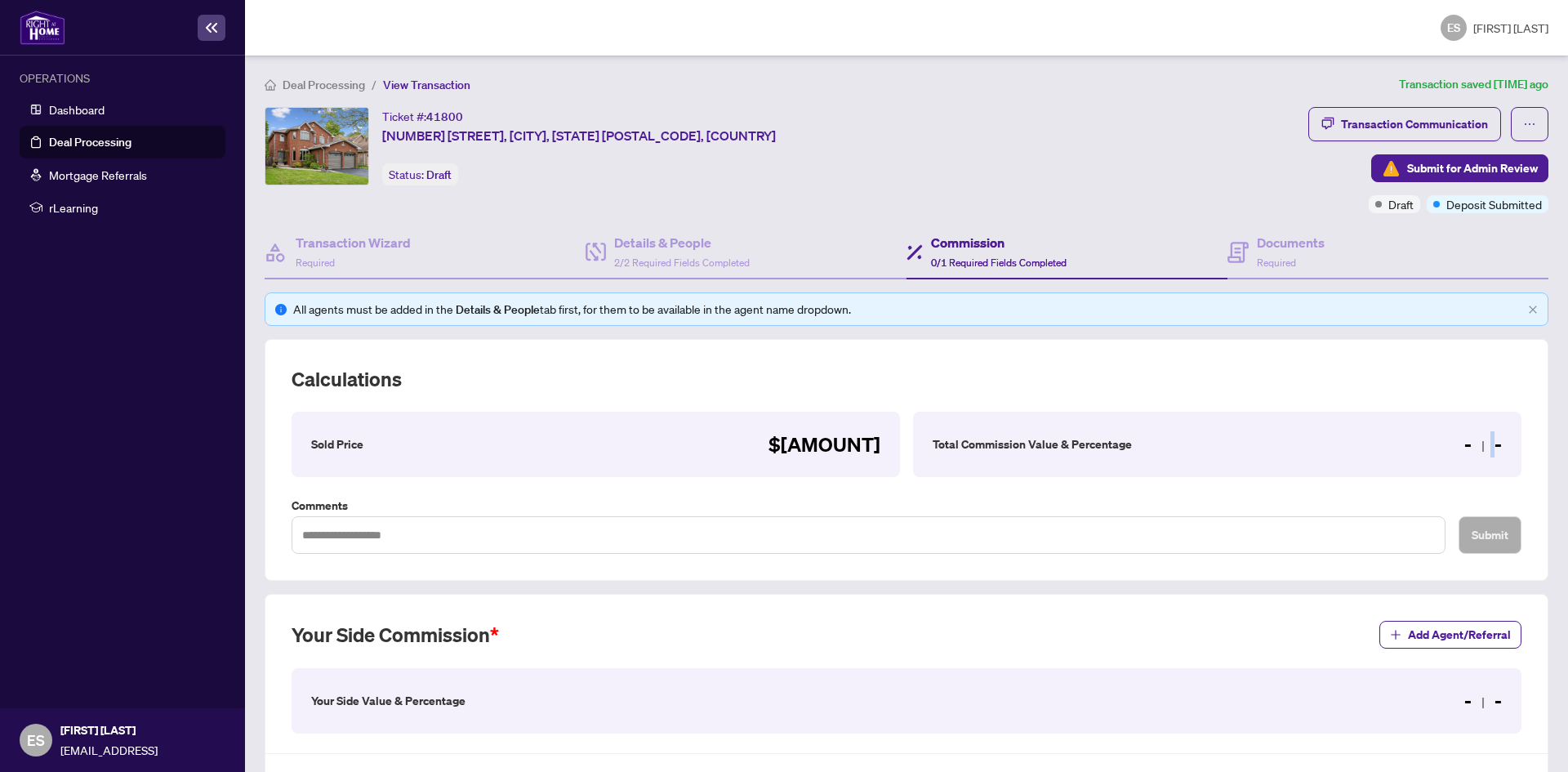 click on "-     -" at bounding box center (824, 444) 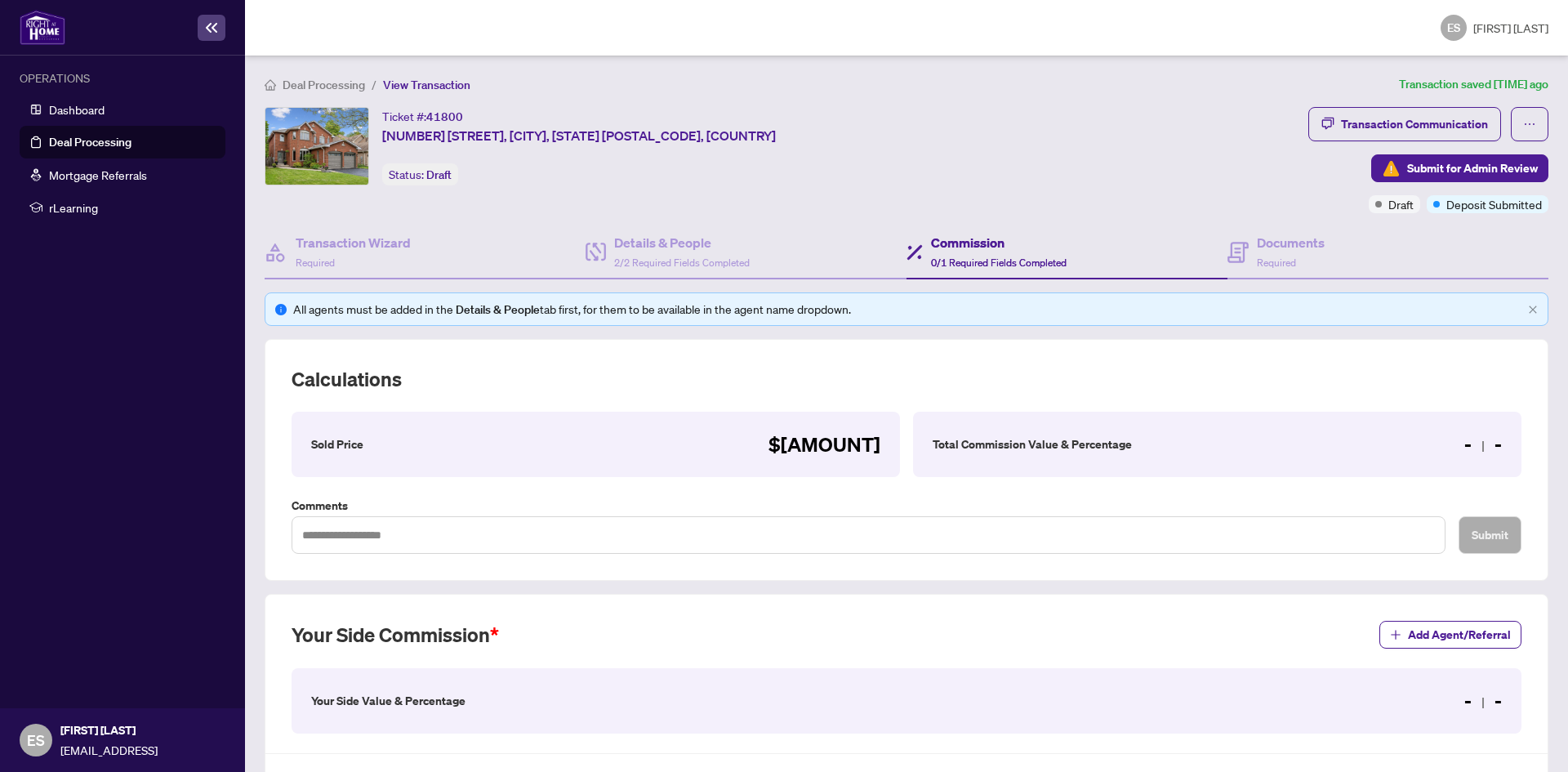 click on "Total Commission Value & Percentage -     -" at bounding box center (595, 444) 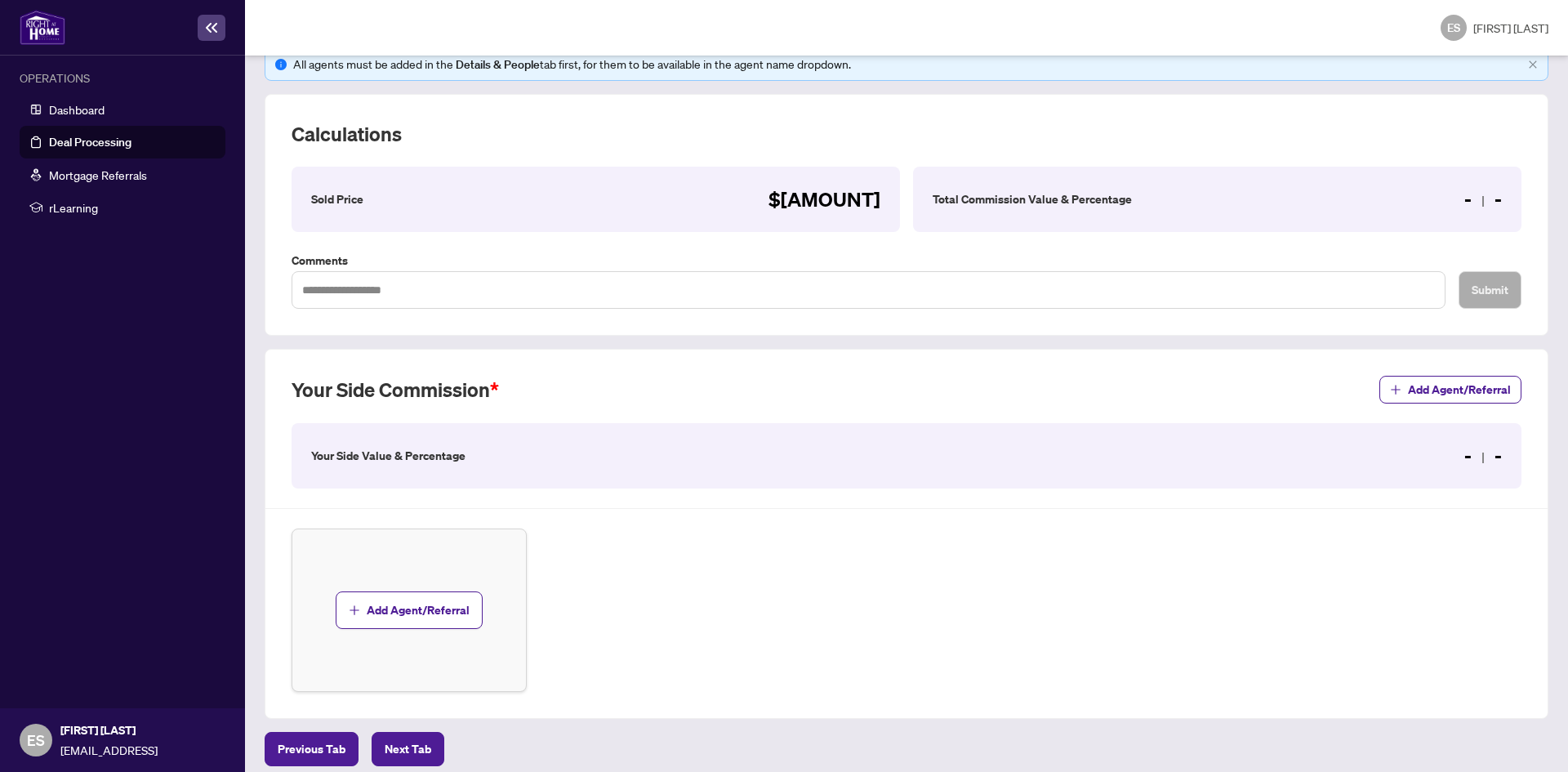 scroll, scrollTop: 257, scrollLeft: 0, axis: vertical 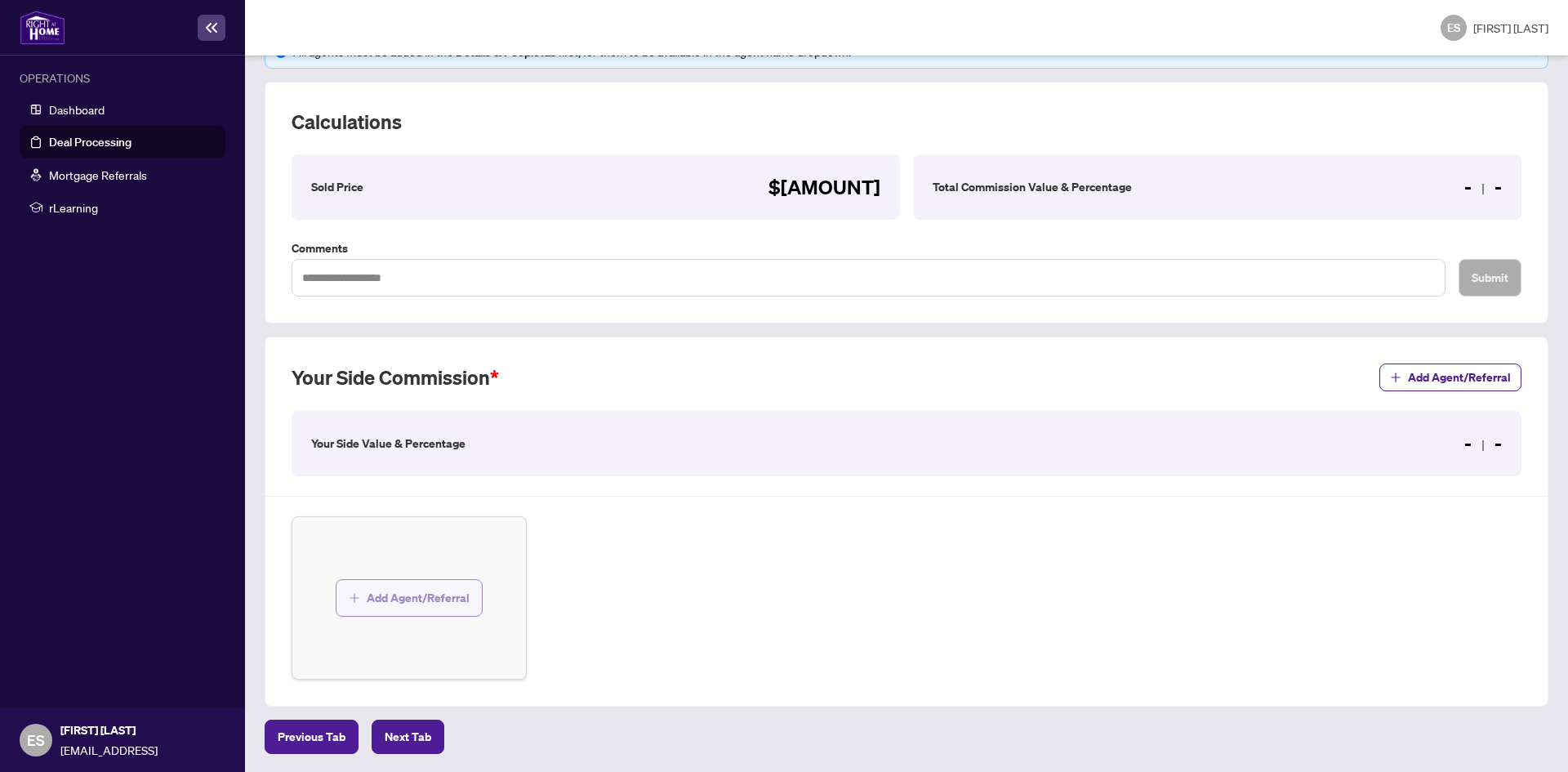 click on "Add Agent/Referral" at bounding box center [418, 598] 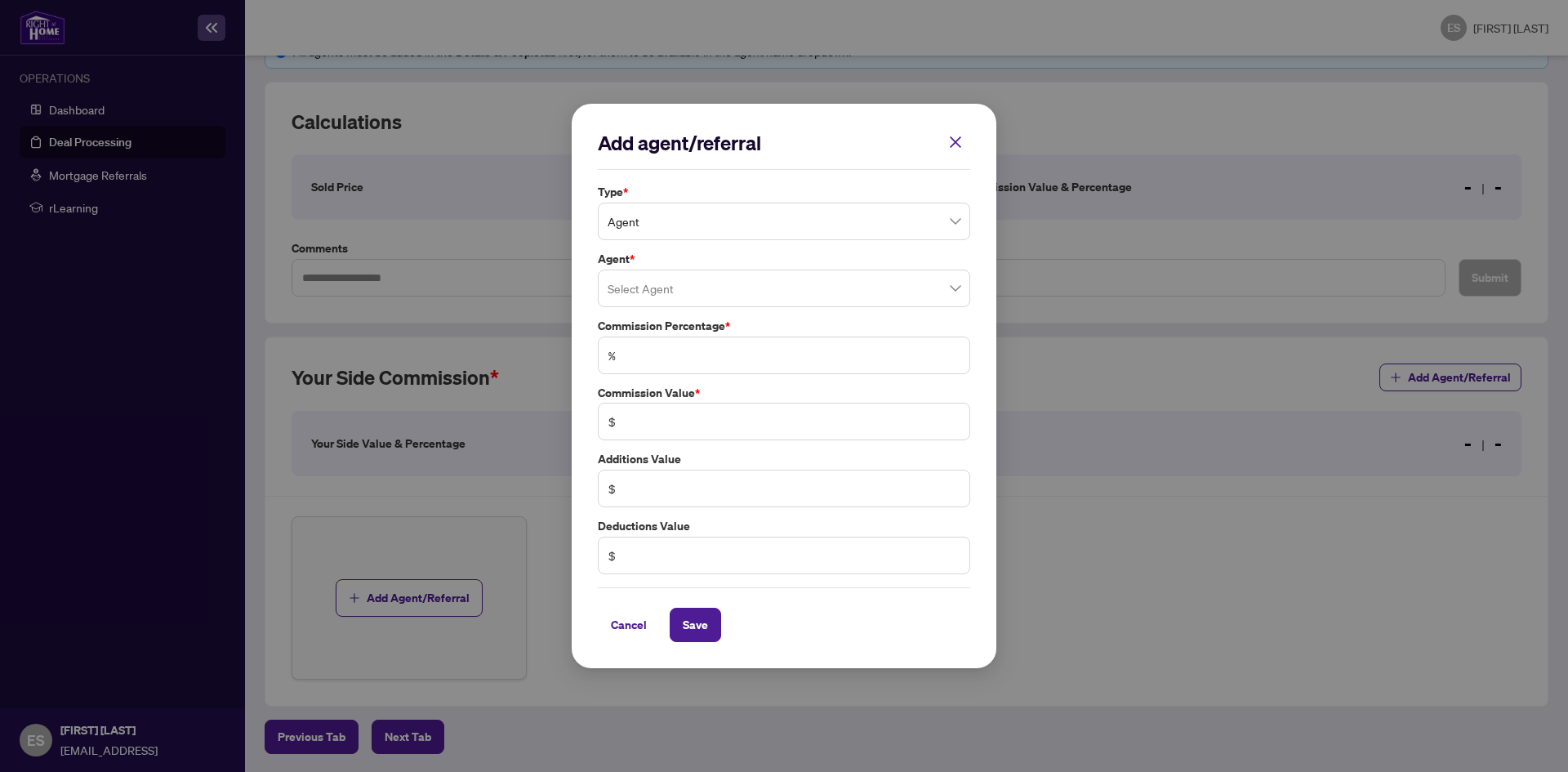 click on "Agent" at bounding box center [784, 221] 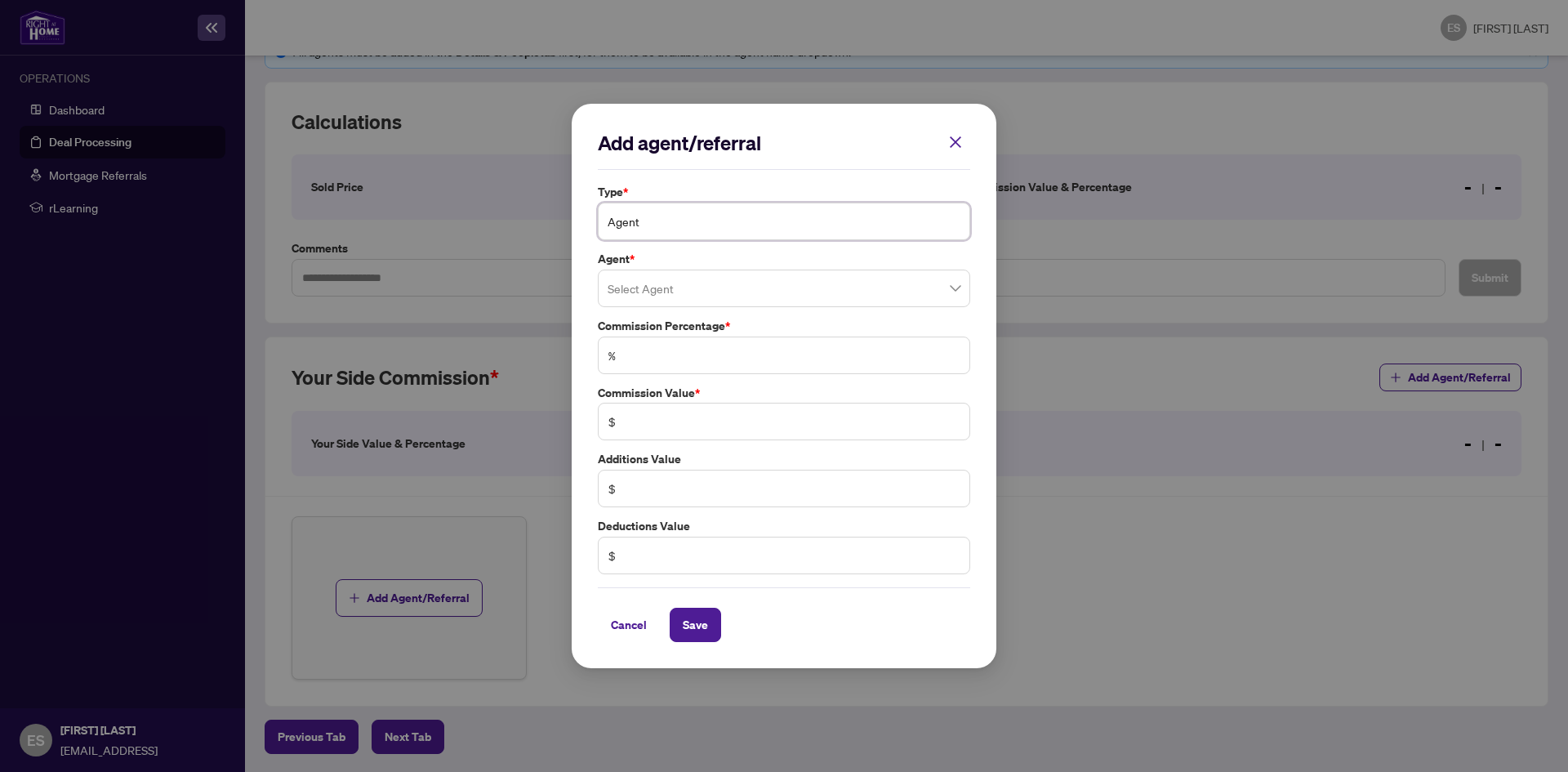 click on "Agent" at bounding box center [784, 221] 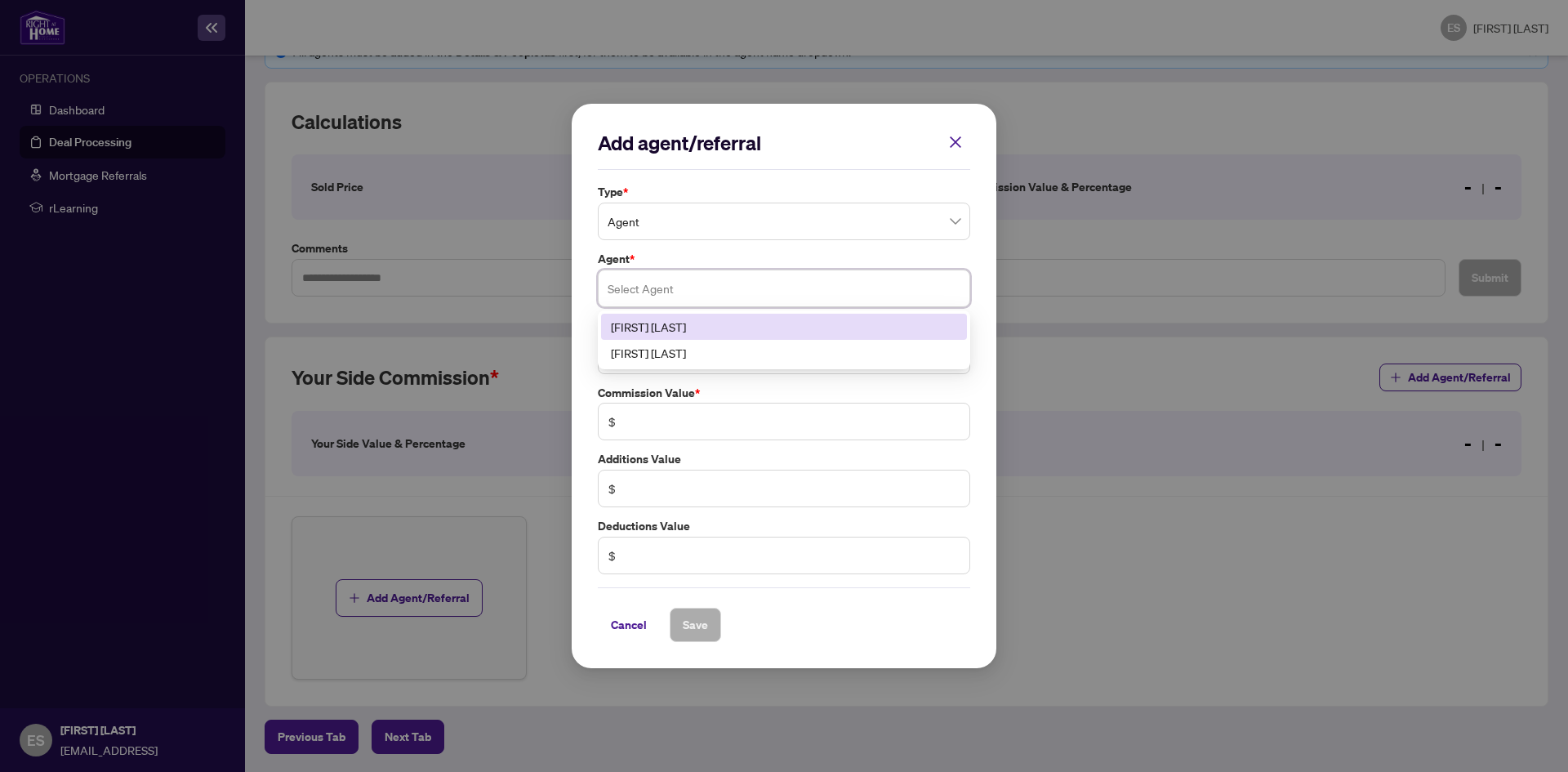 click at bounding box center [784, 288] 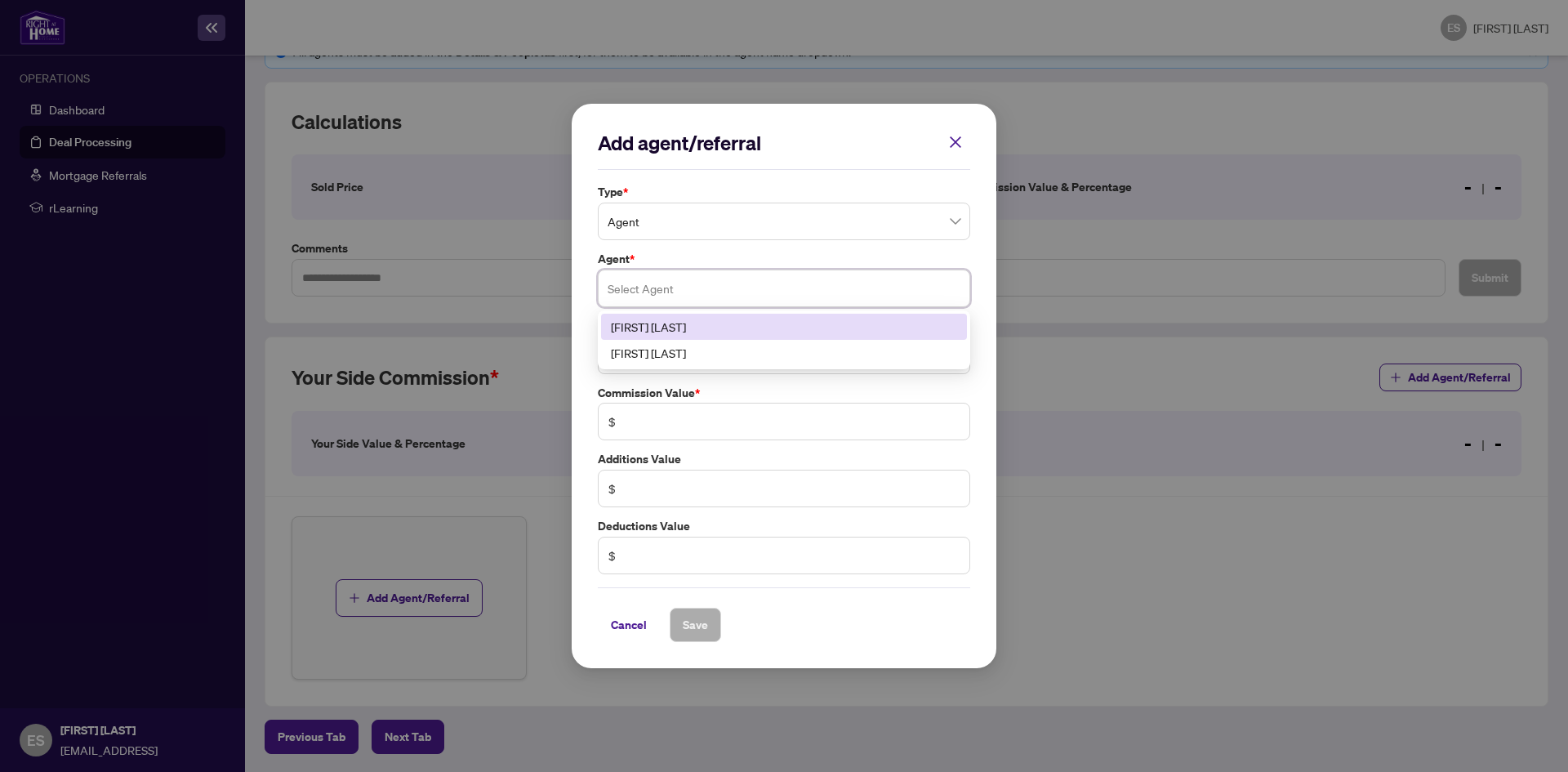 click on "[FIRST] [LAST]" at bounding box center (784, 327) 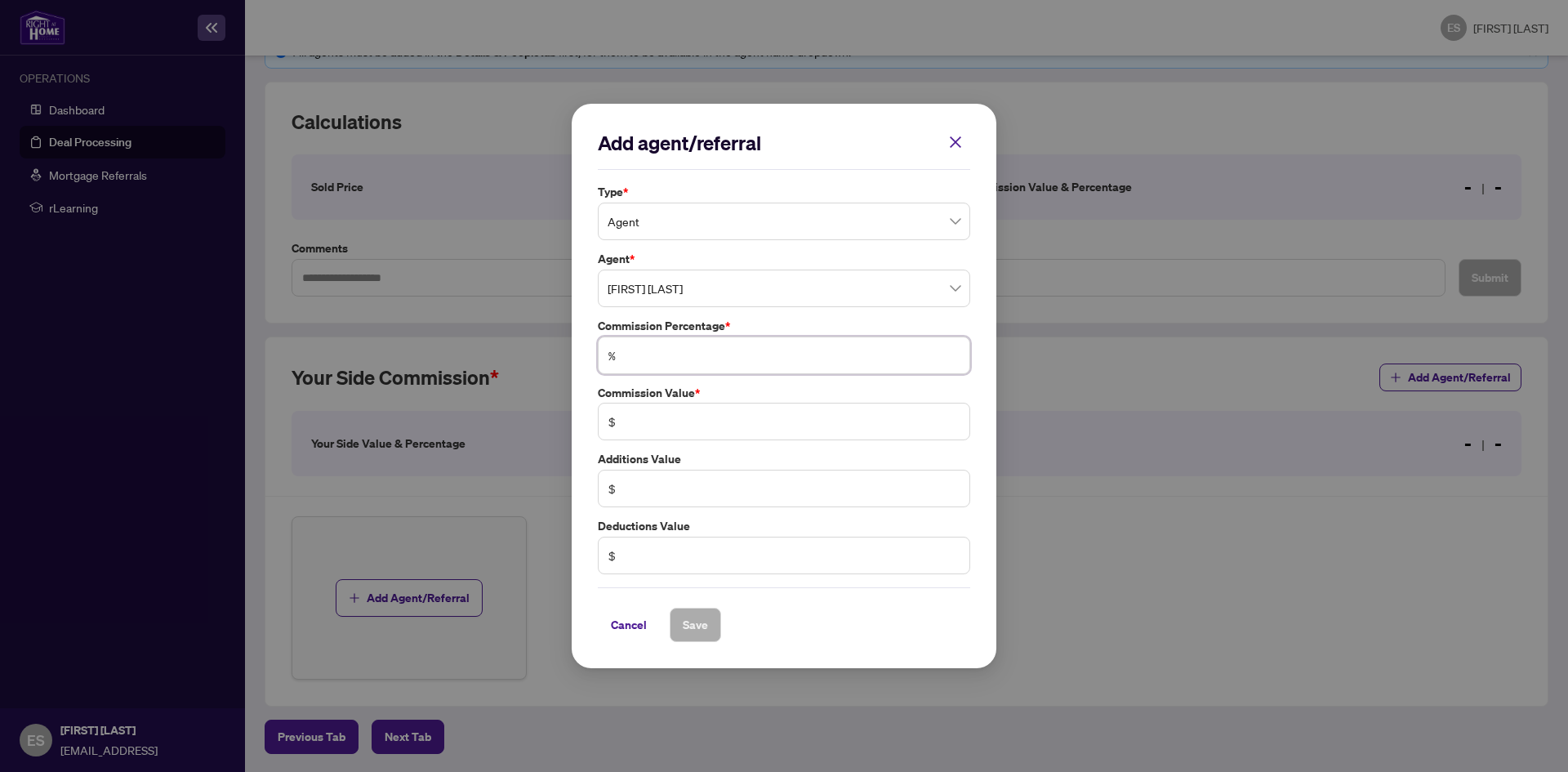 click at bounding box center [792, 355] 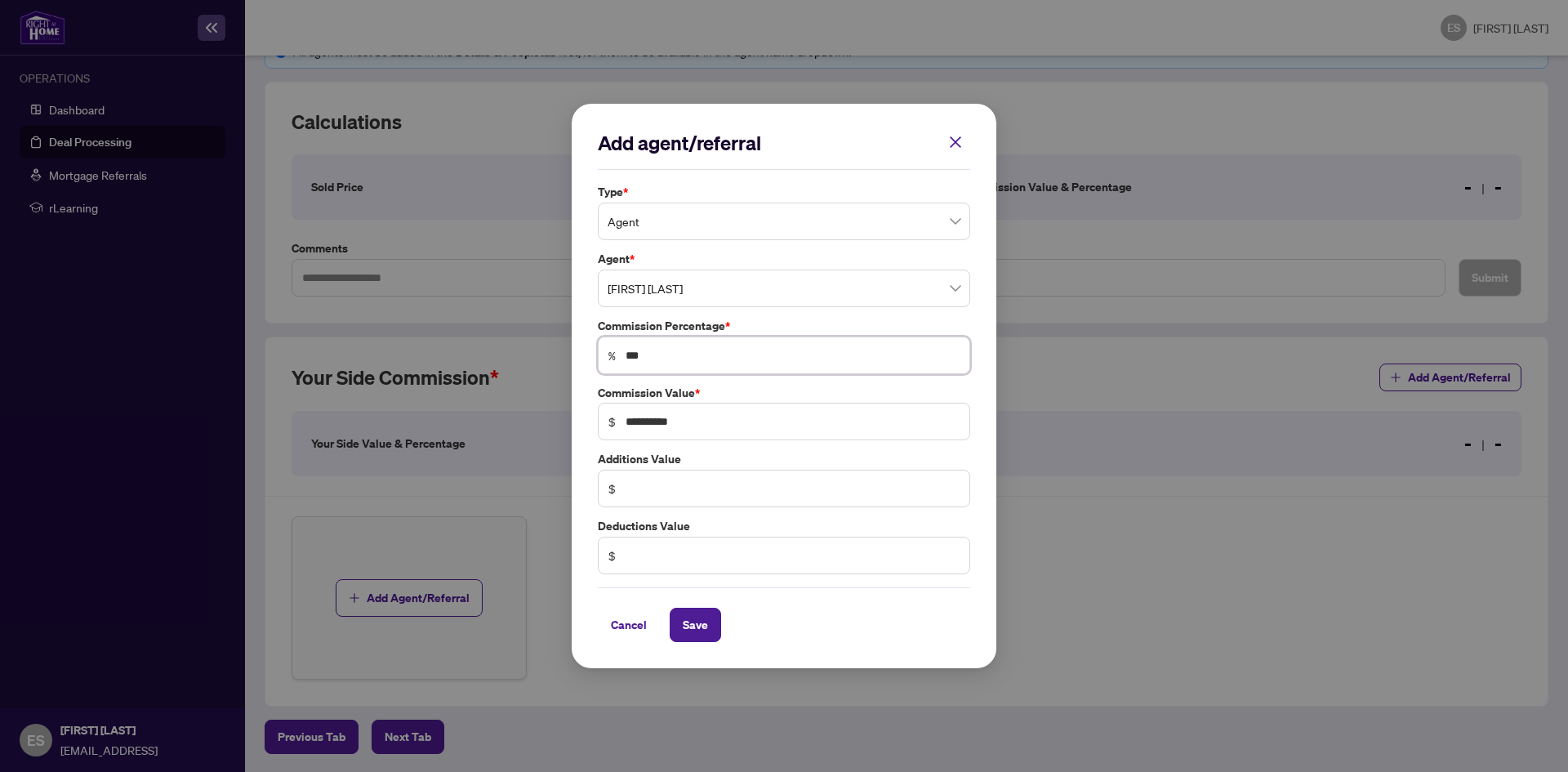 type on "***" 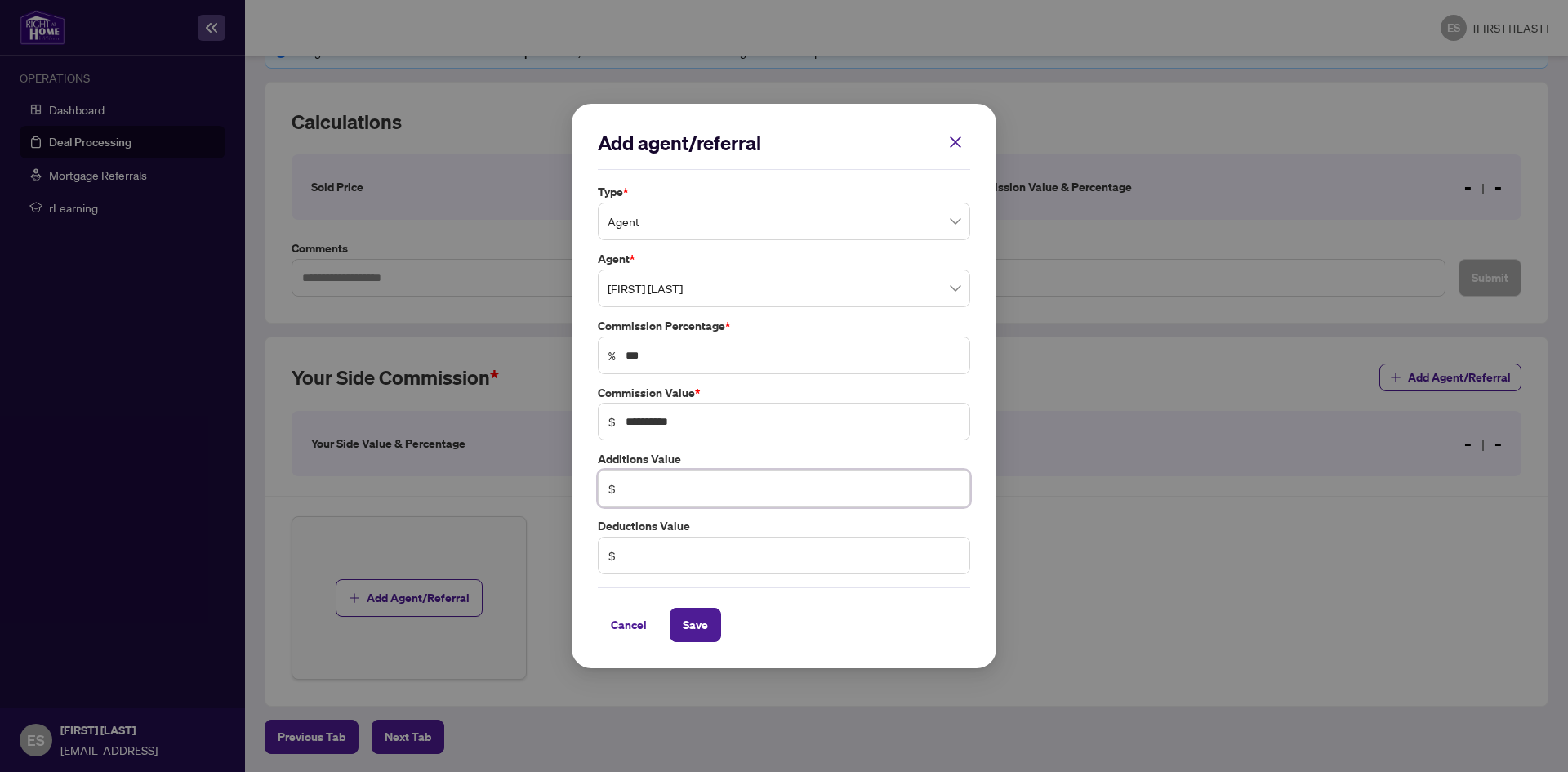 click at bounding box center (792, 489) 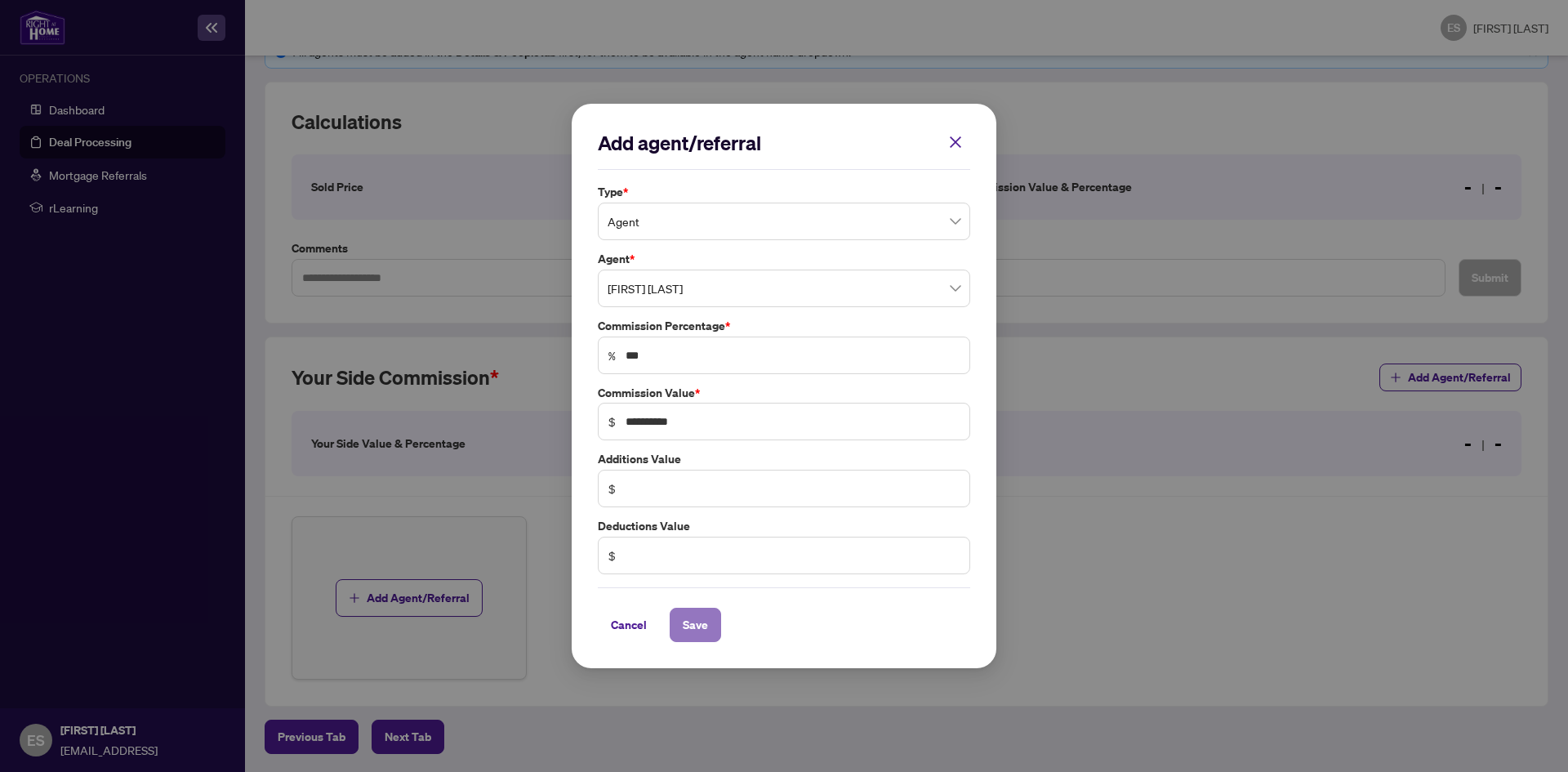 click on "Save" at bounding box center (695, 625) 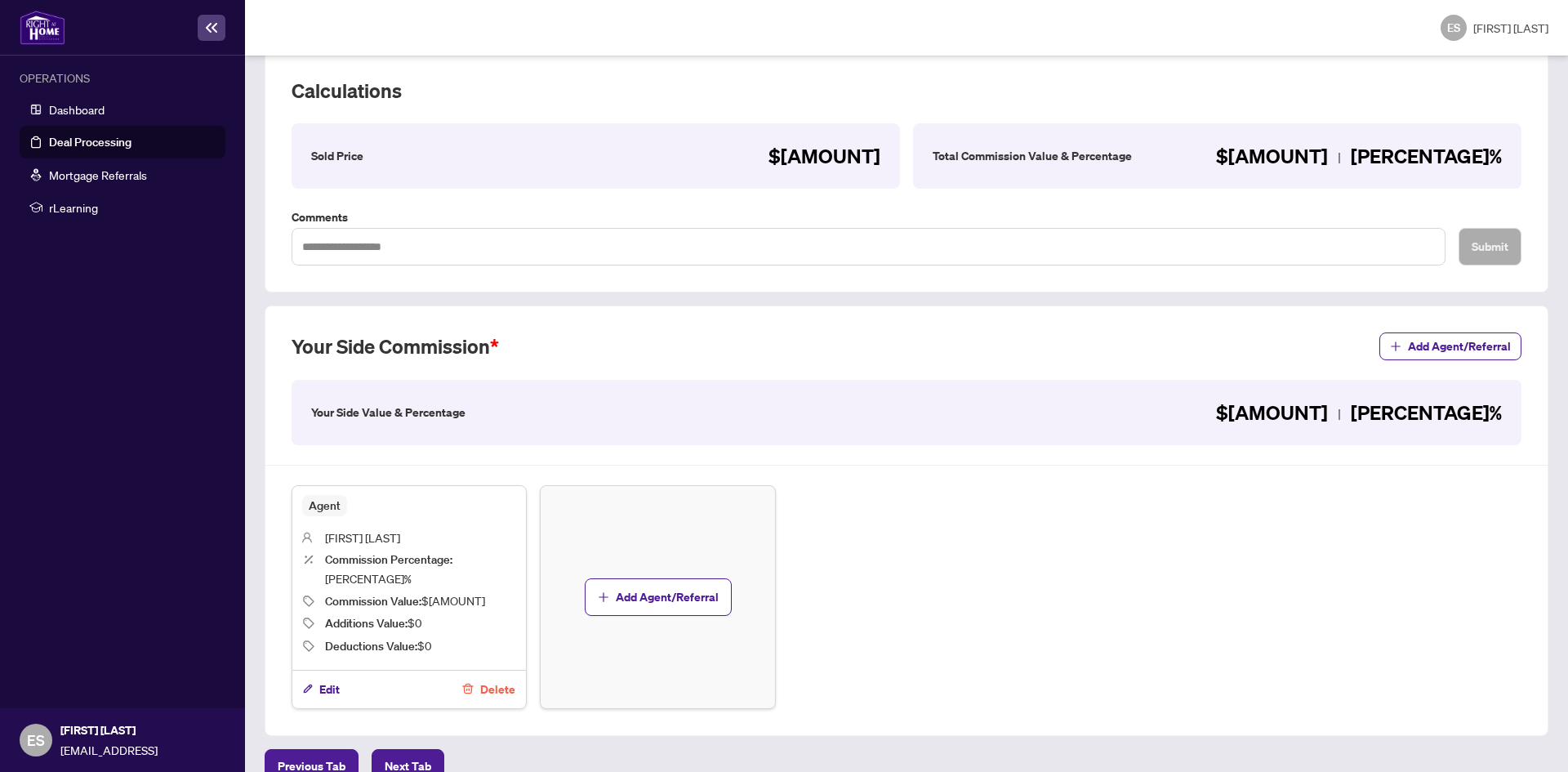 scroll, scrollTop: 295, scrollLeft: 0, axis: vertical 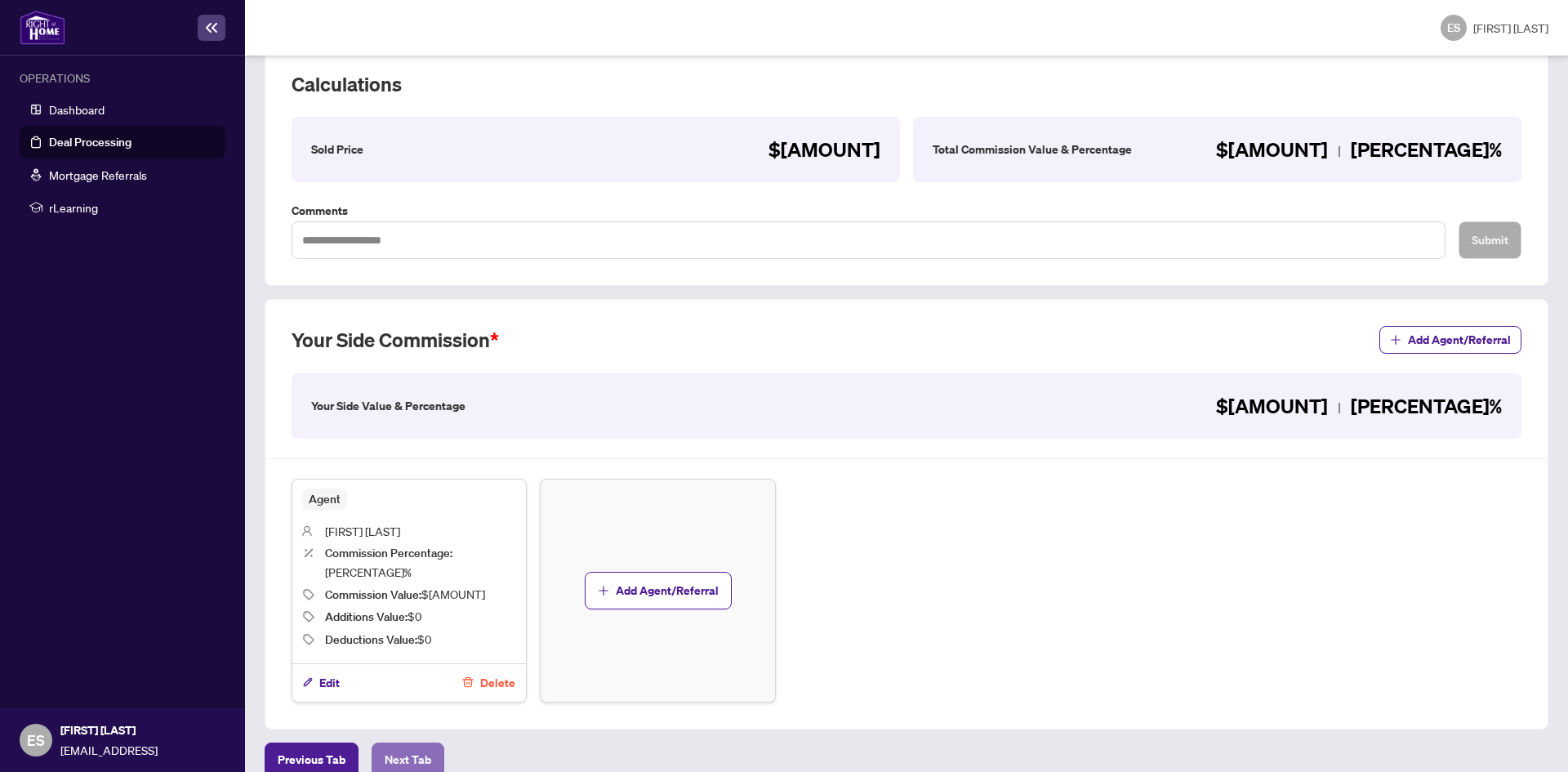 click on "Next Tab" at bounding box center (311, 760) 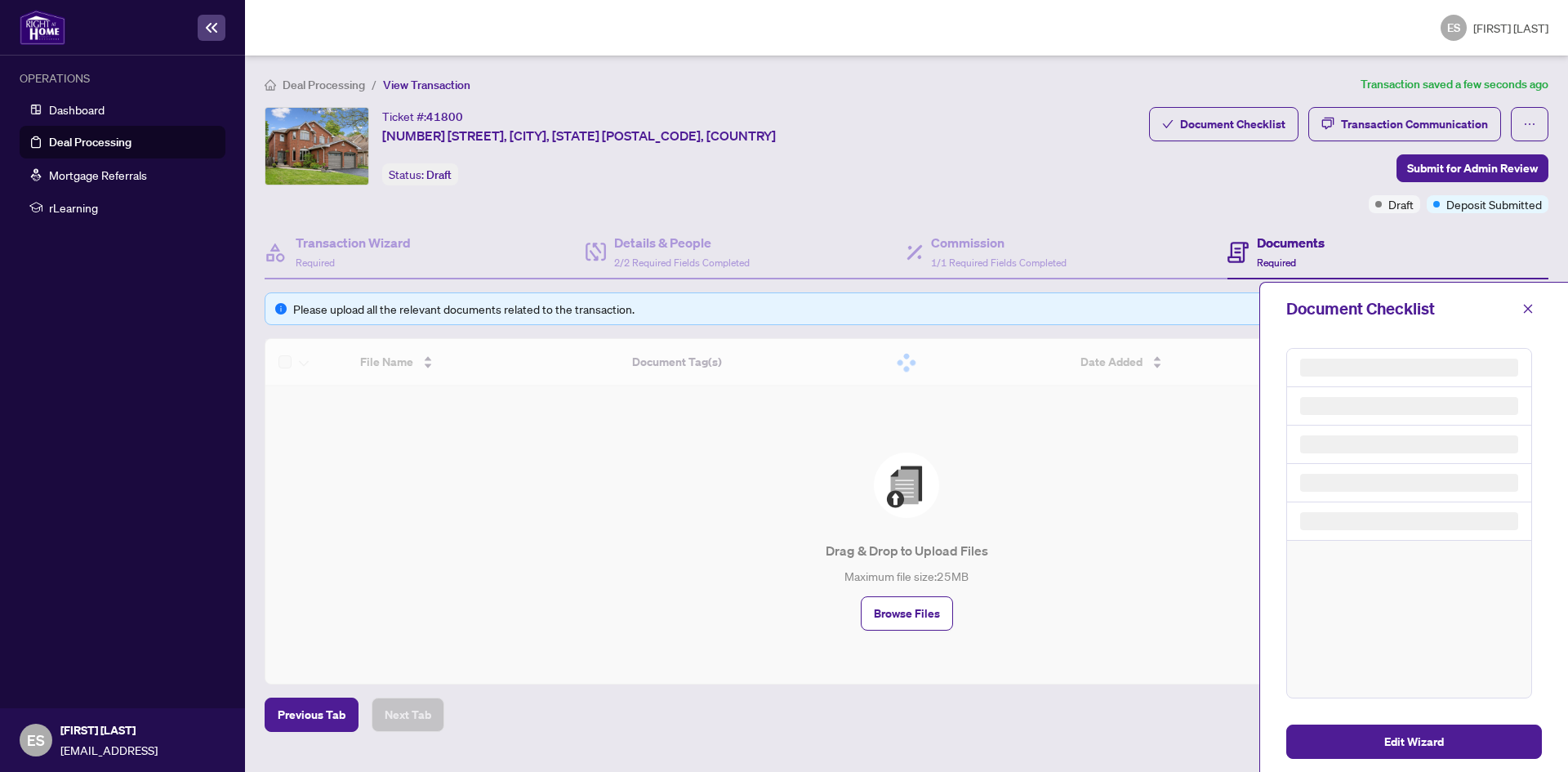 scroll, scrollTop: 0, scrollLeft: 0, axis: both 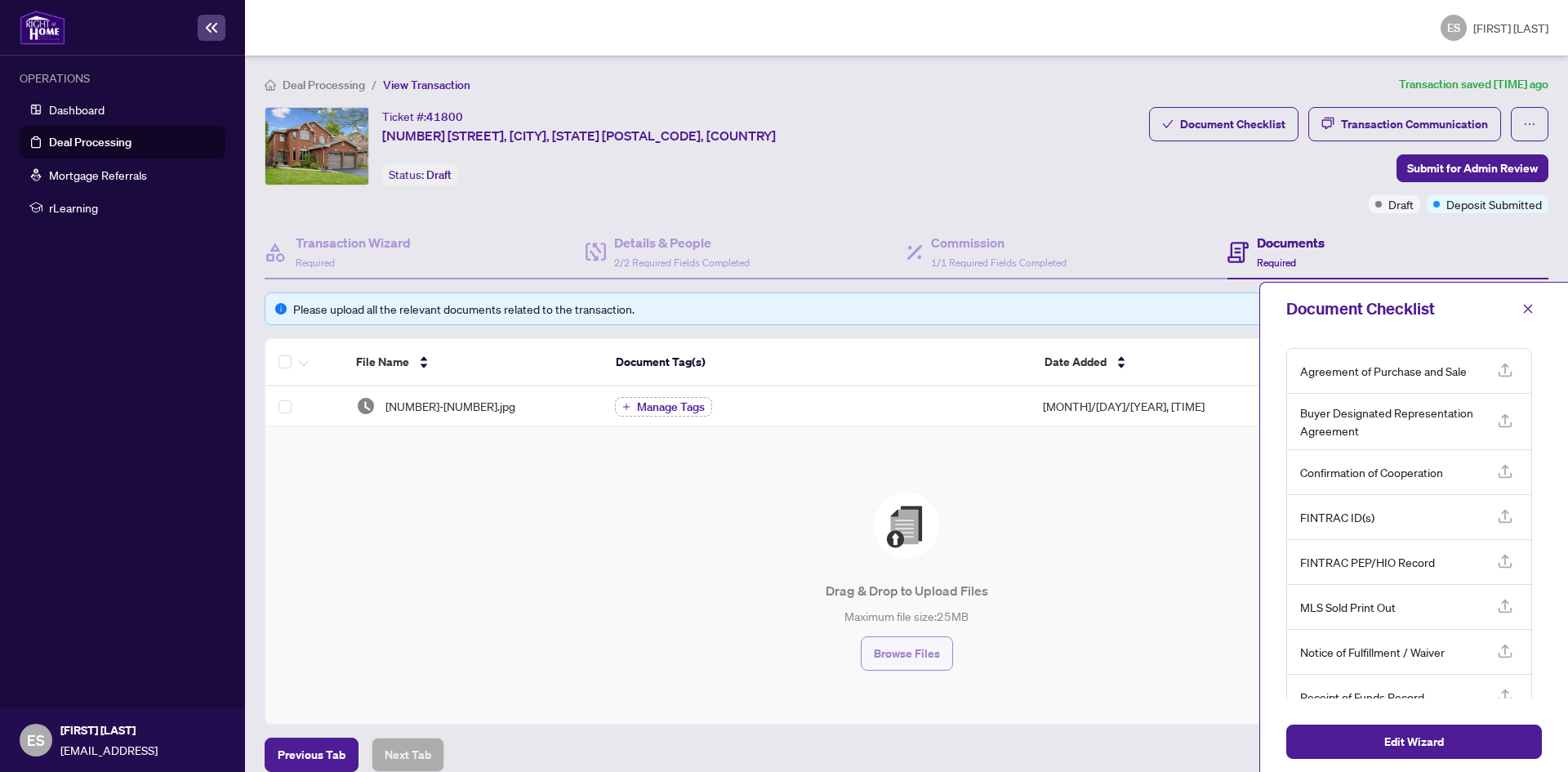 click on "Browse Files" at bounding box center [906, 654] 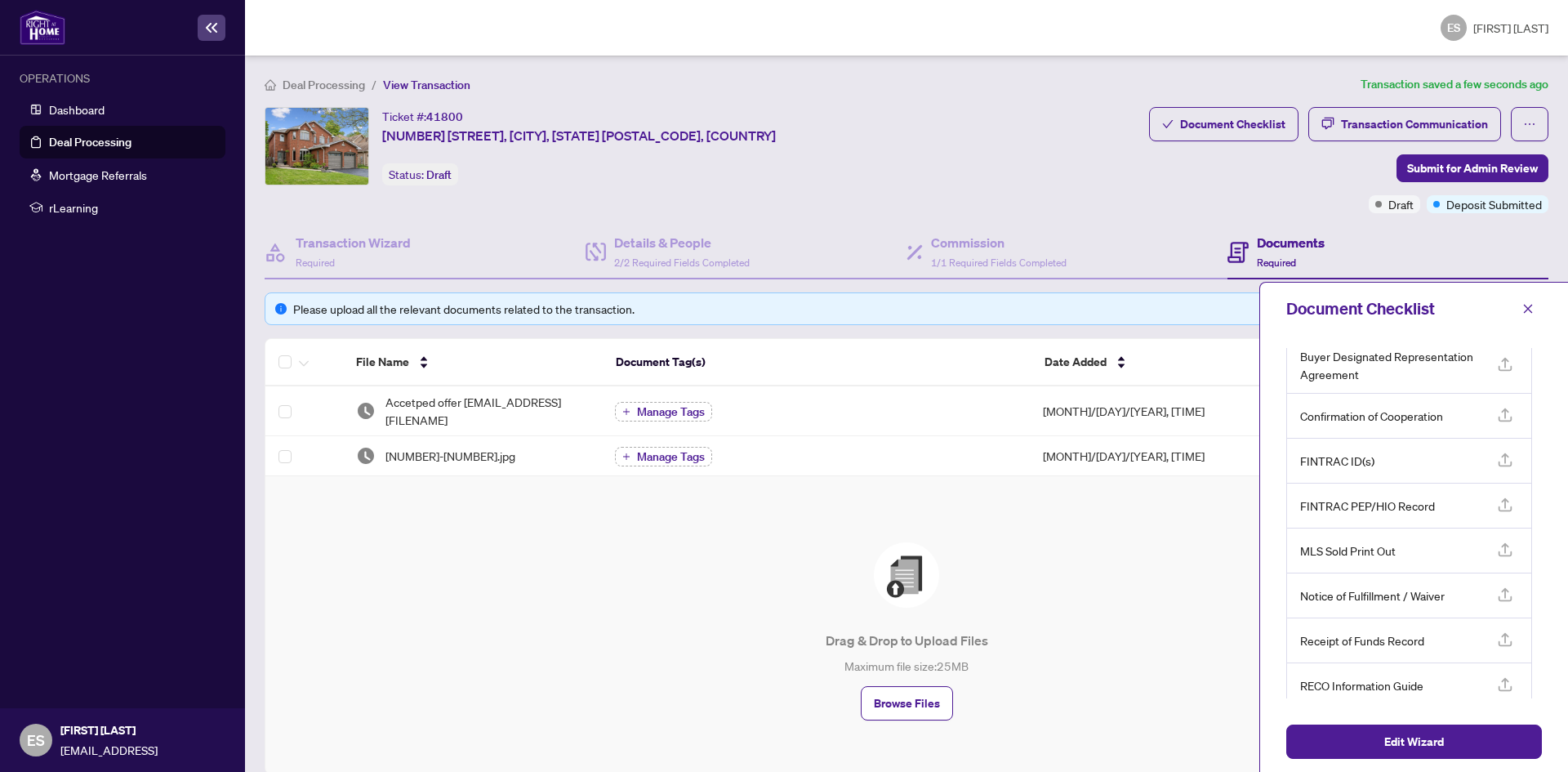 scroll, scrollTop: 82, scrollLeft: 0, axis: vertical 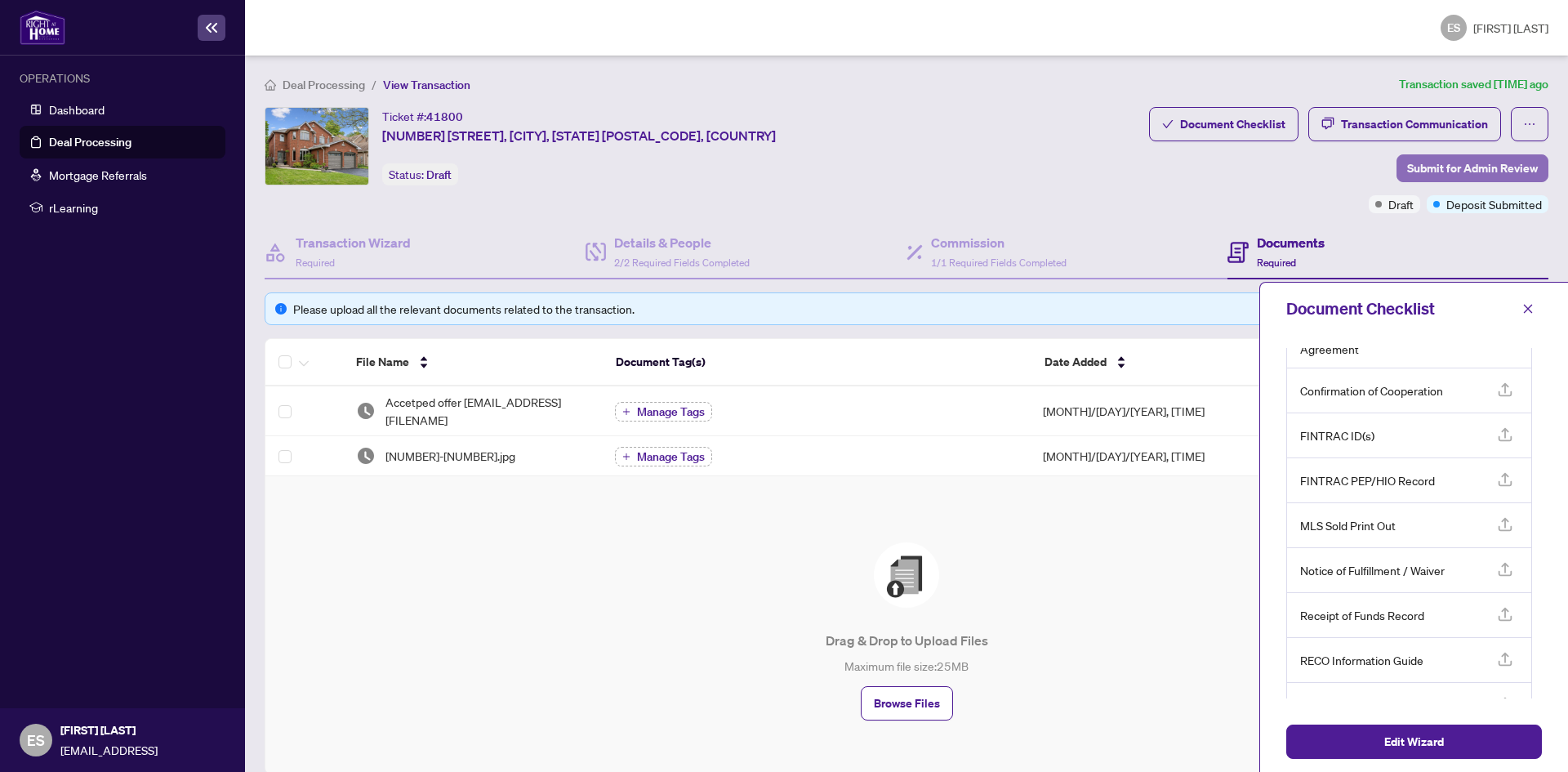 click on "Submit for Admin Review" at bounding box center (1472, 168) 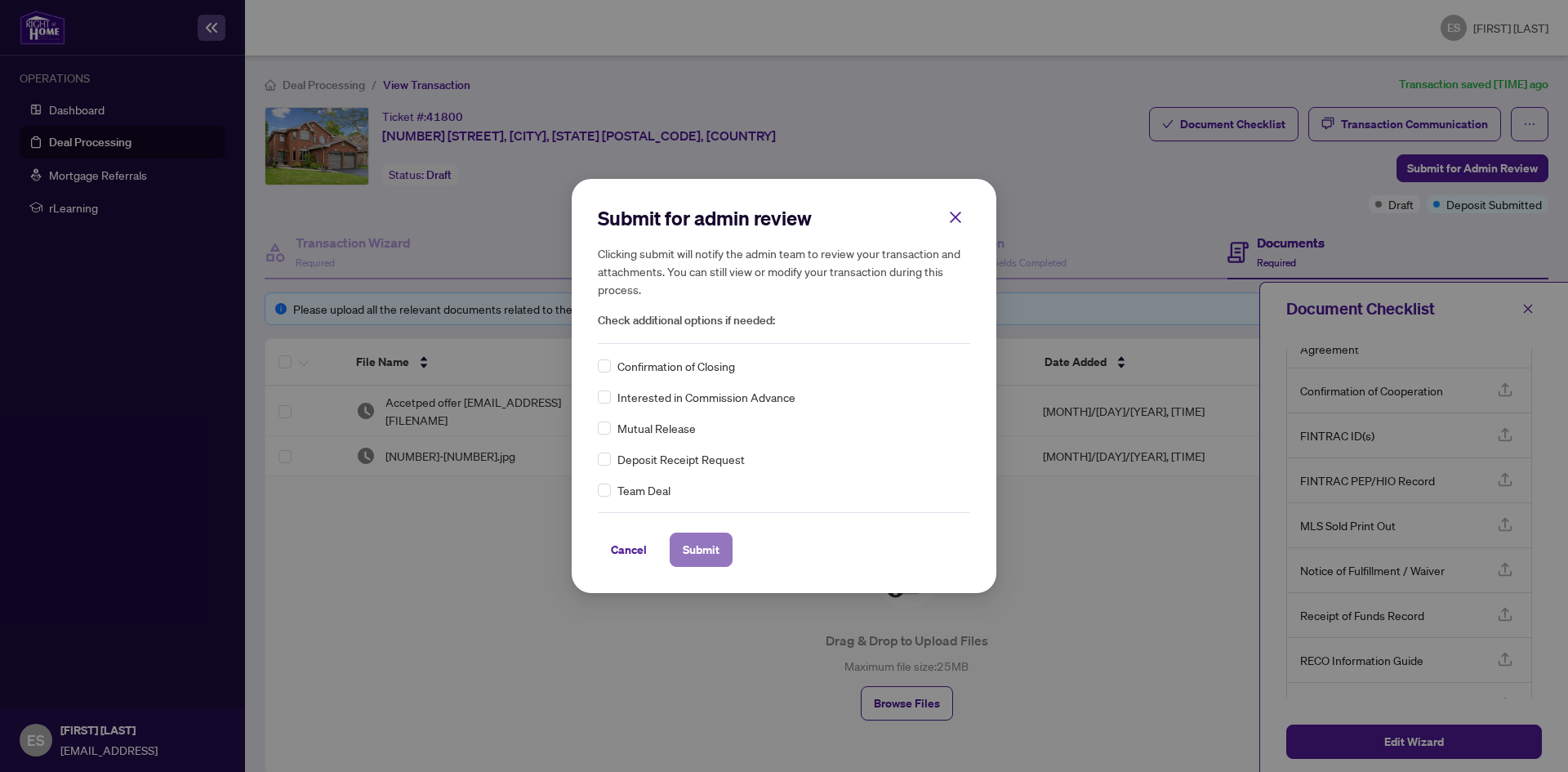 click on "Submit" at bounding box center [701, 550] 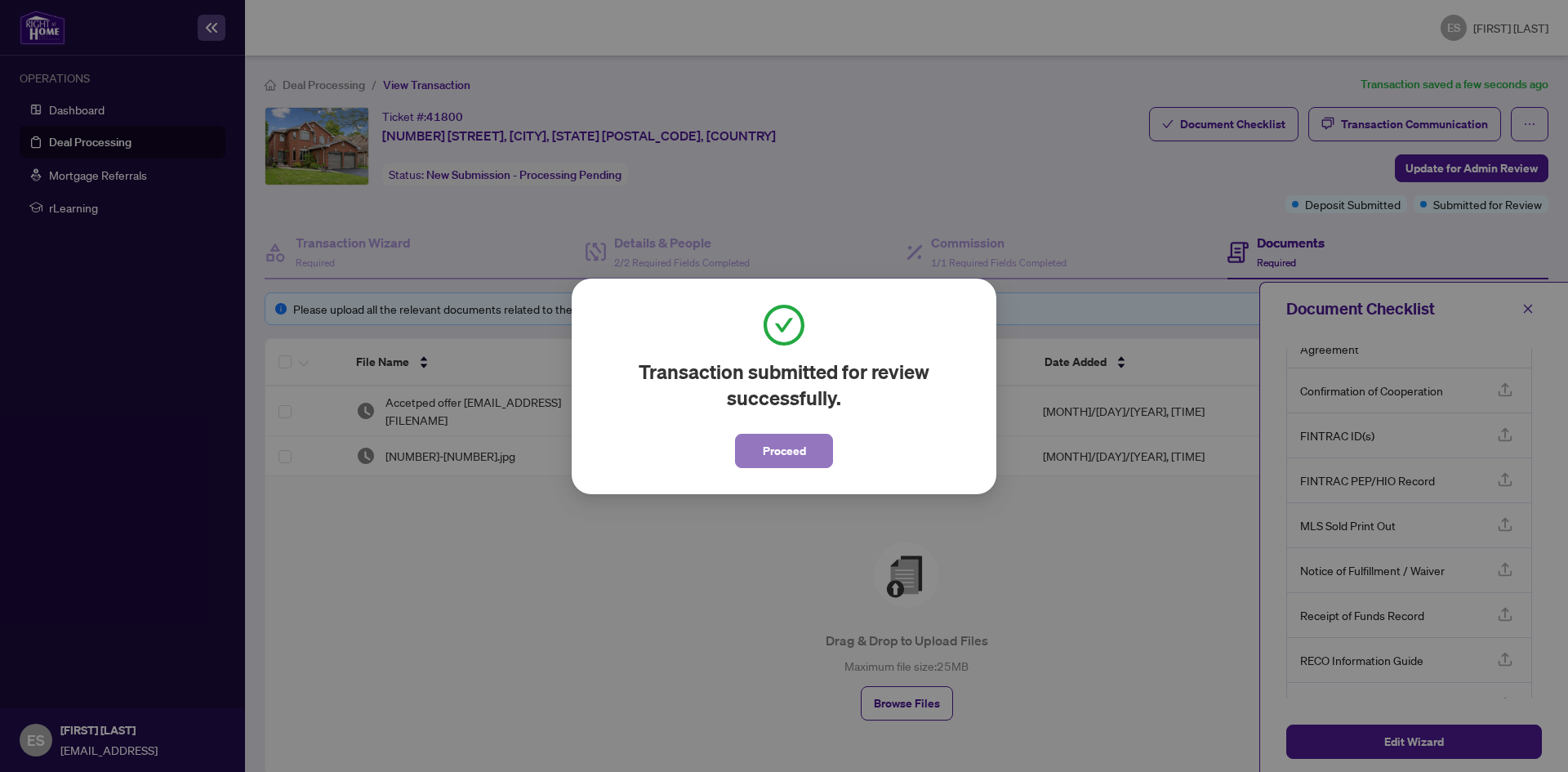 click on "Proceed" at bounding box center (784, 451) 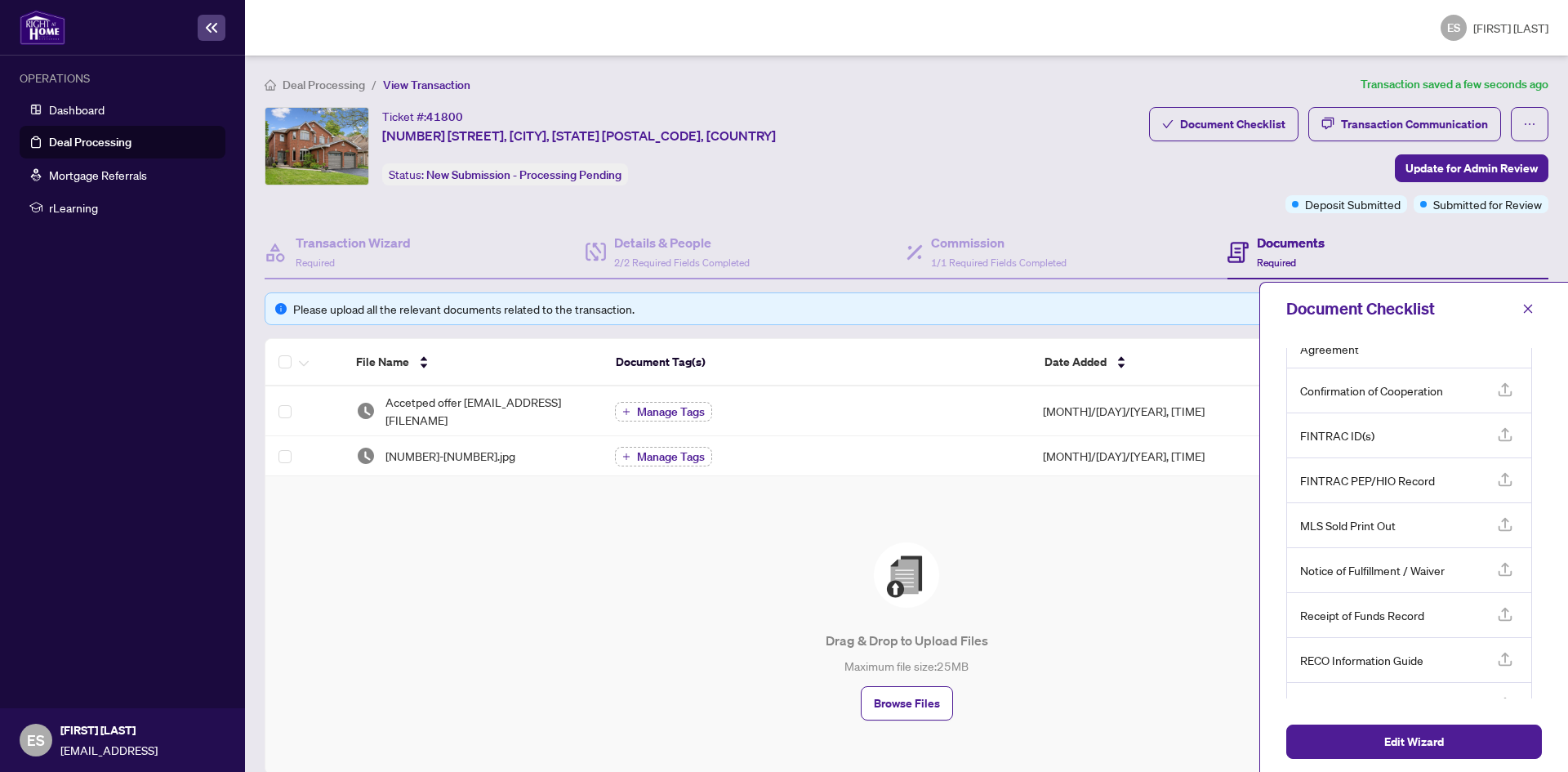 click at bounding box center (42, 27) 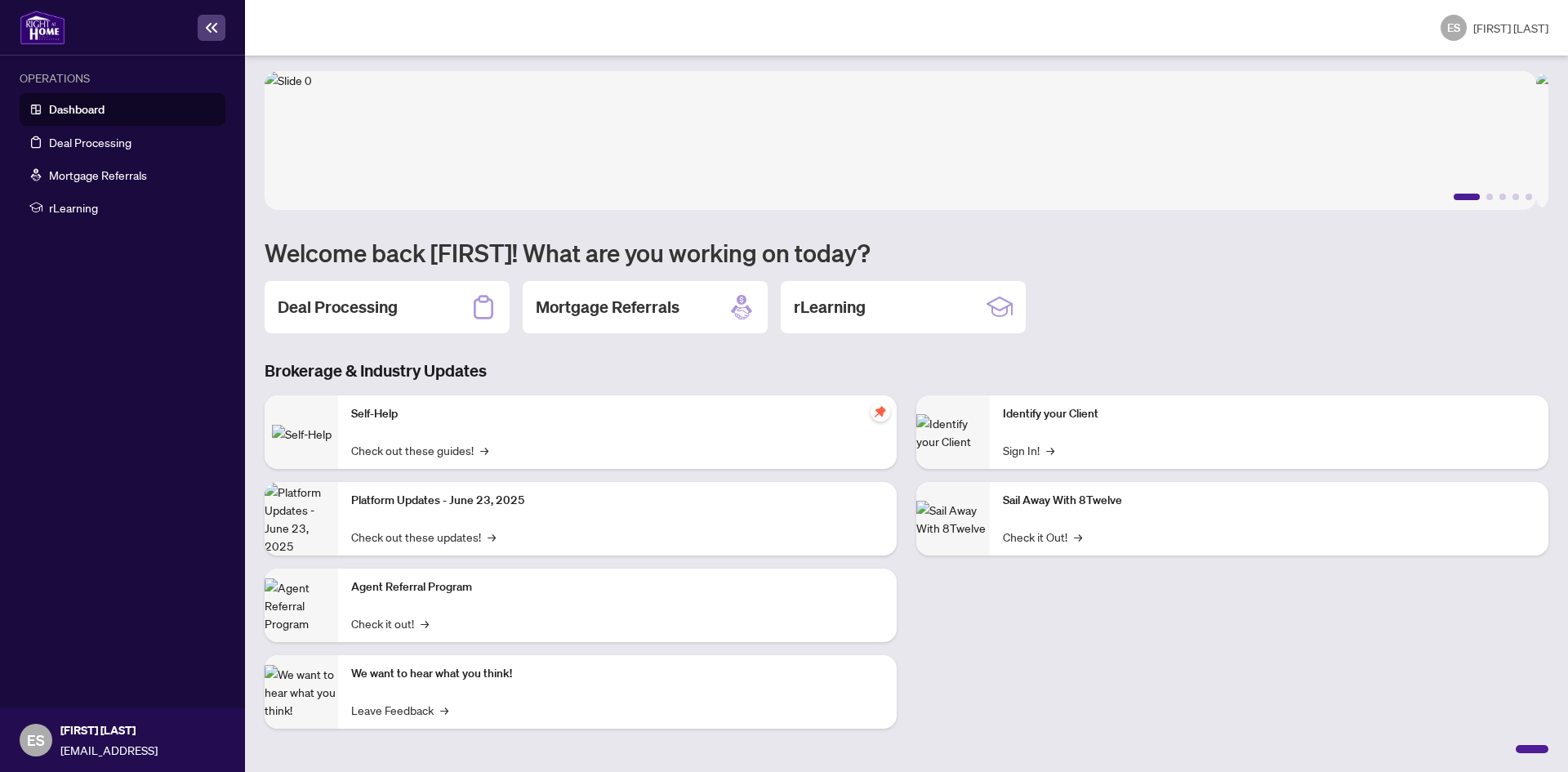 scroll, scrollTop: 0, scrollLeft: 0, axis: both 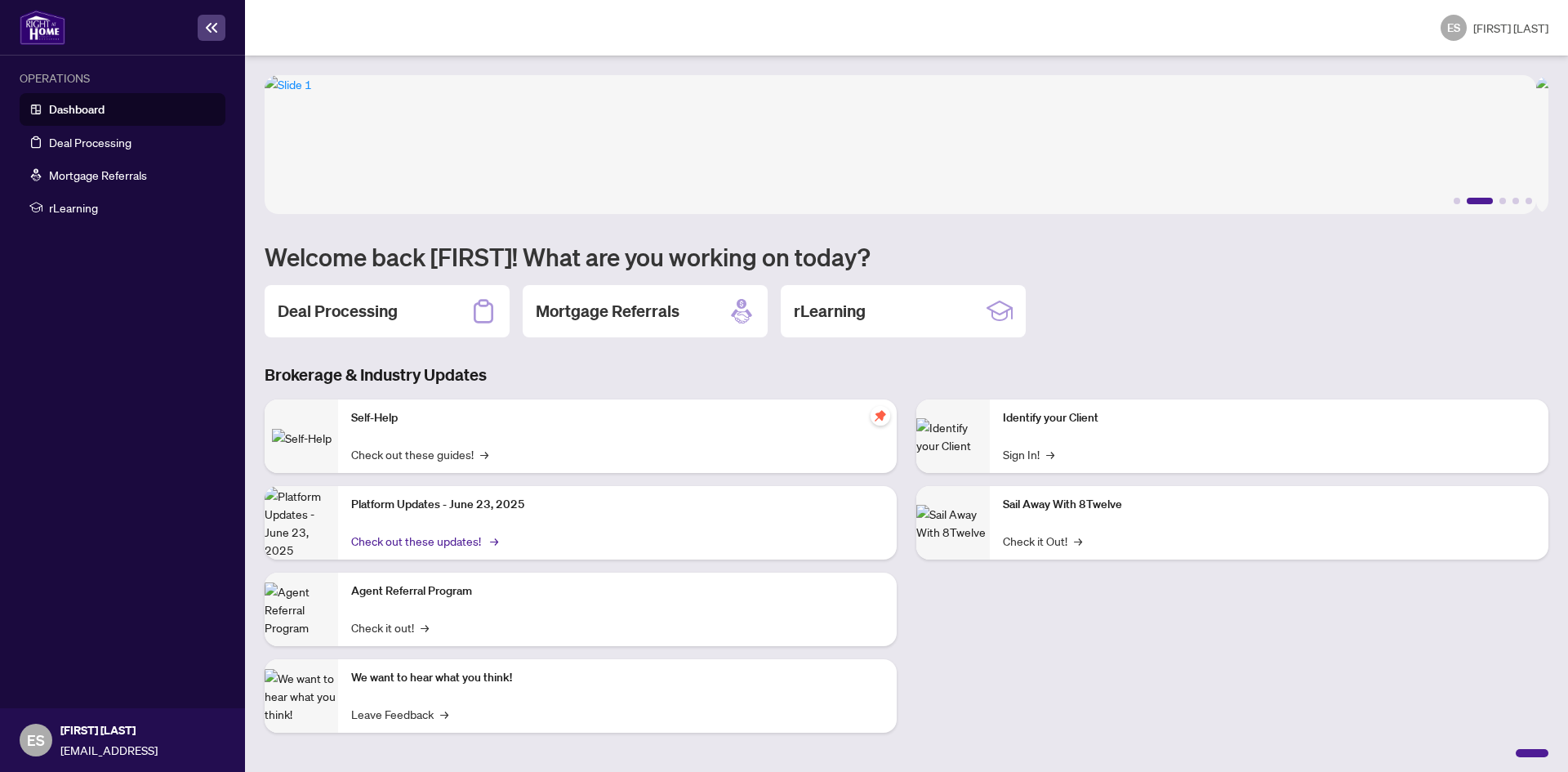 click on "Check out these updates! →" at bounding box center (420, 454) 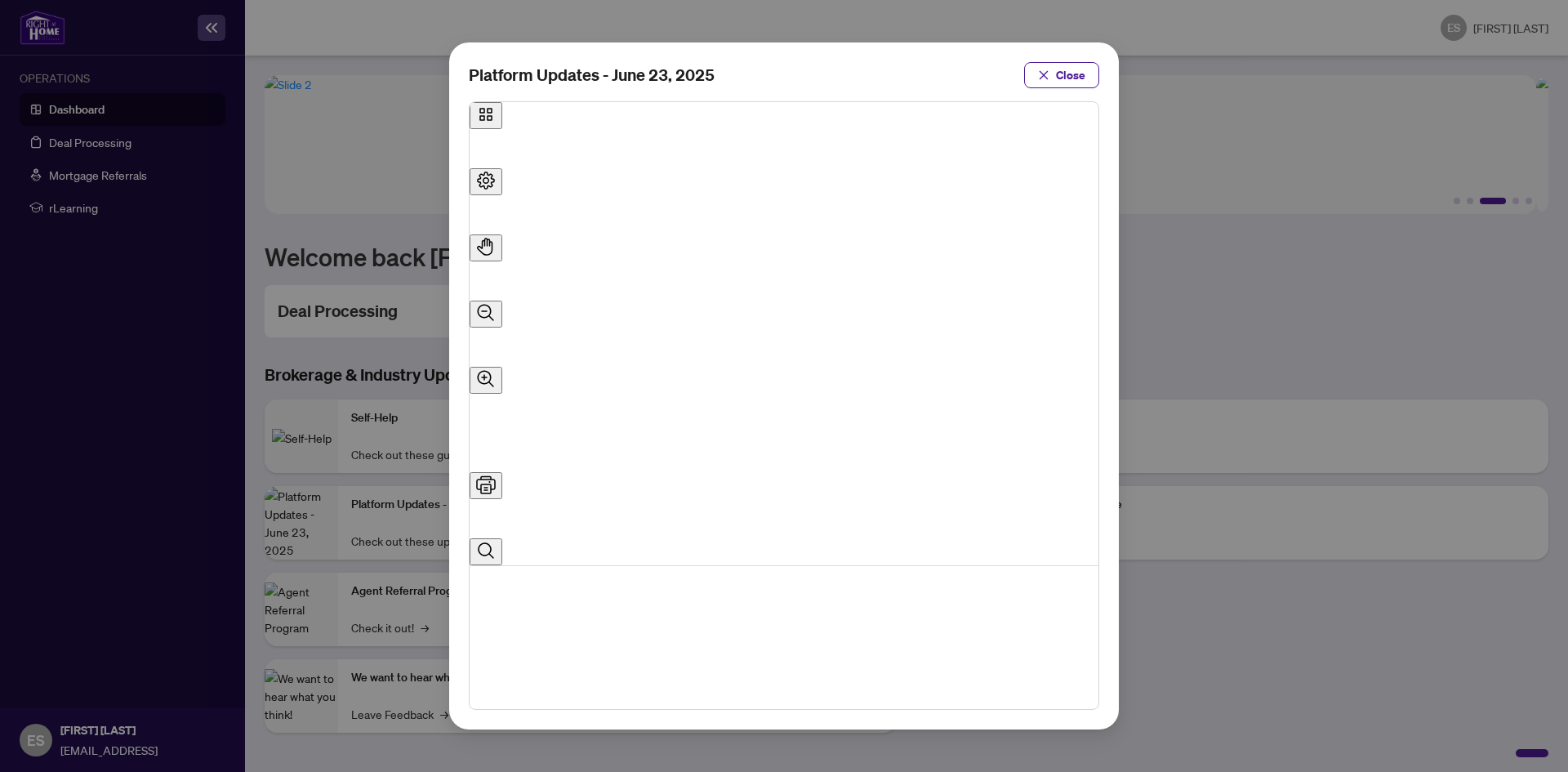 scroll, scrollTop: 0, scrollLeft: 0, axis: both 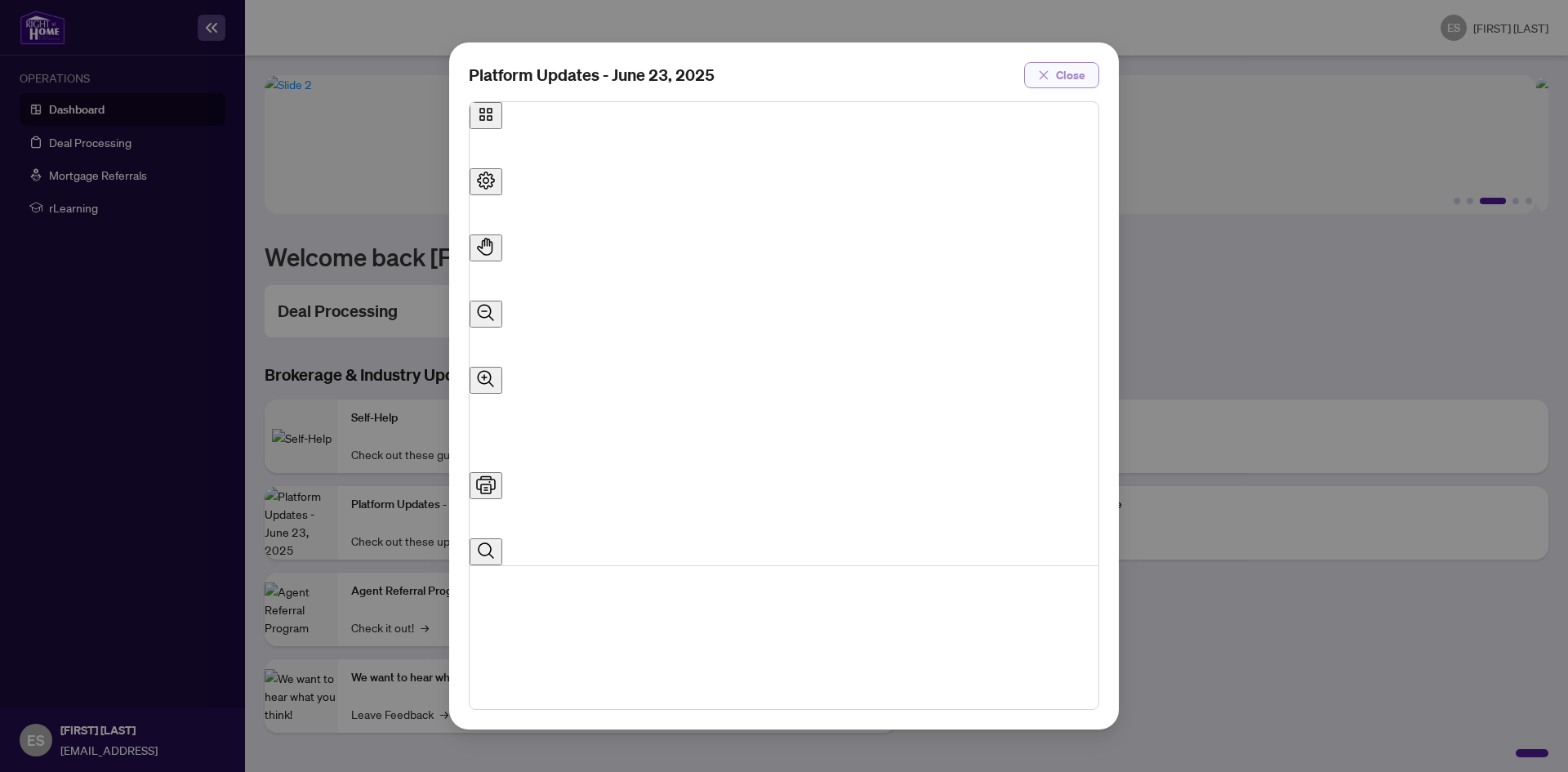 click at bounding box center [1044, 75] 